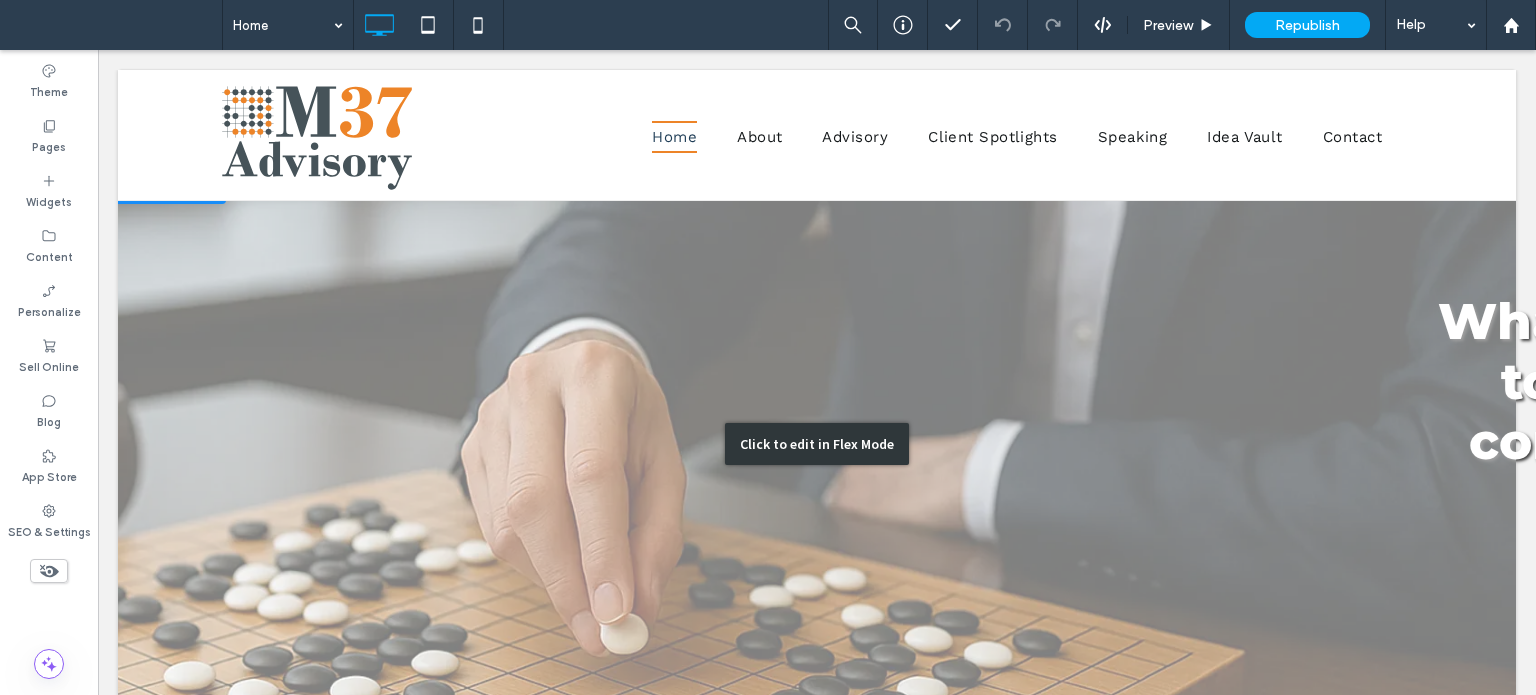 scroll, scrollTop: 0, scrollLeft: 0, axis: both 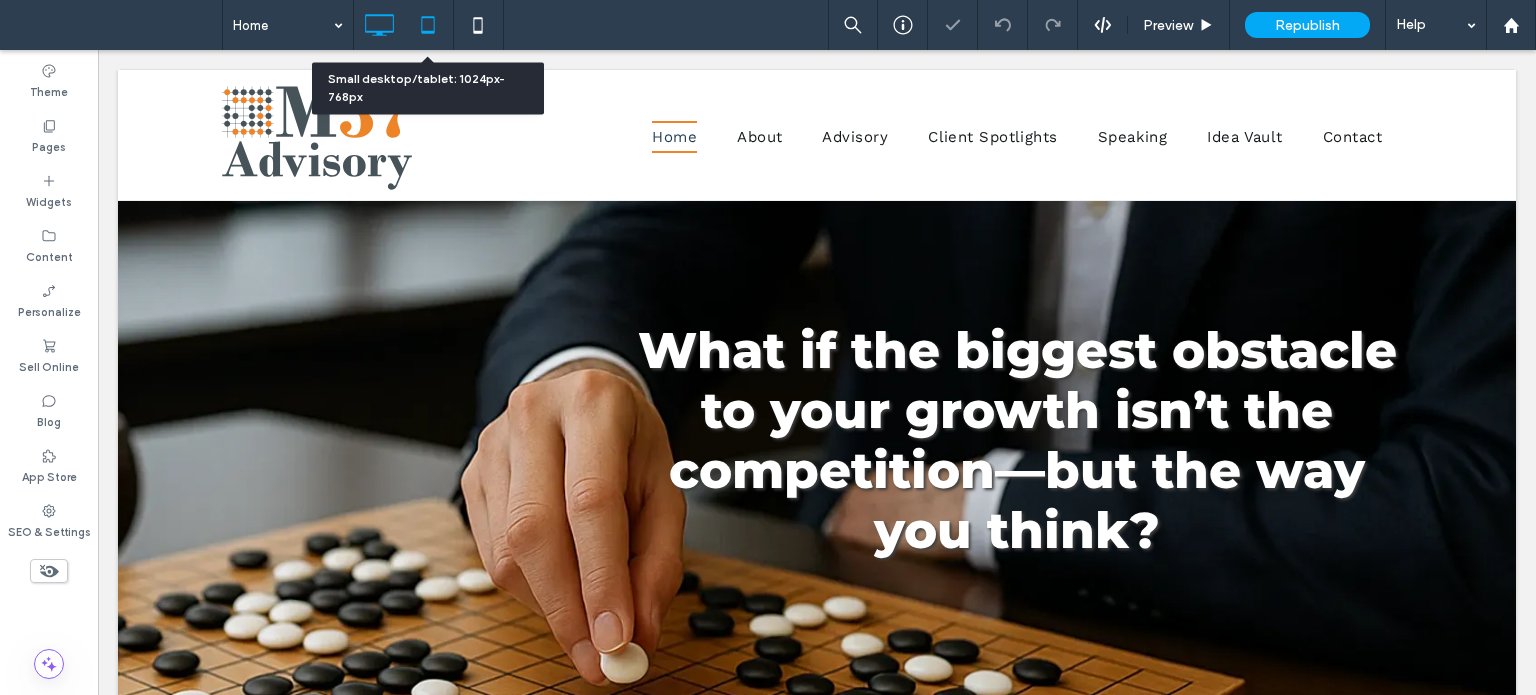 click 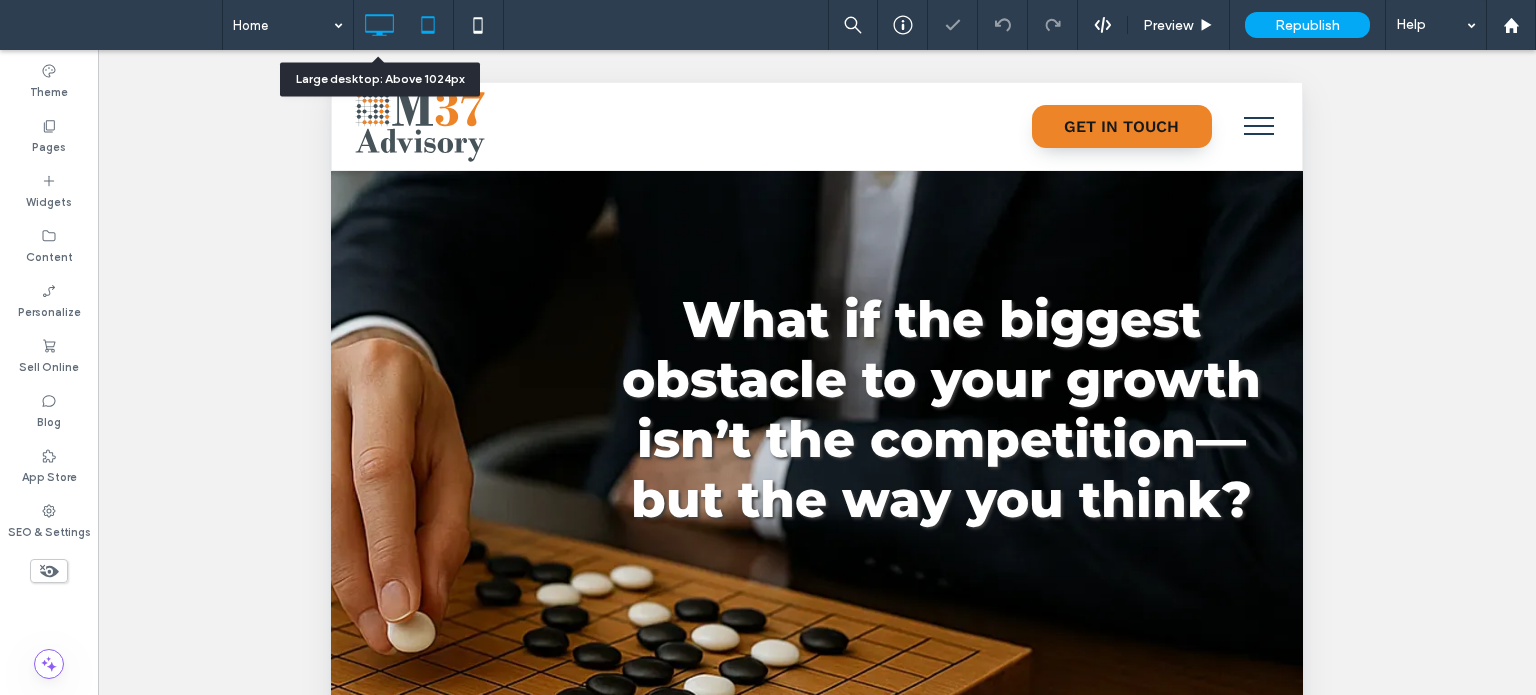 click 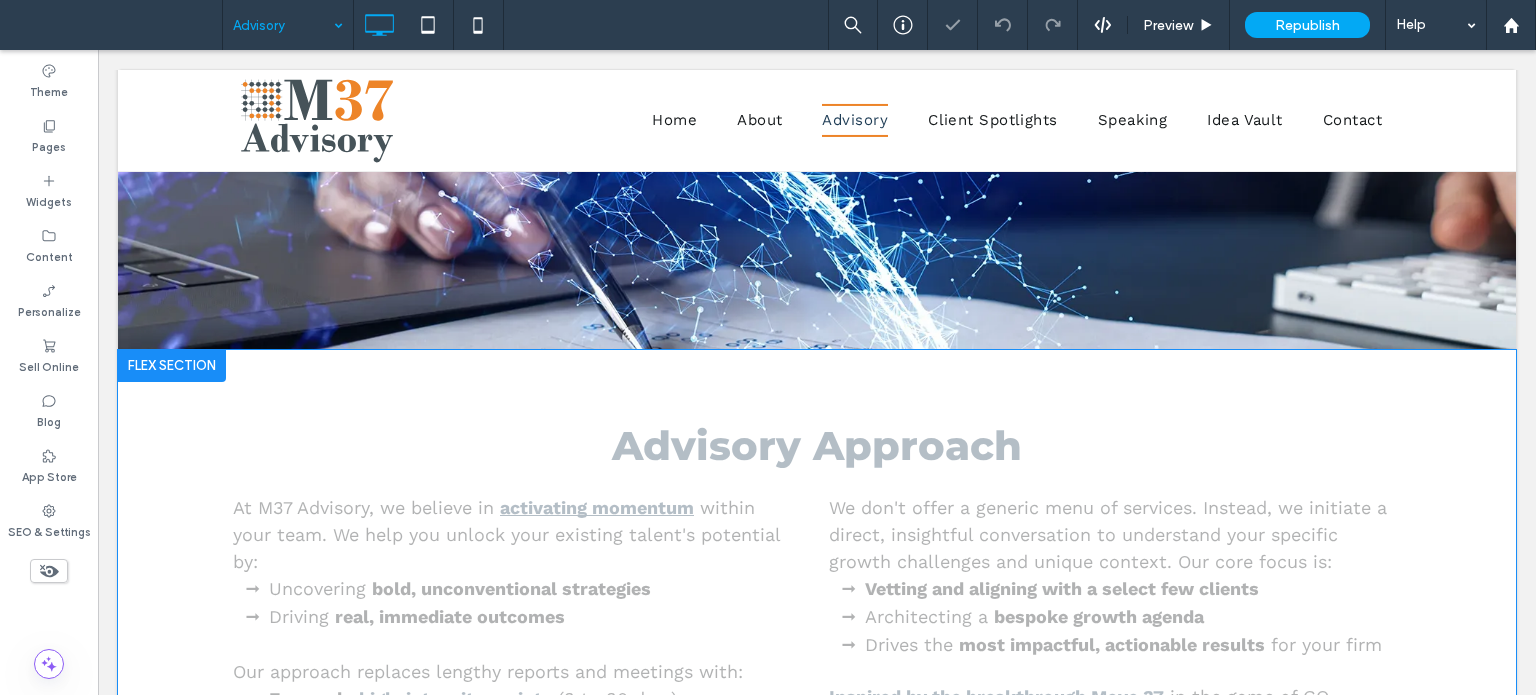 scroll, scrollTop: 171, scrollLeft: 0, axis: vertical 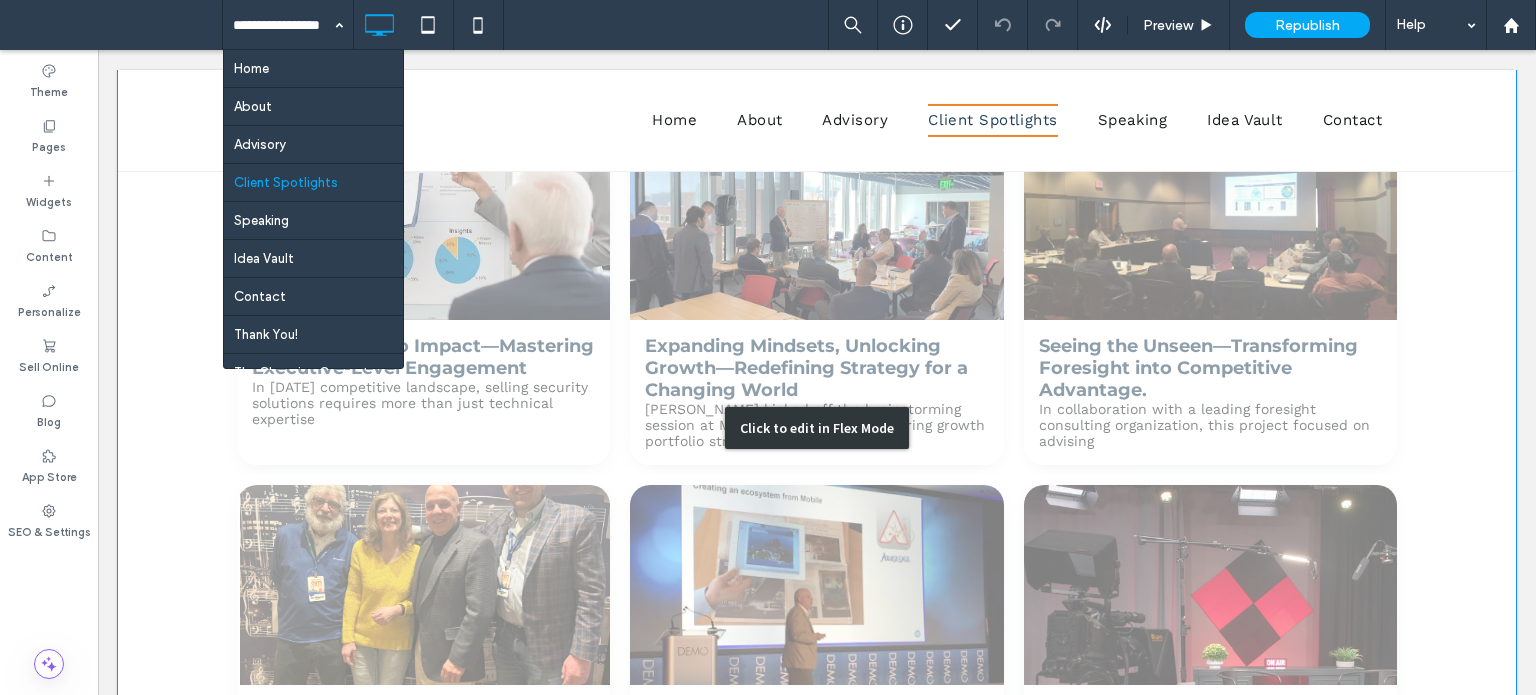 click on "Click to edit in Flex Mode" at bounding box center (817, 428) 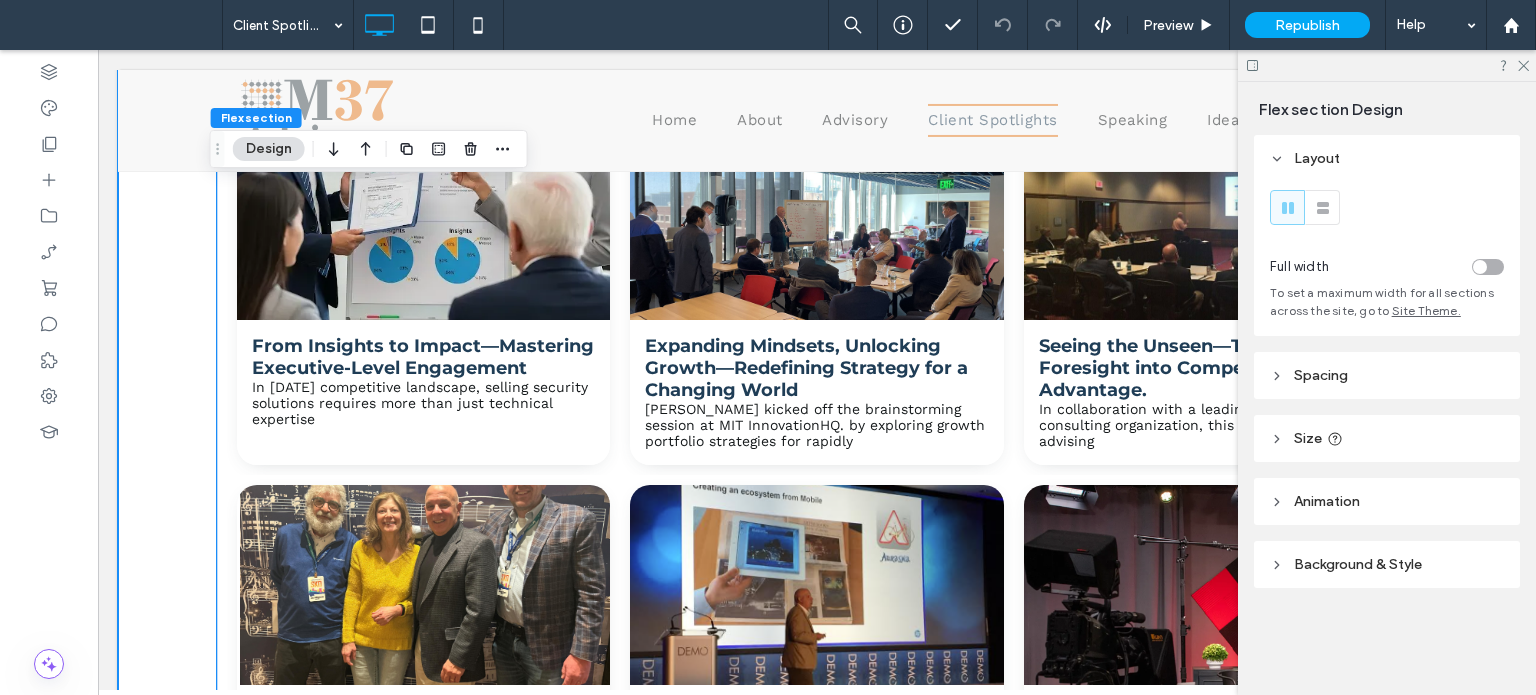 scroll, scrollTop: 698, scrollLeft: 0, axis: vertical 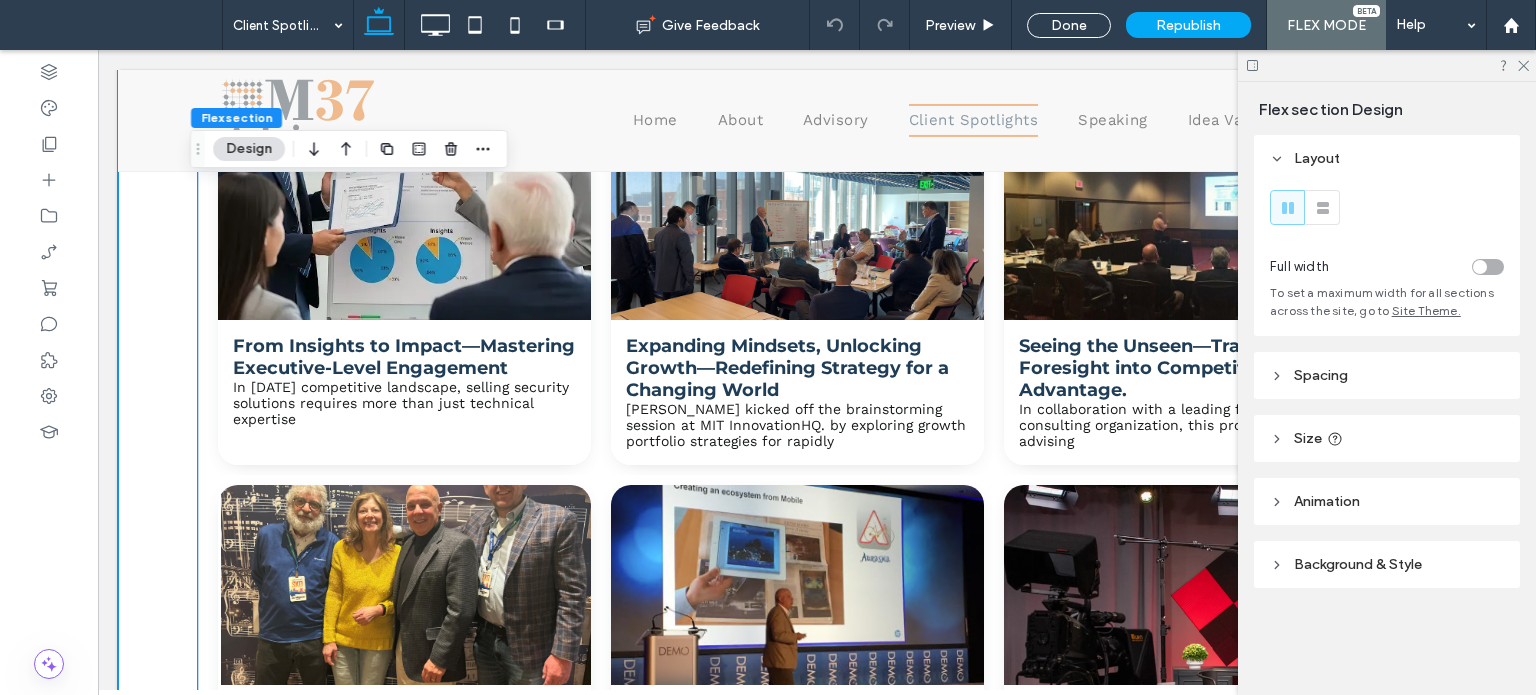 click at bounding box center (404, 585) 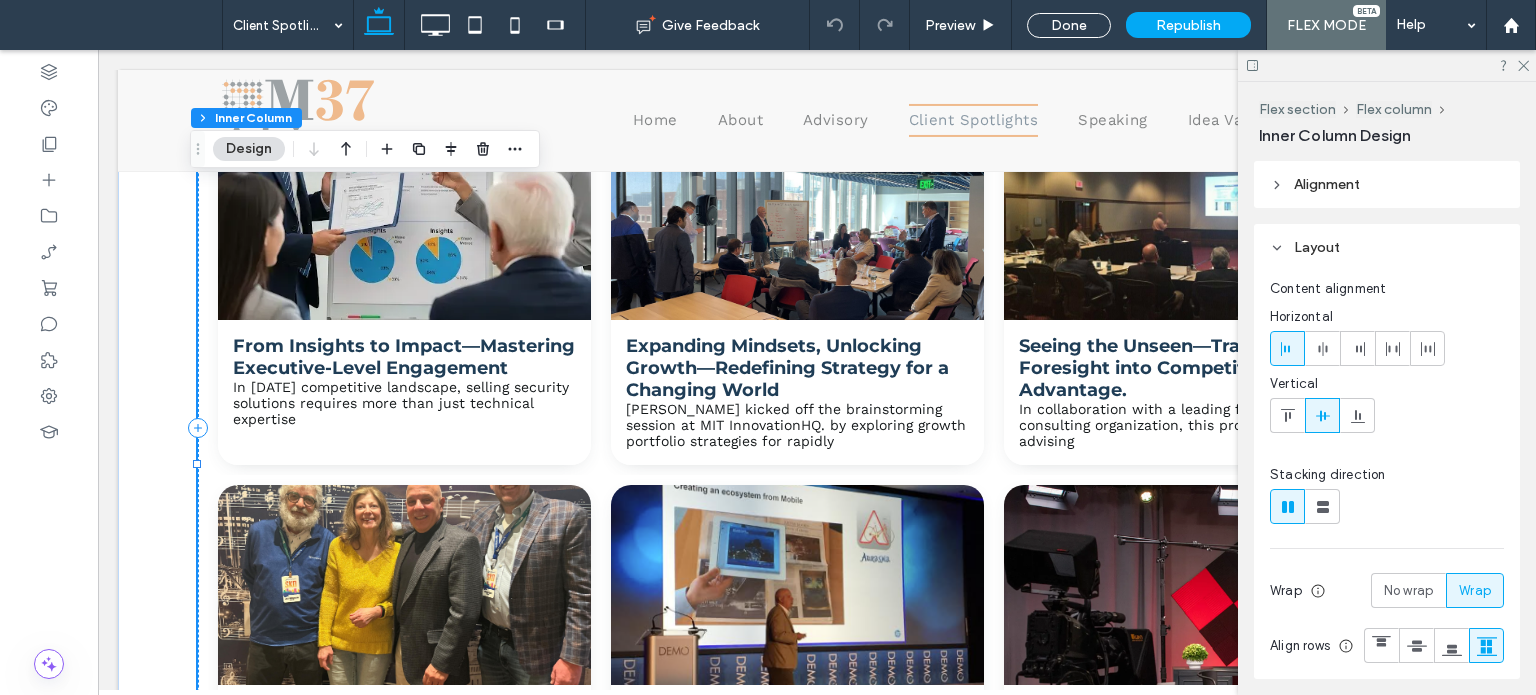 click at bounding box center [404, 585] 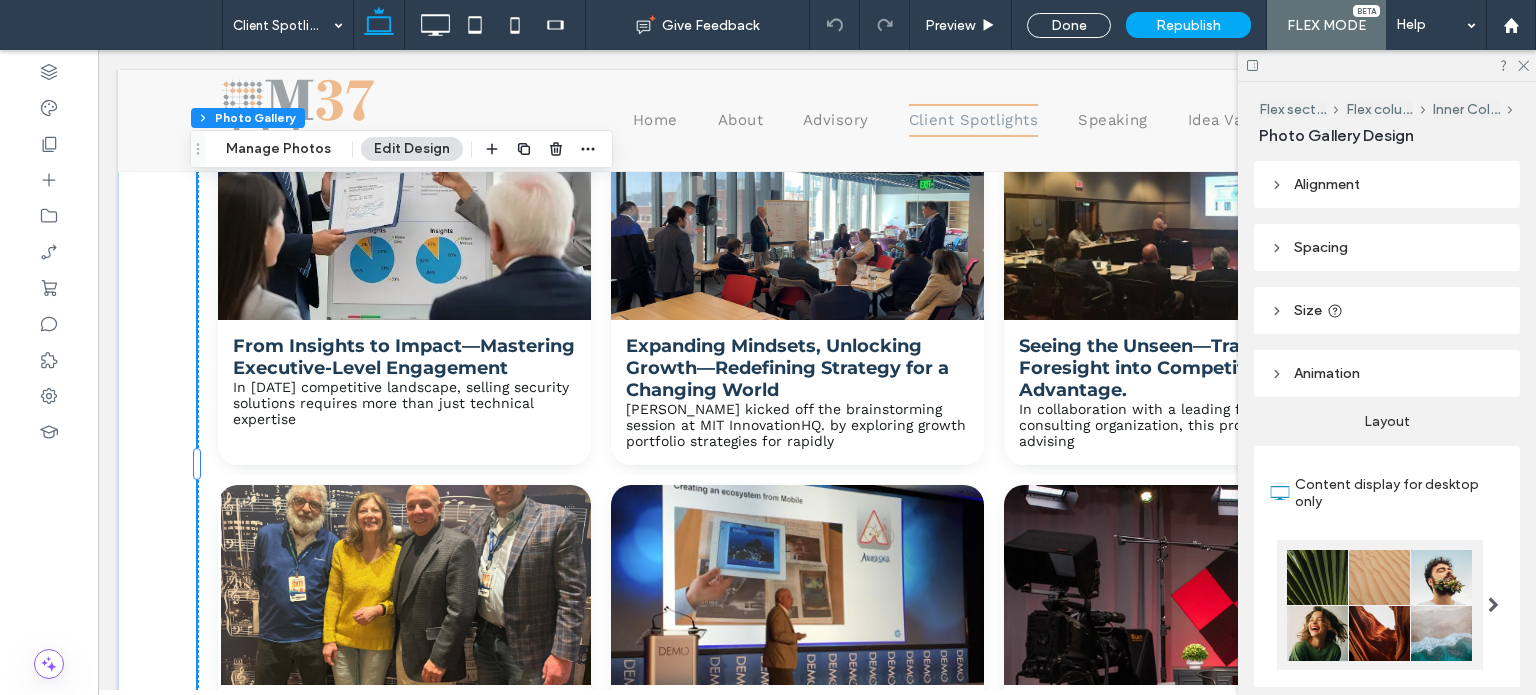 click on "Alignment" at bounding box center [1387, 184] 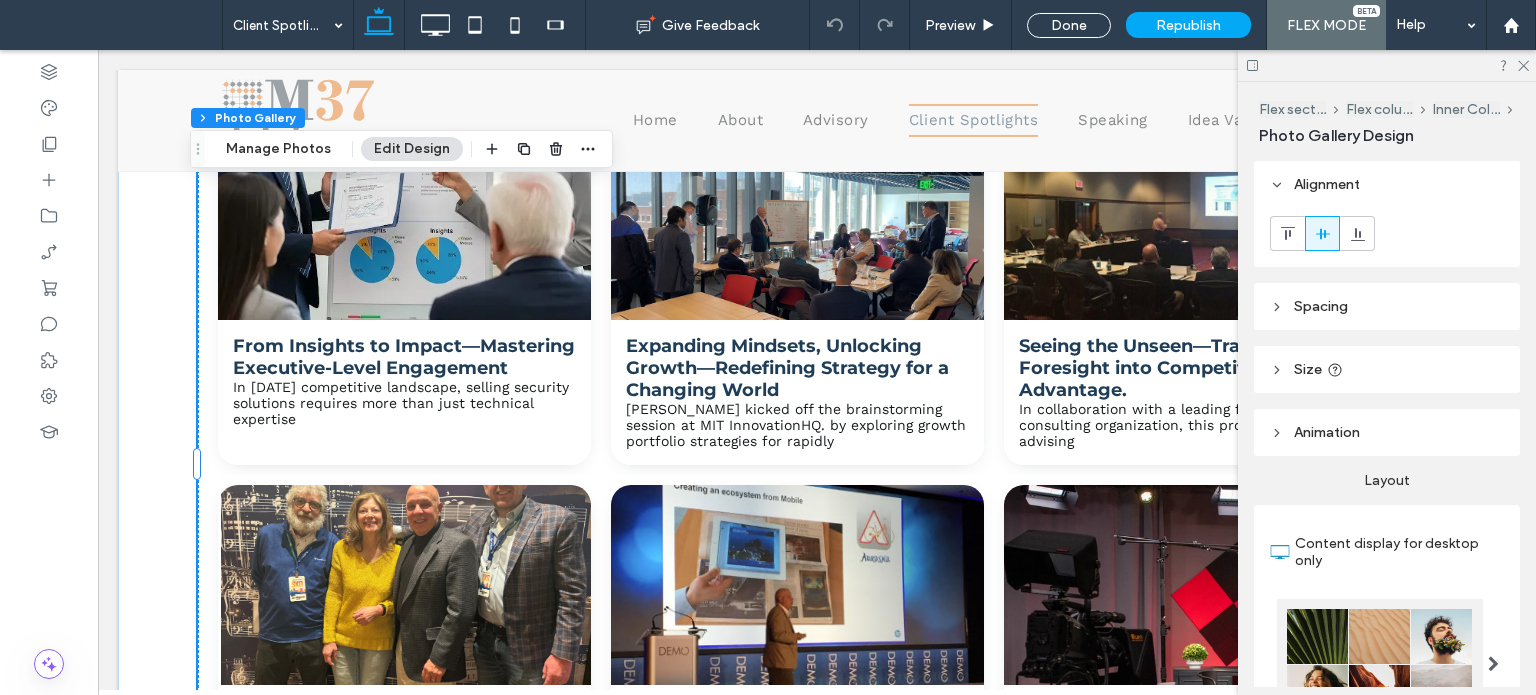click on "Spacing" at bounding box center (1321, 306) 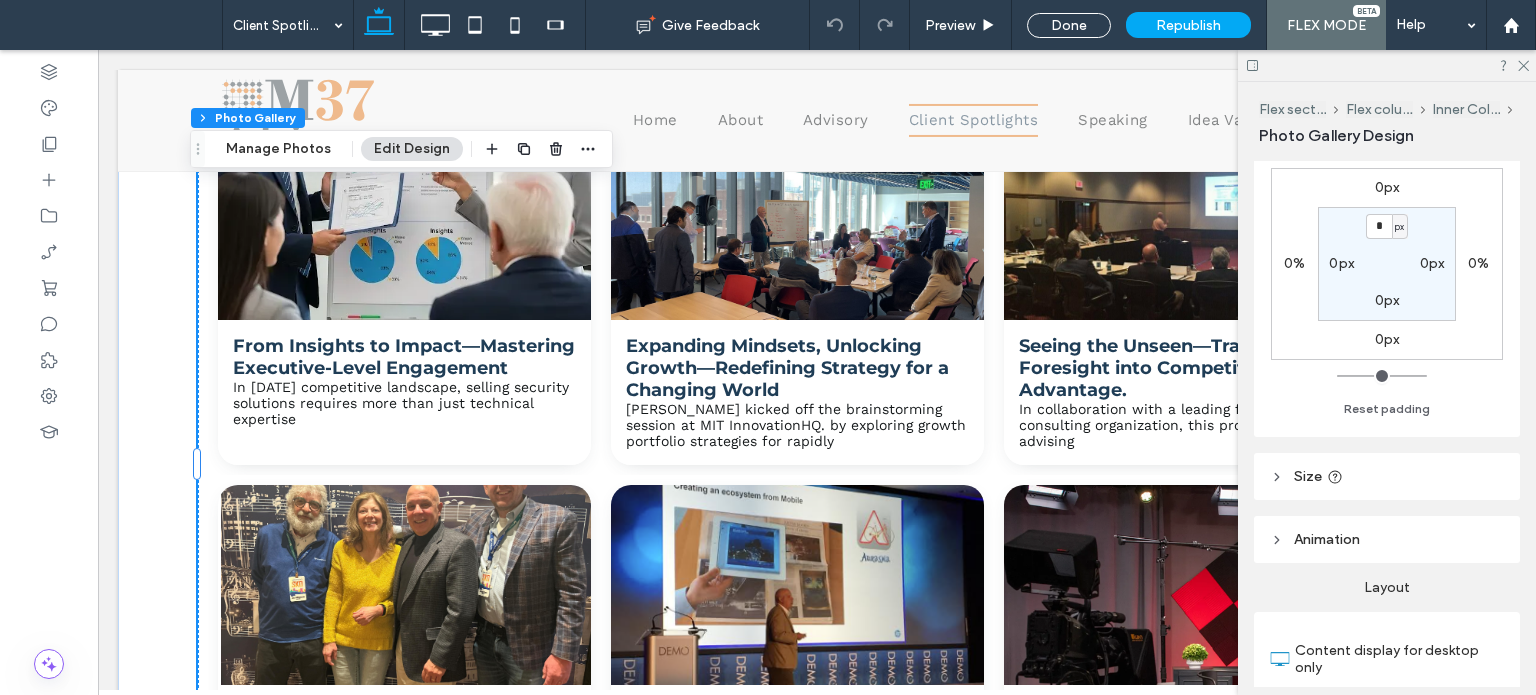 click 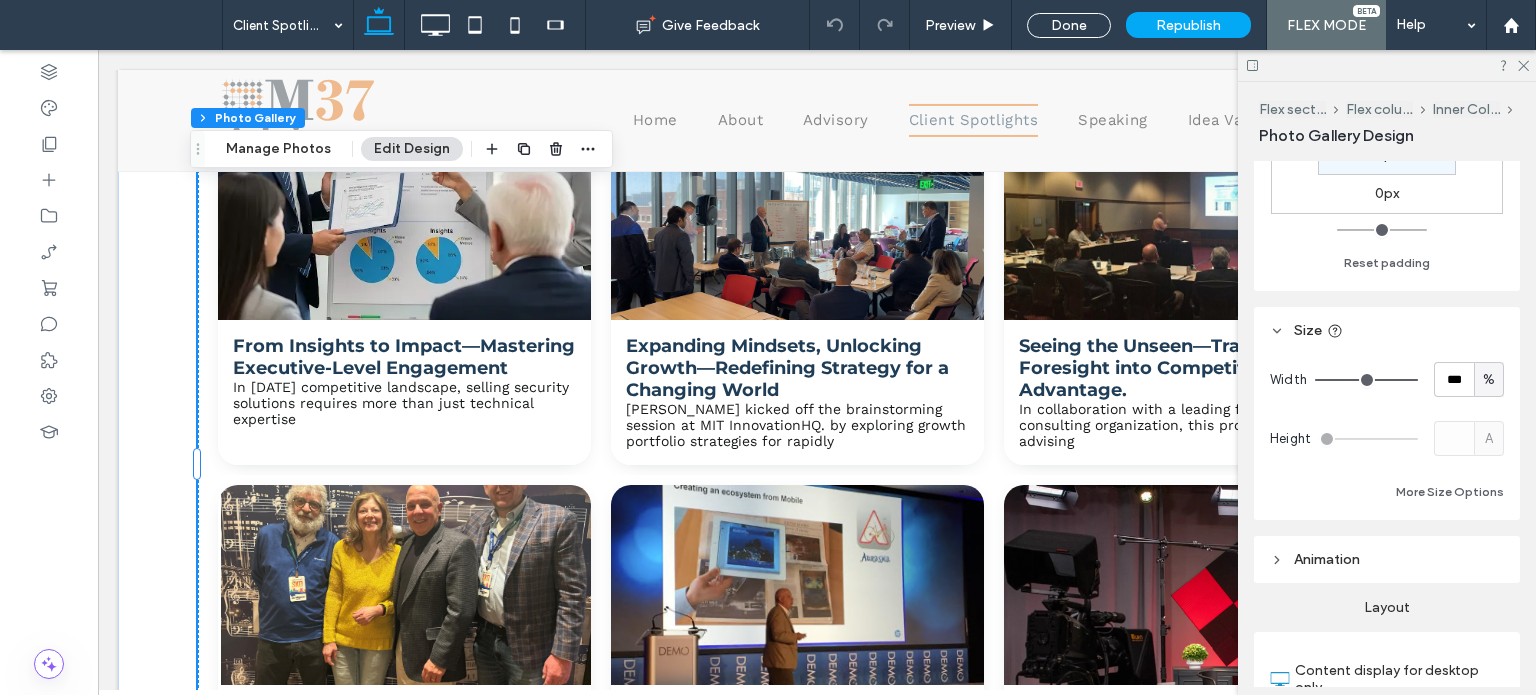 scroll, scrollTop: 500, scrollLeft: 0, axis: vertical 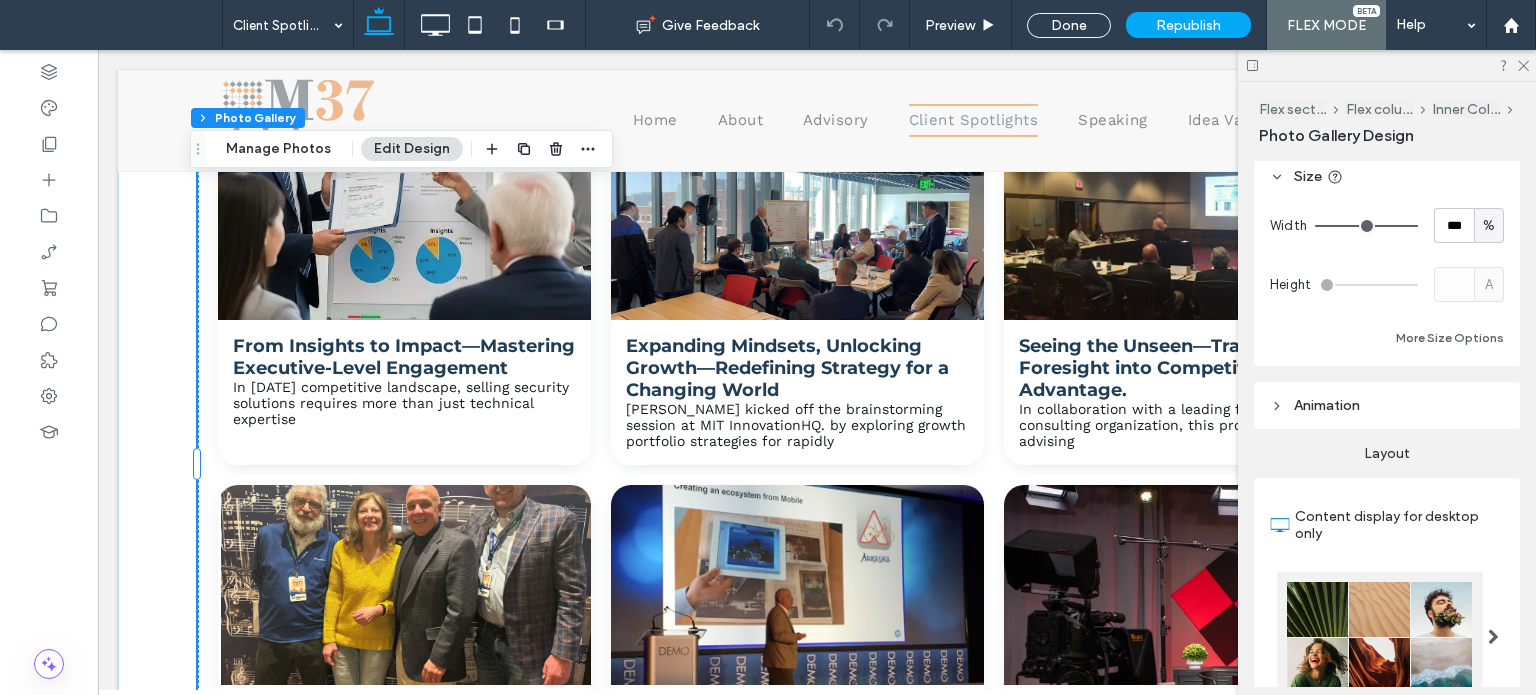 click on "Animation" at bounding box center (1387, 405) 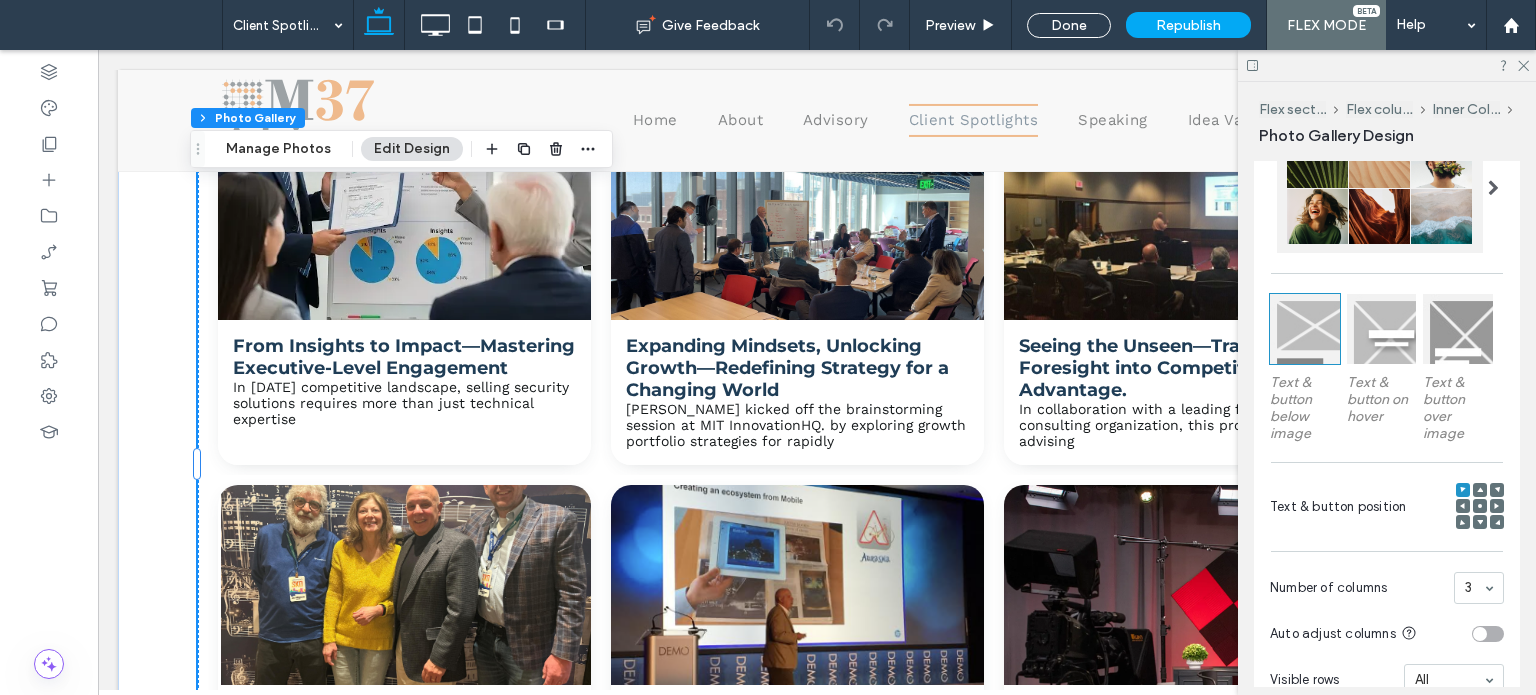 scroll, scrollTop: 1300, scrollLeft: 0, axis: vertical 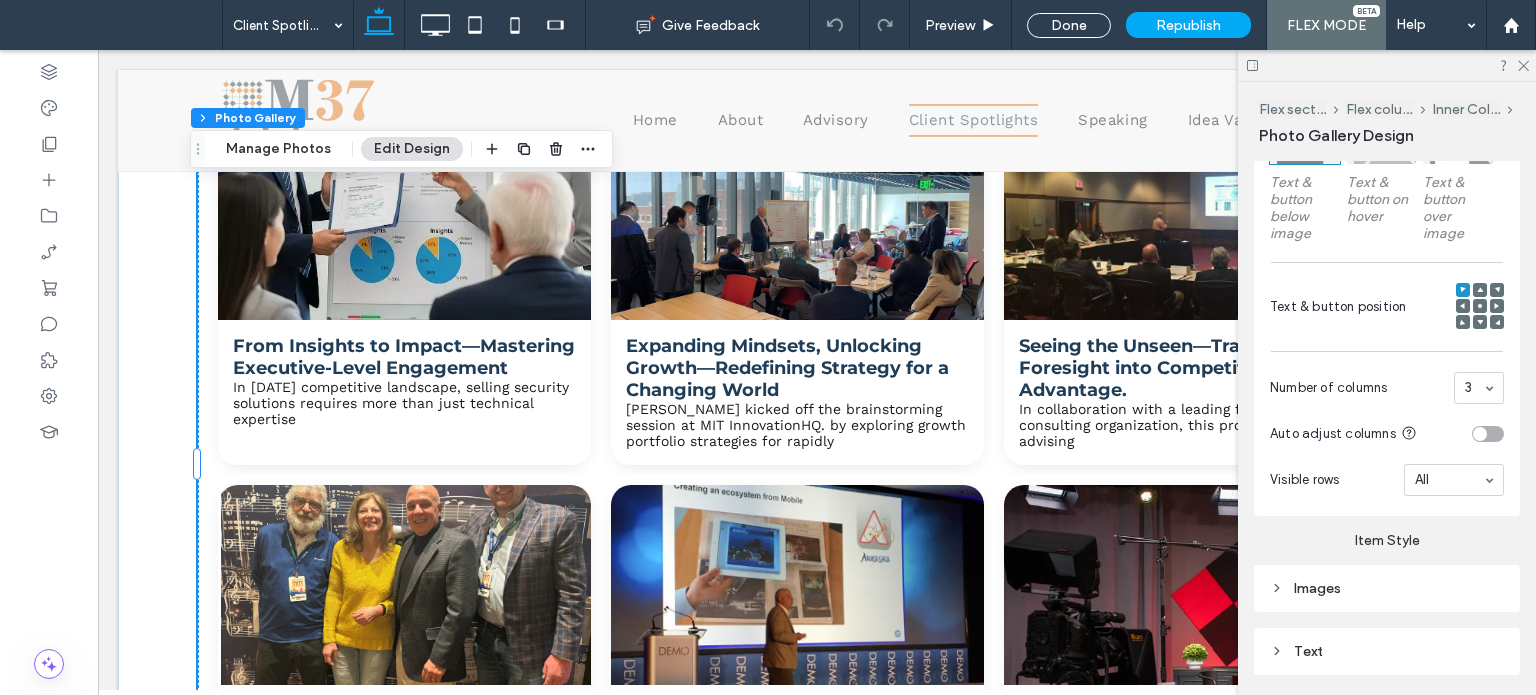 click 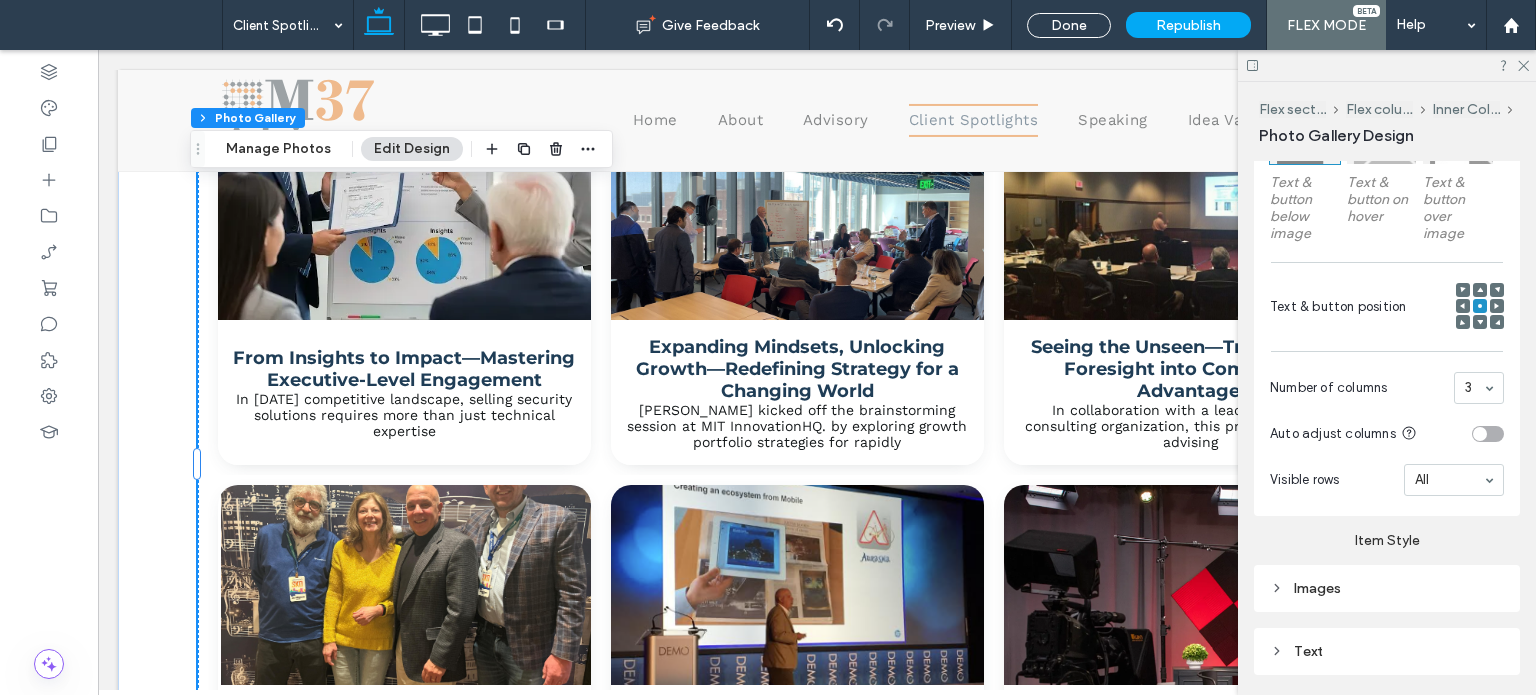 click on "Text & button position" at bounding box center (1387, 307) 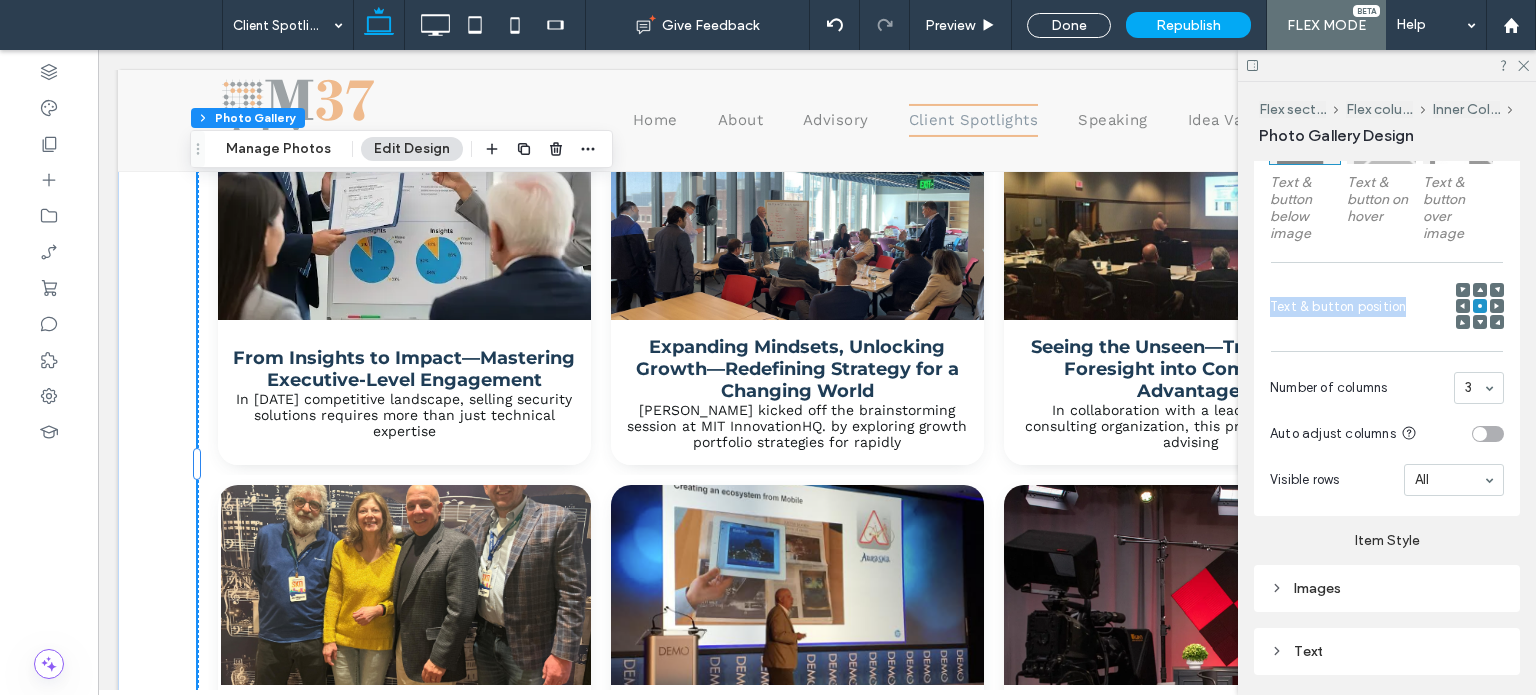 click at bounding box center [1463, 290] 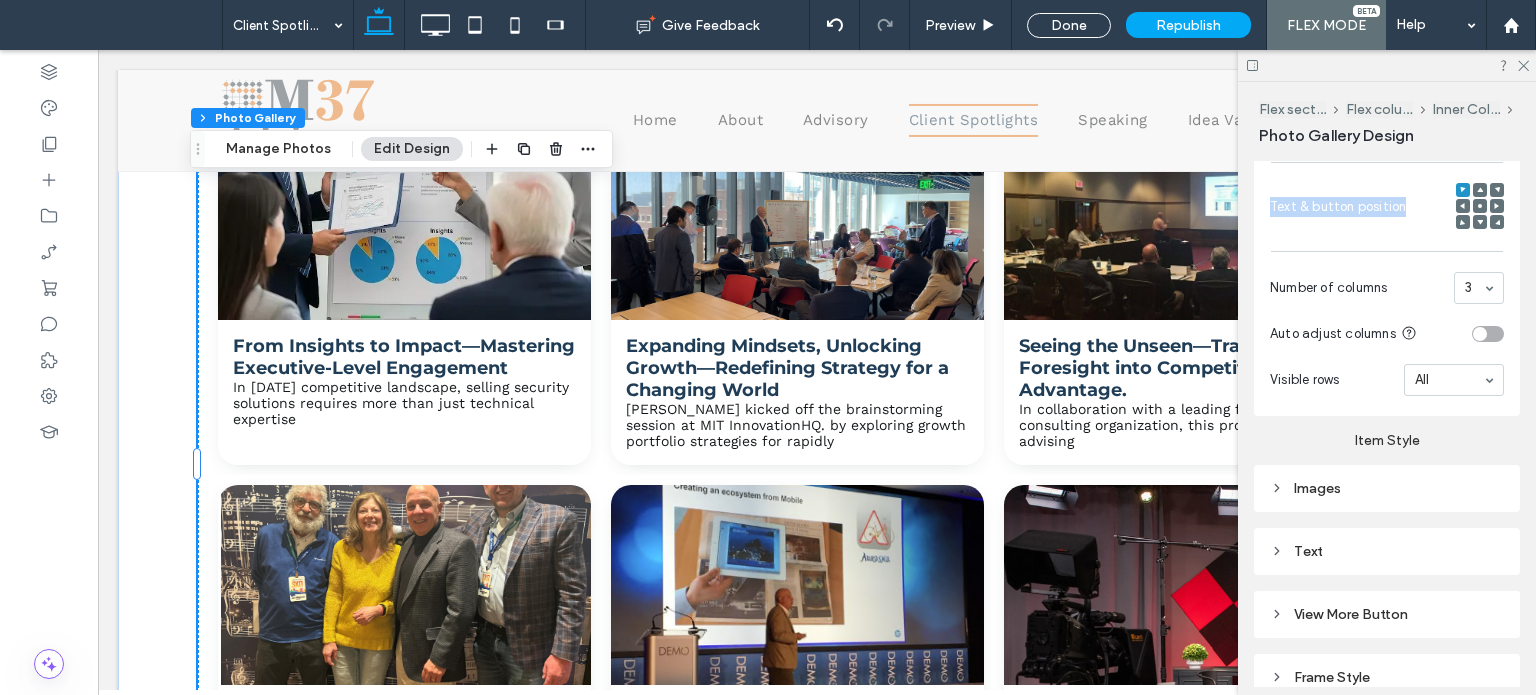click on "Images" at bounding box center (1387, 488) 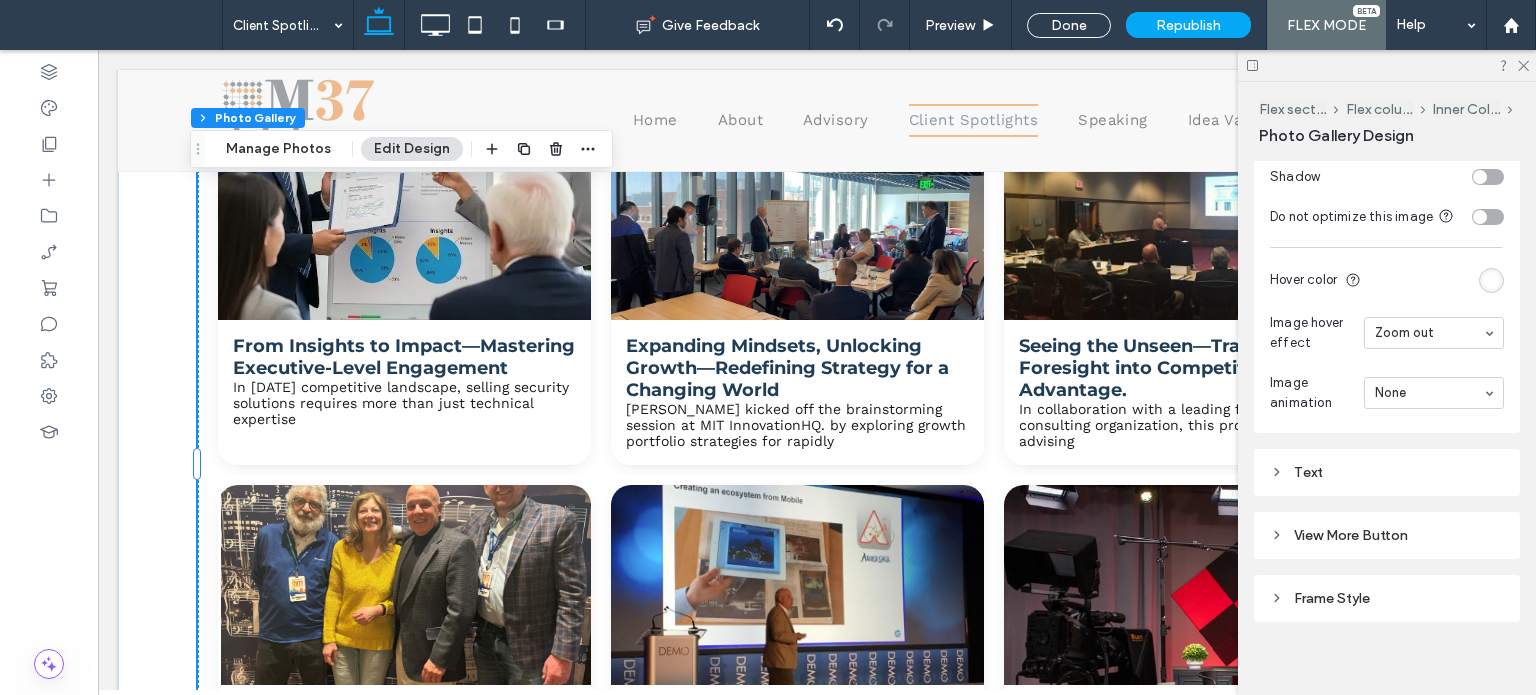 scroll, scrollTop: 1900, scrollLeft: 0, axis: vertical 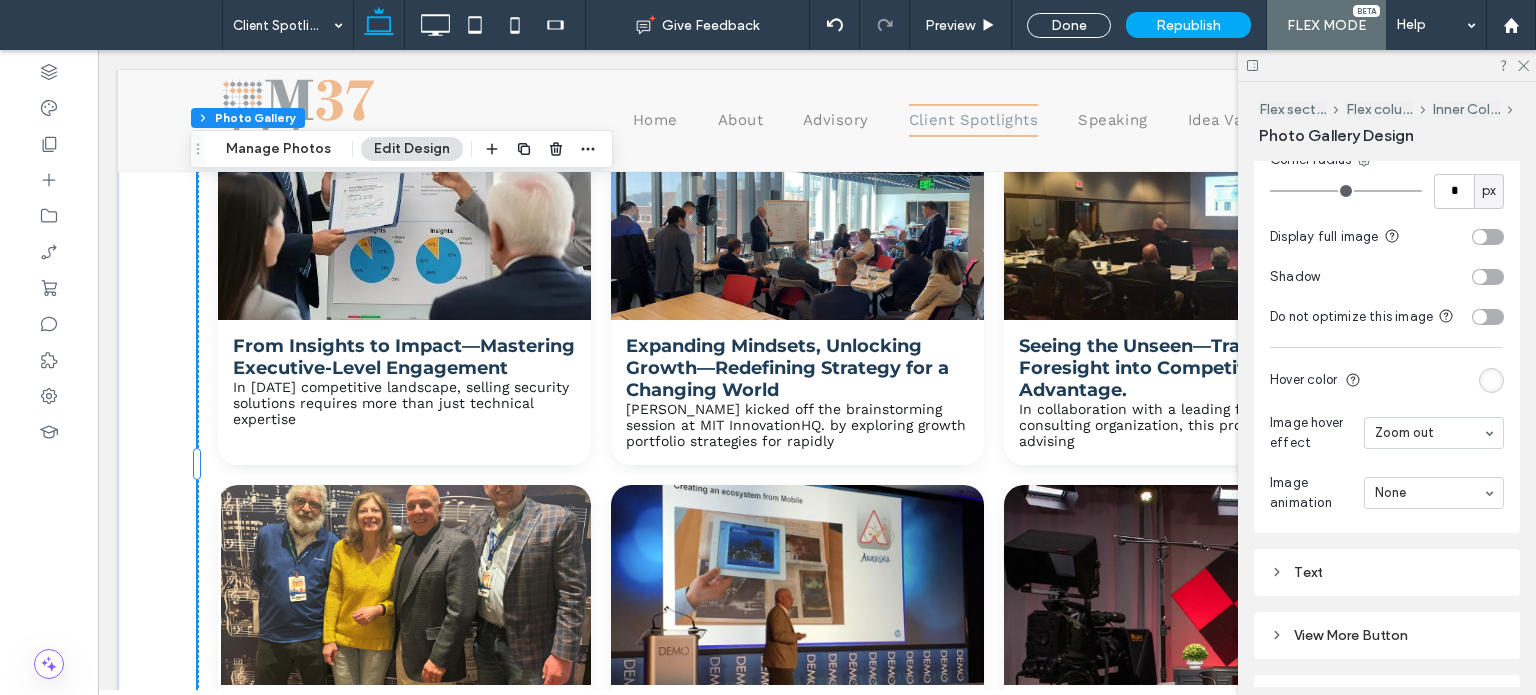 click at bounding box center [1480, 237] 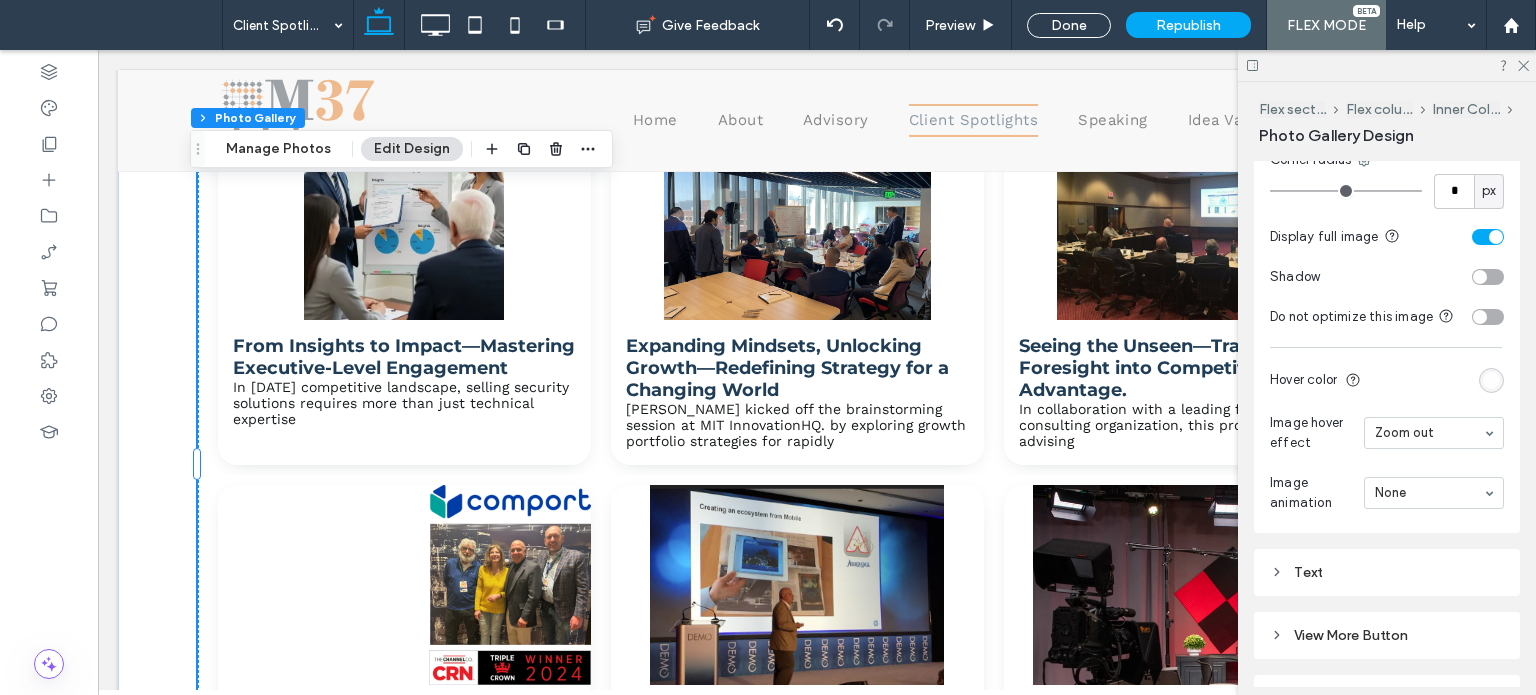 click at bounding box center [1488, 237] 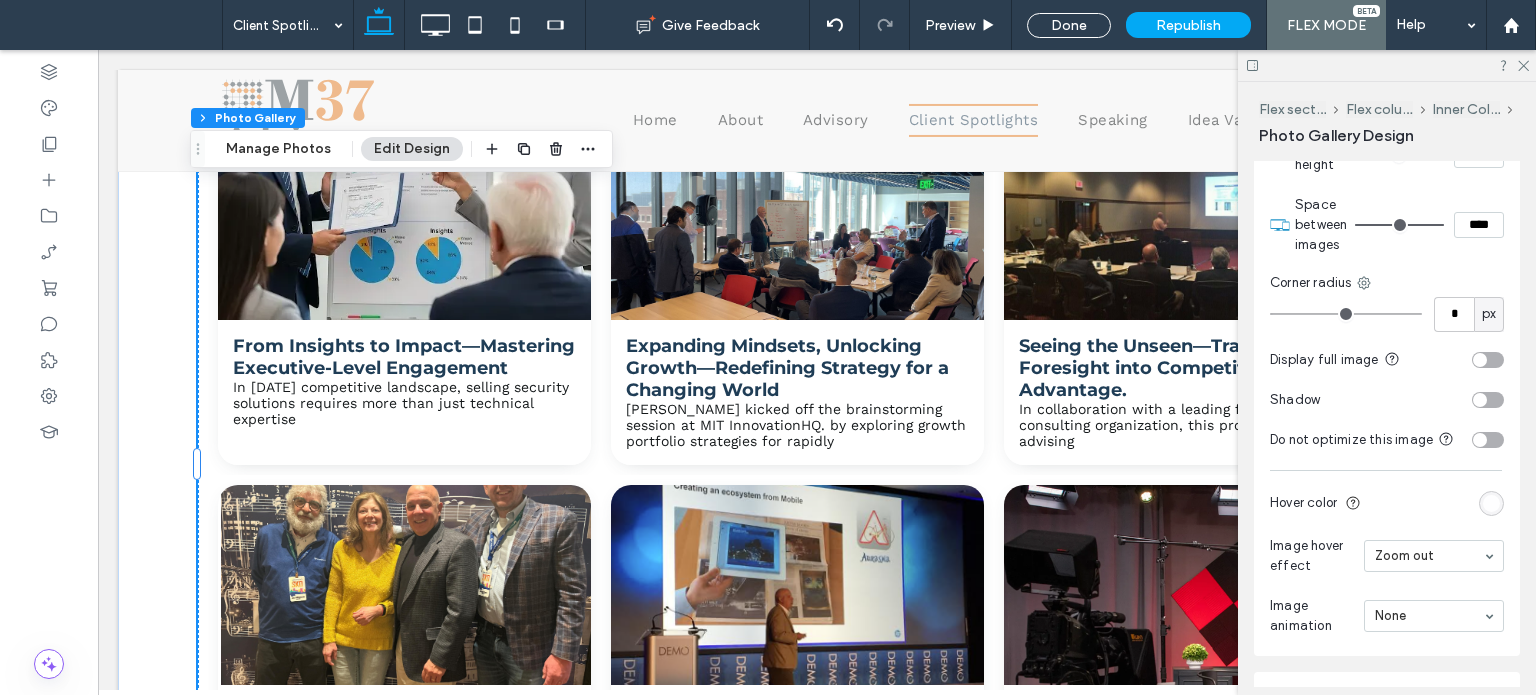 scroll, scrollTop: 1426, scrollLeft: 0, axis: vertical 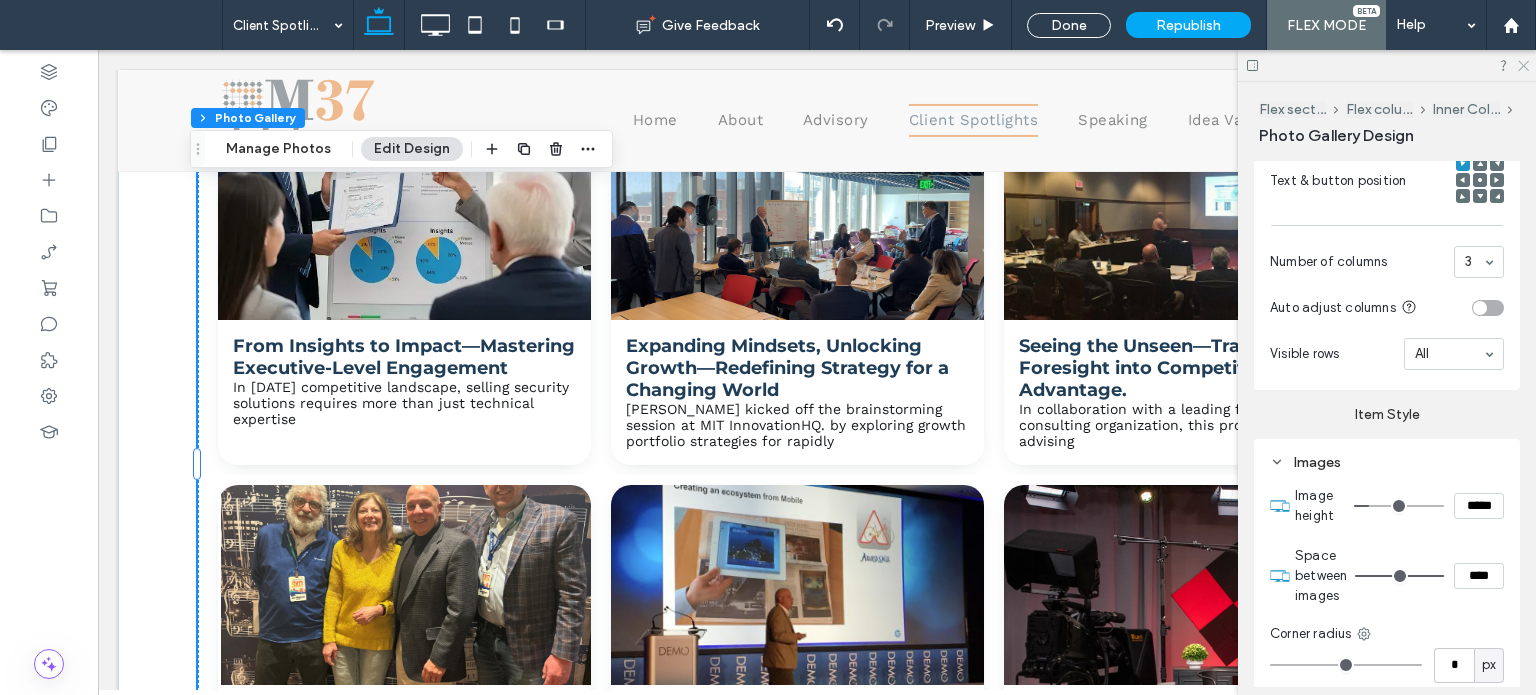 click 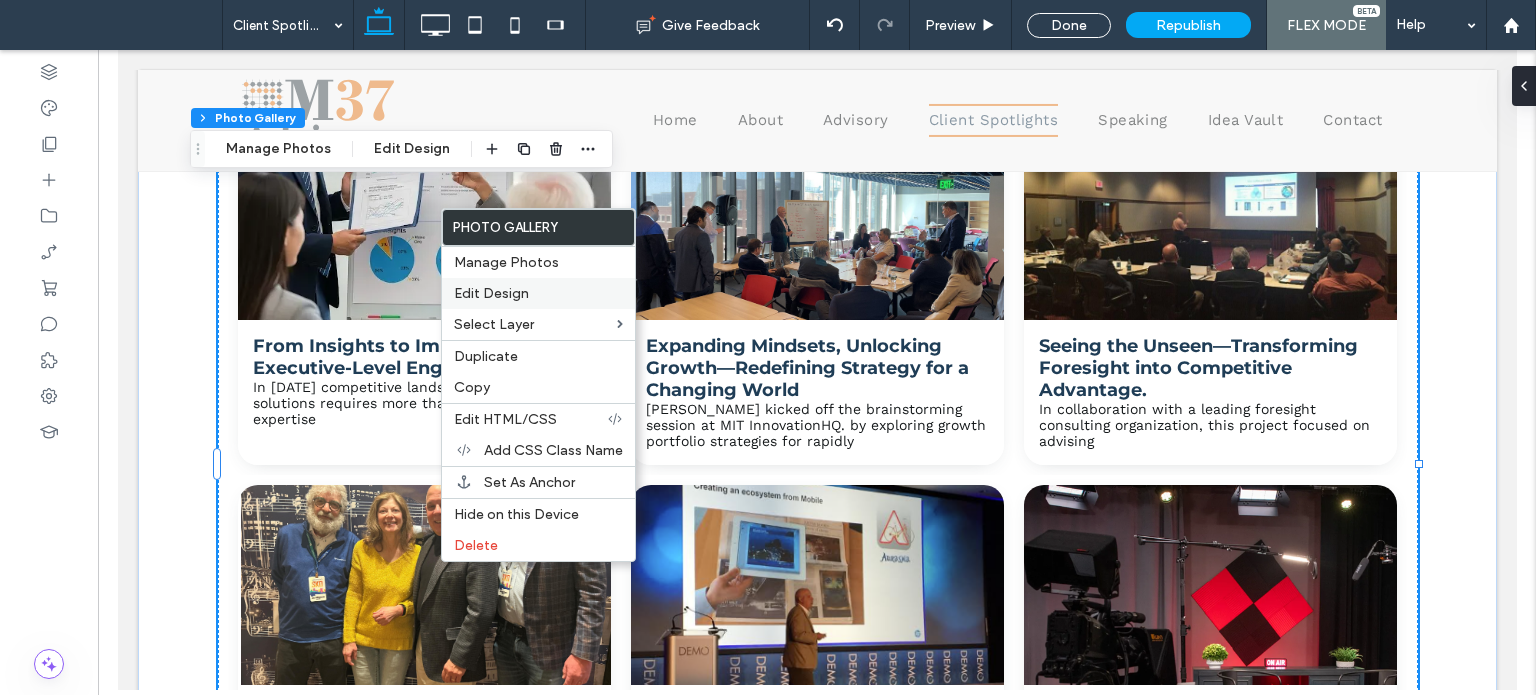 click on "Edit Design" at bounding box center (491, 293) 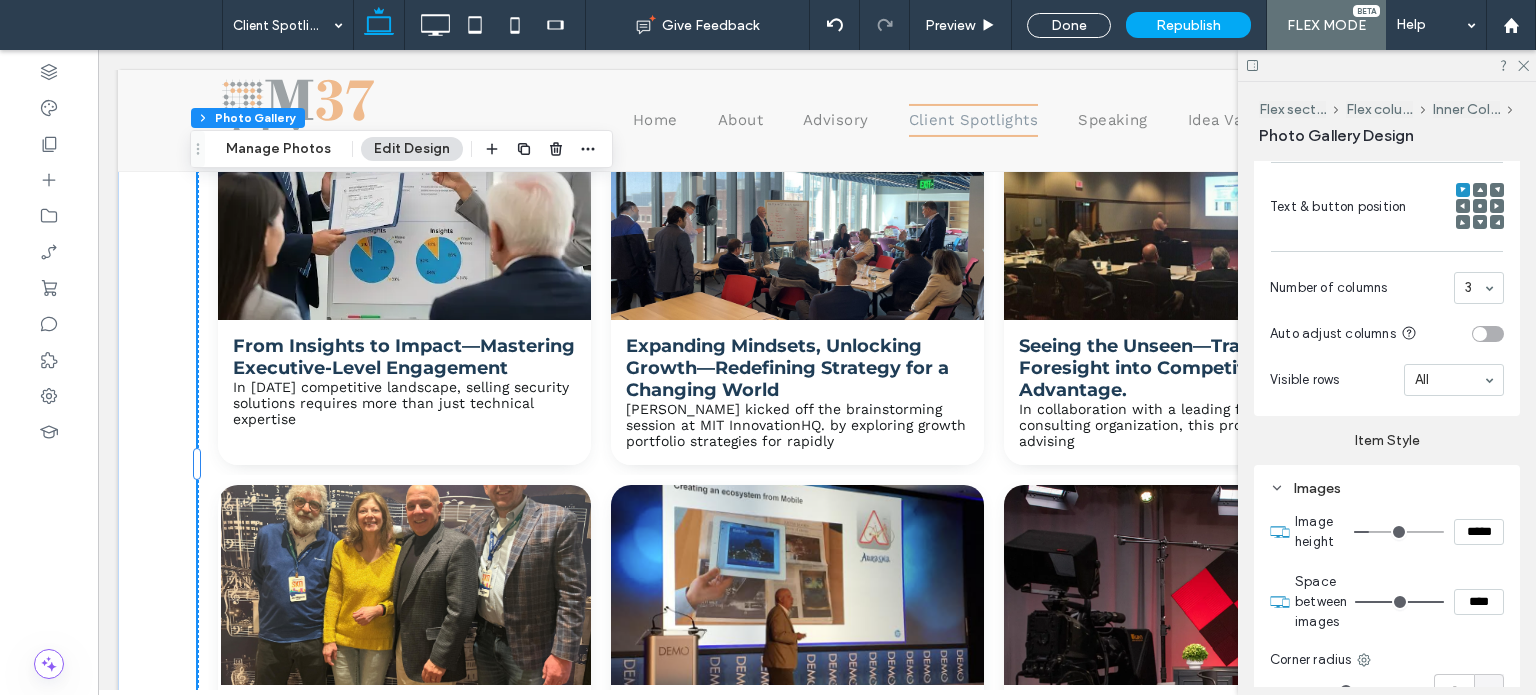 scroll, scrollTop: 2026, scrollLeft: 0, axis: vertical 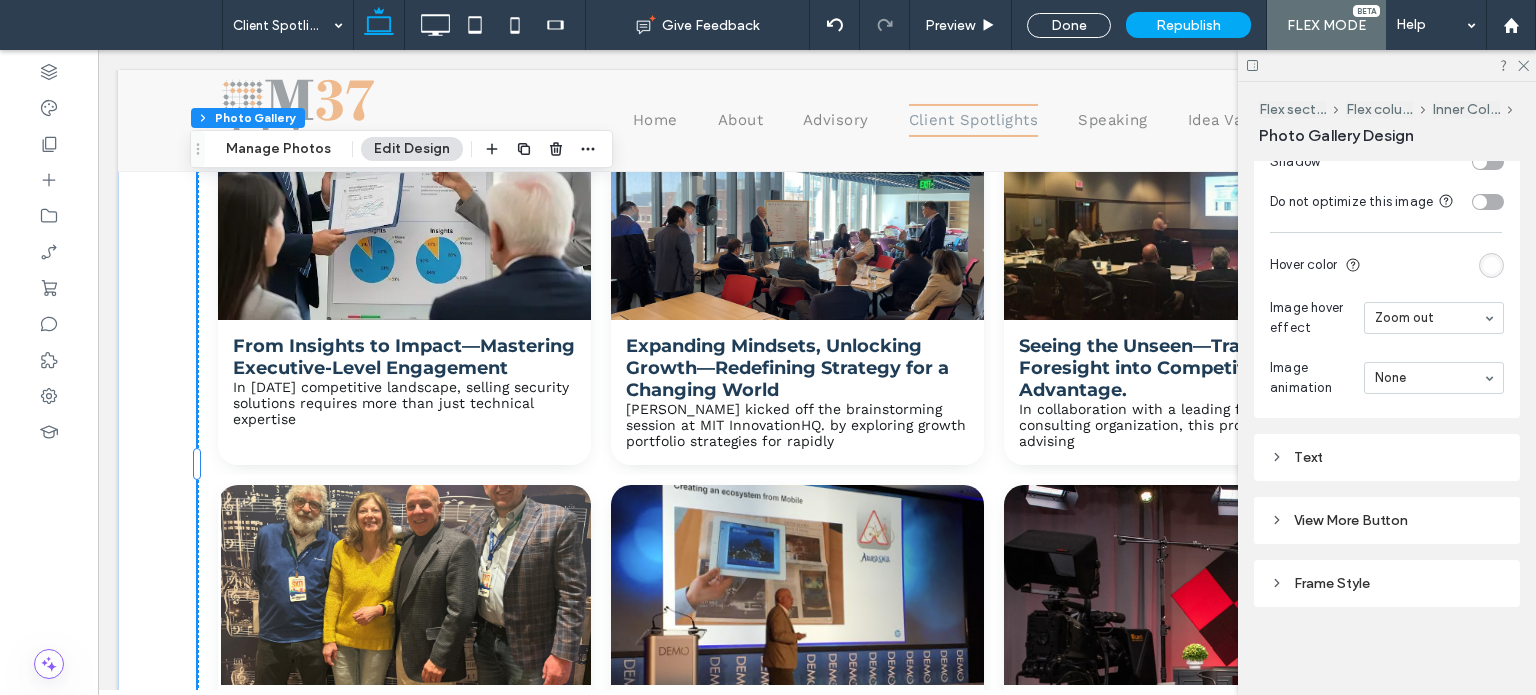 click on "View More Button" at bounding box center [1351, 520] 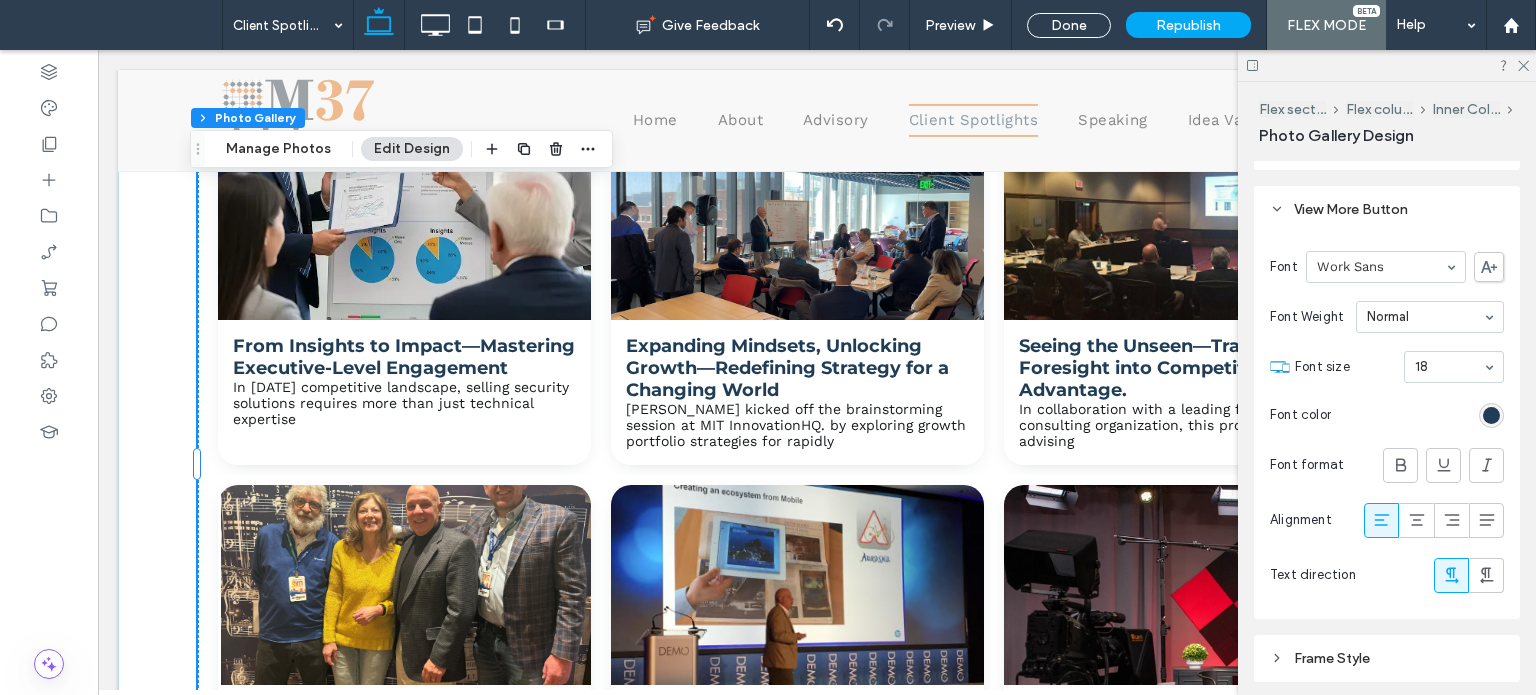 scroll, scrollTop: 2411, scrollLeft: 0, axis: vertical 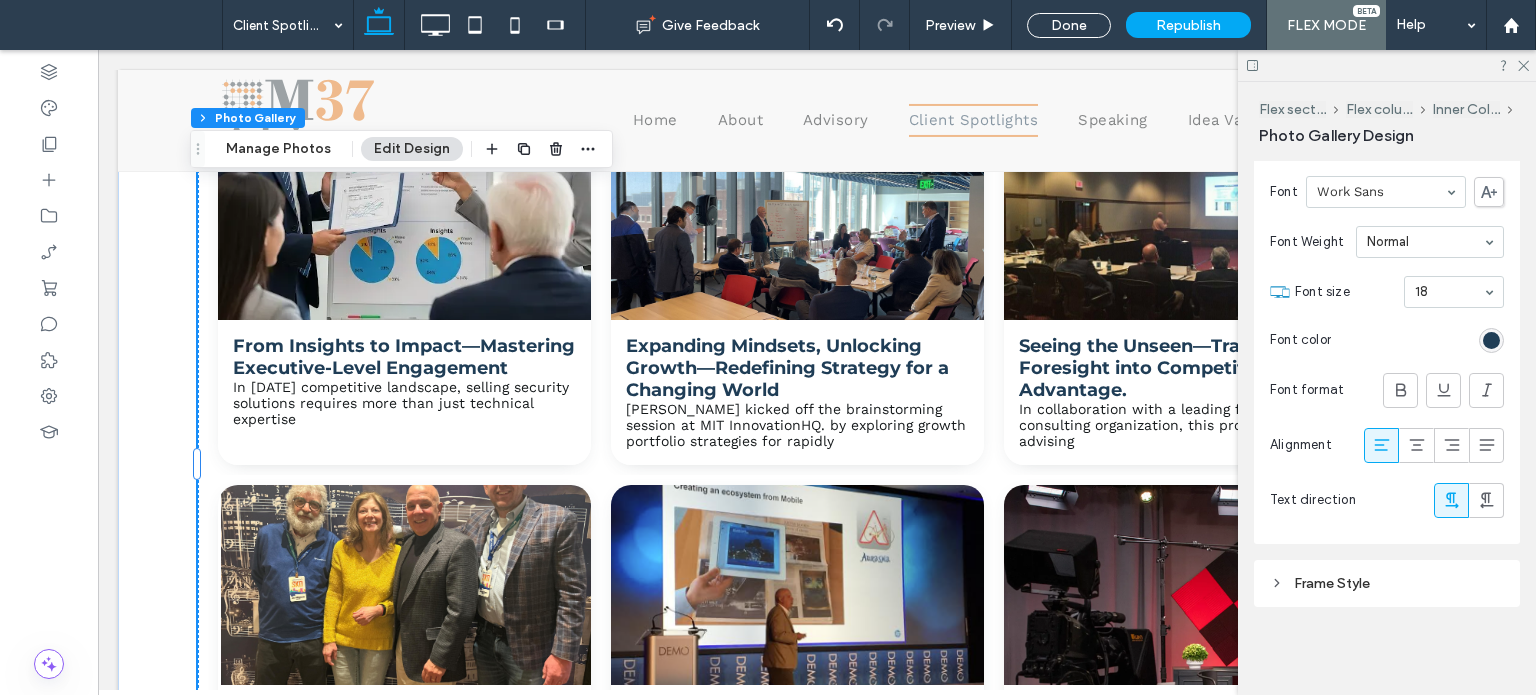 click on "Frame Style" at bounding box center [1387, 583] 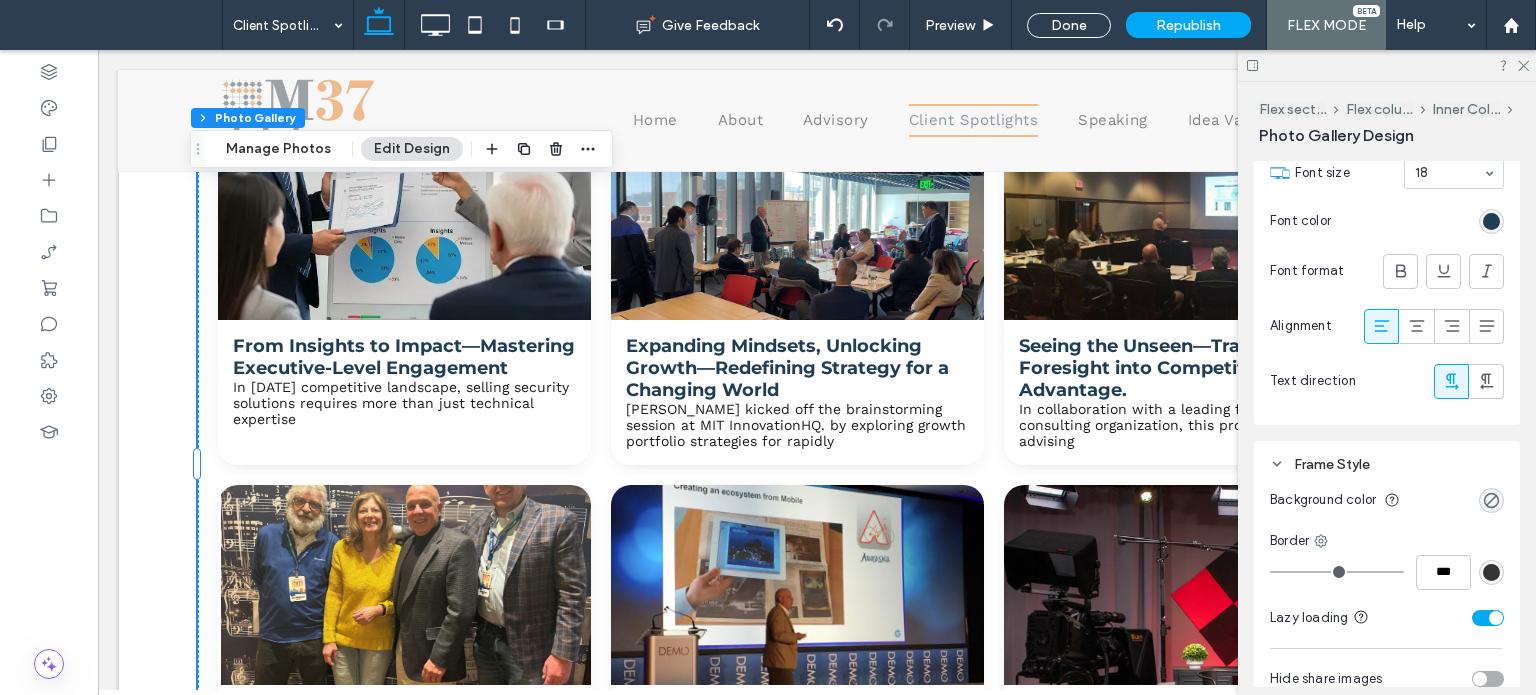scroll, scrollTop: 2632, scrollLeft: 0, axis: vertical 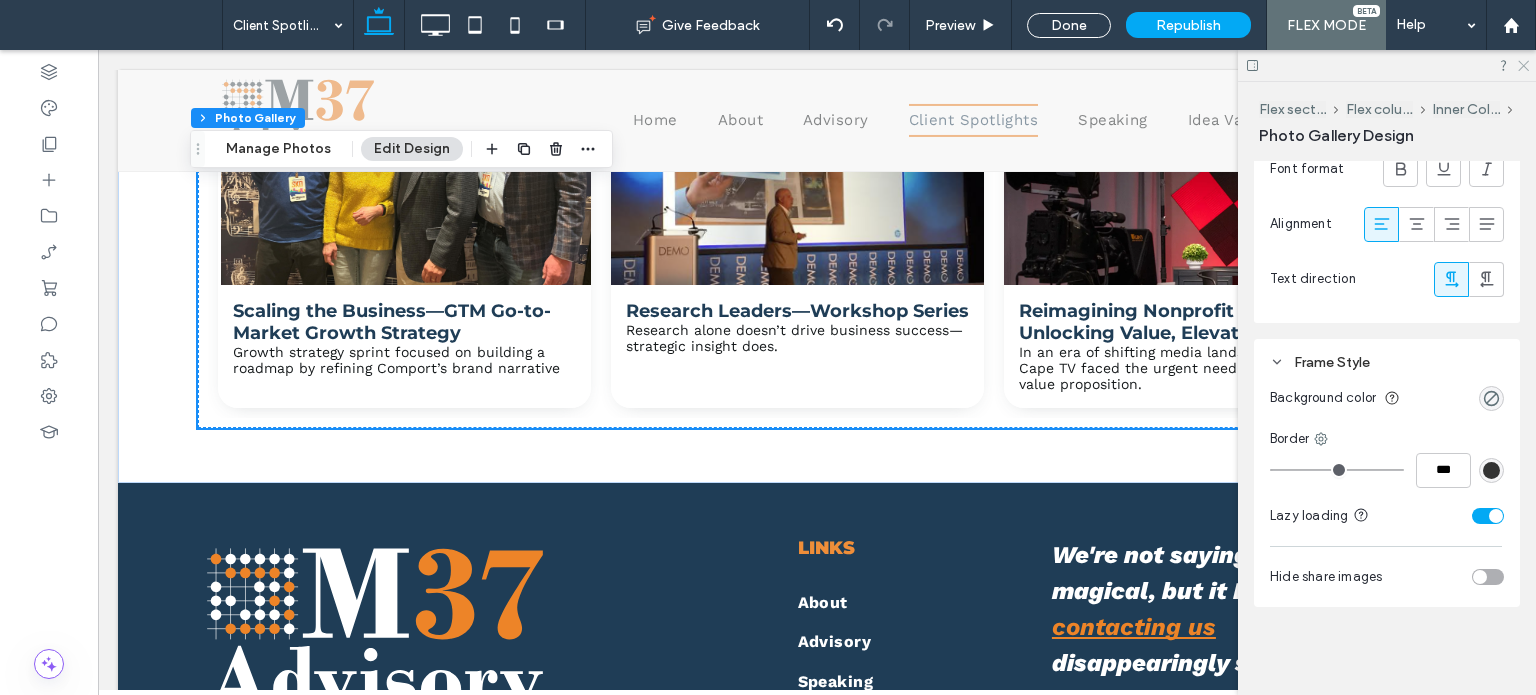 click 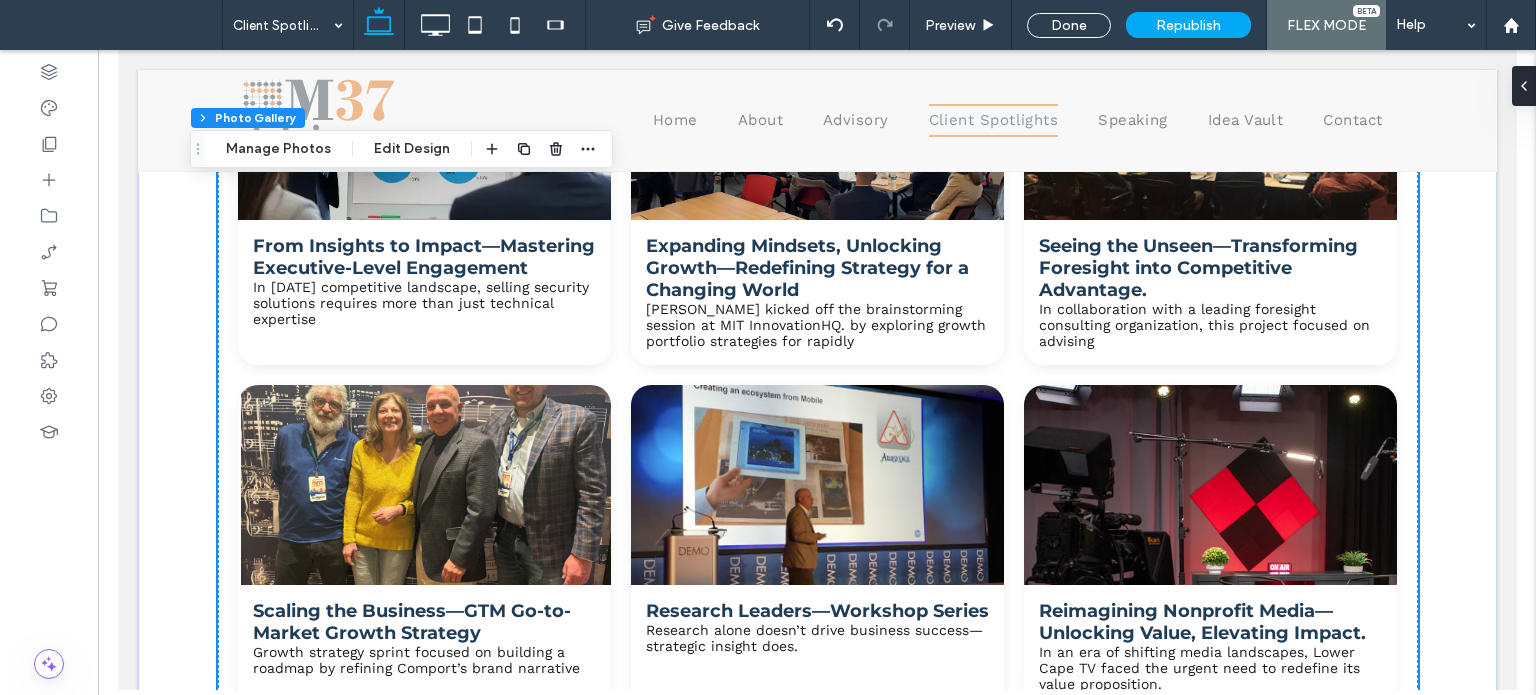 scroll, scrollTop: 198, scrollLeft: 0, axis: vertical 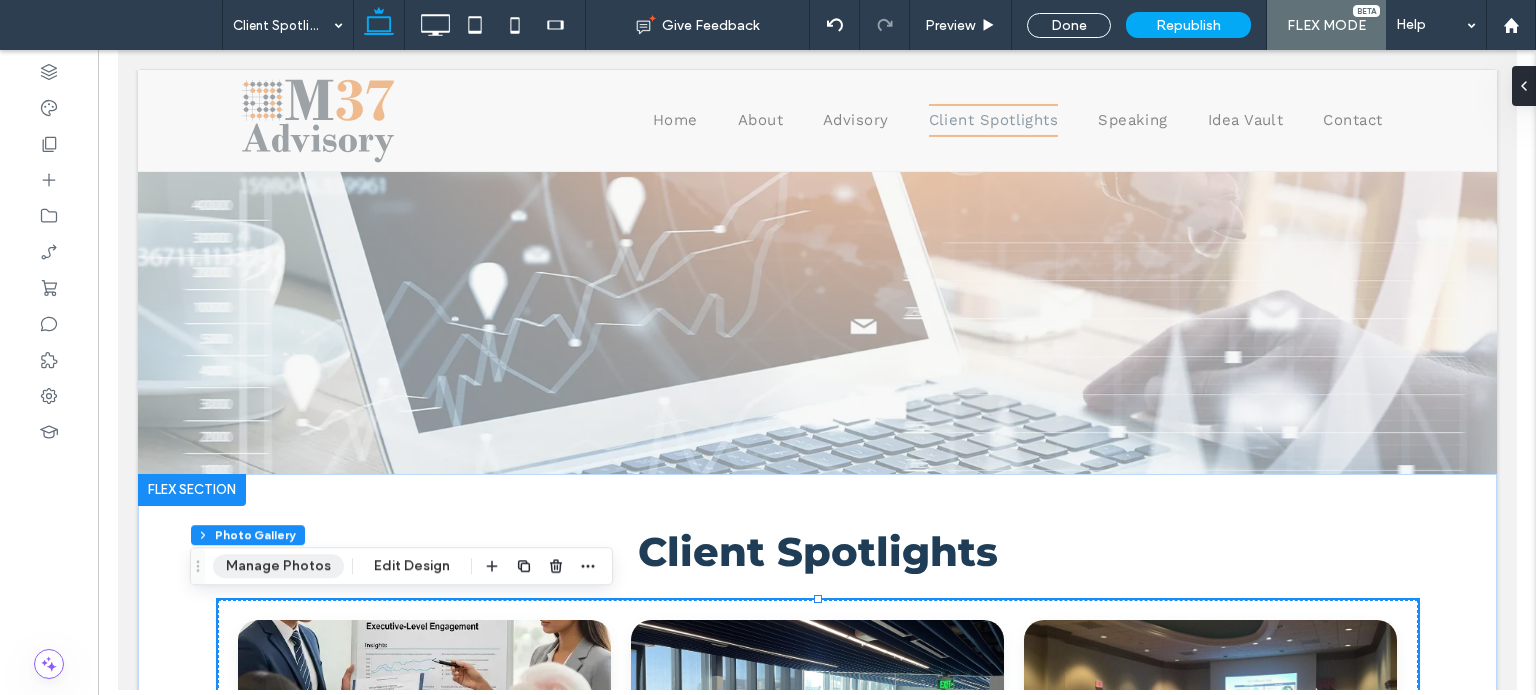 click on "Manage Photos" at bounding box center [278, 566] 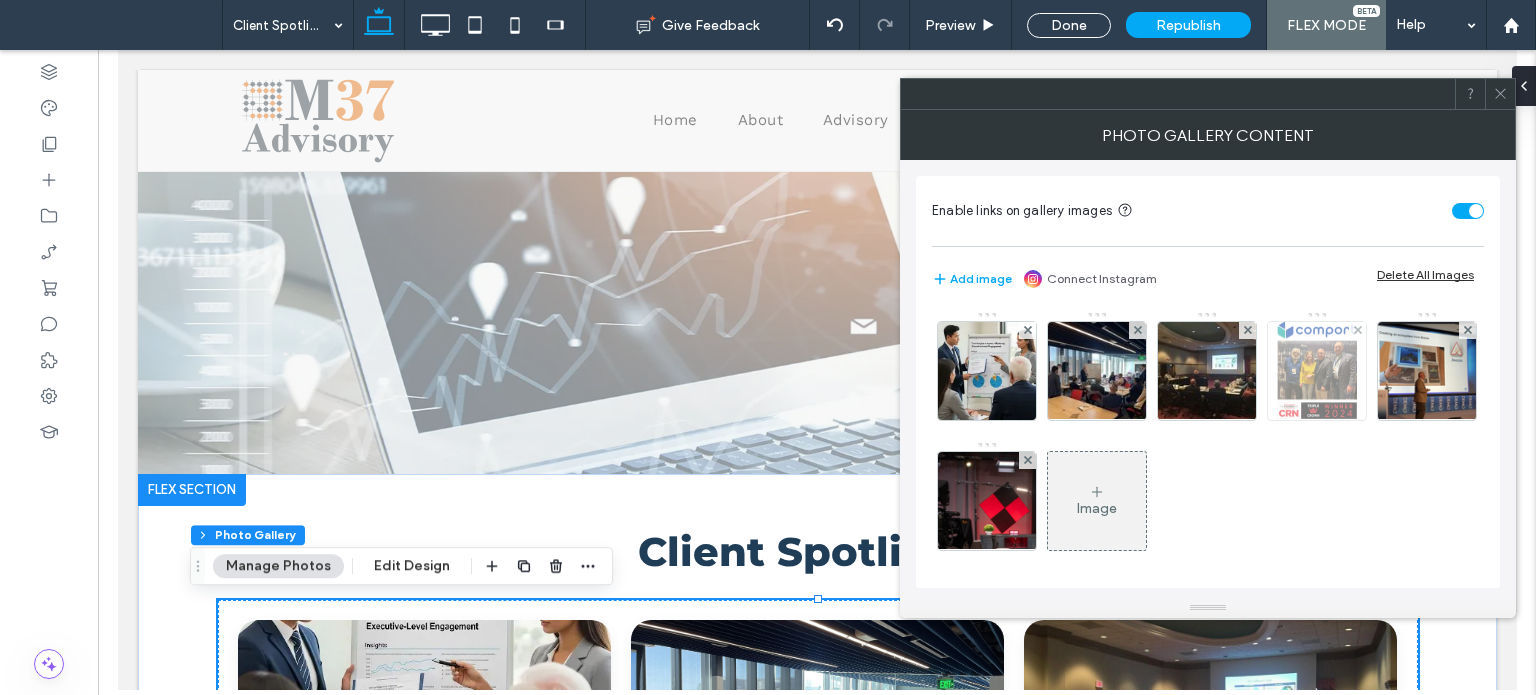 click at bounding box center [1317, 371] 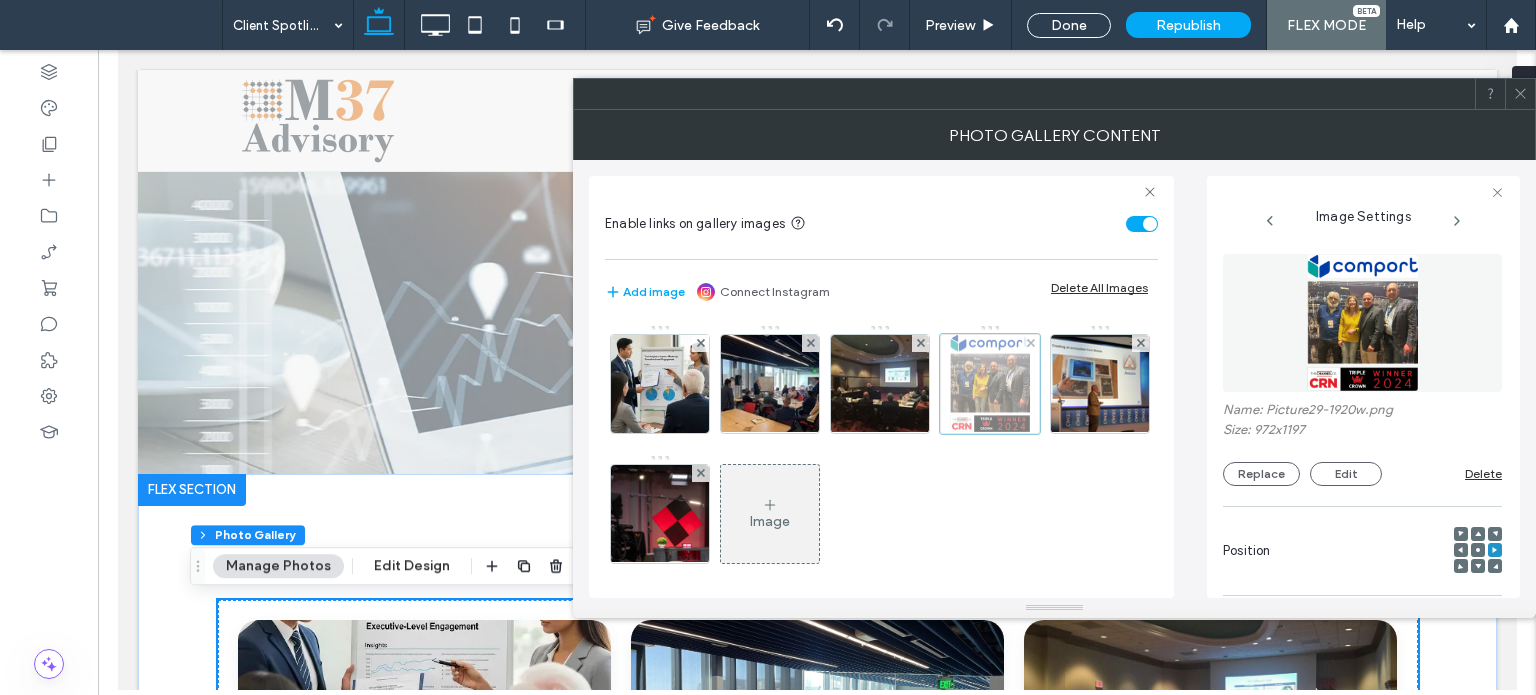 scroll, scrollTop: 0, scrollLeft: 10, axis: horizontal 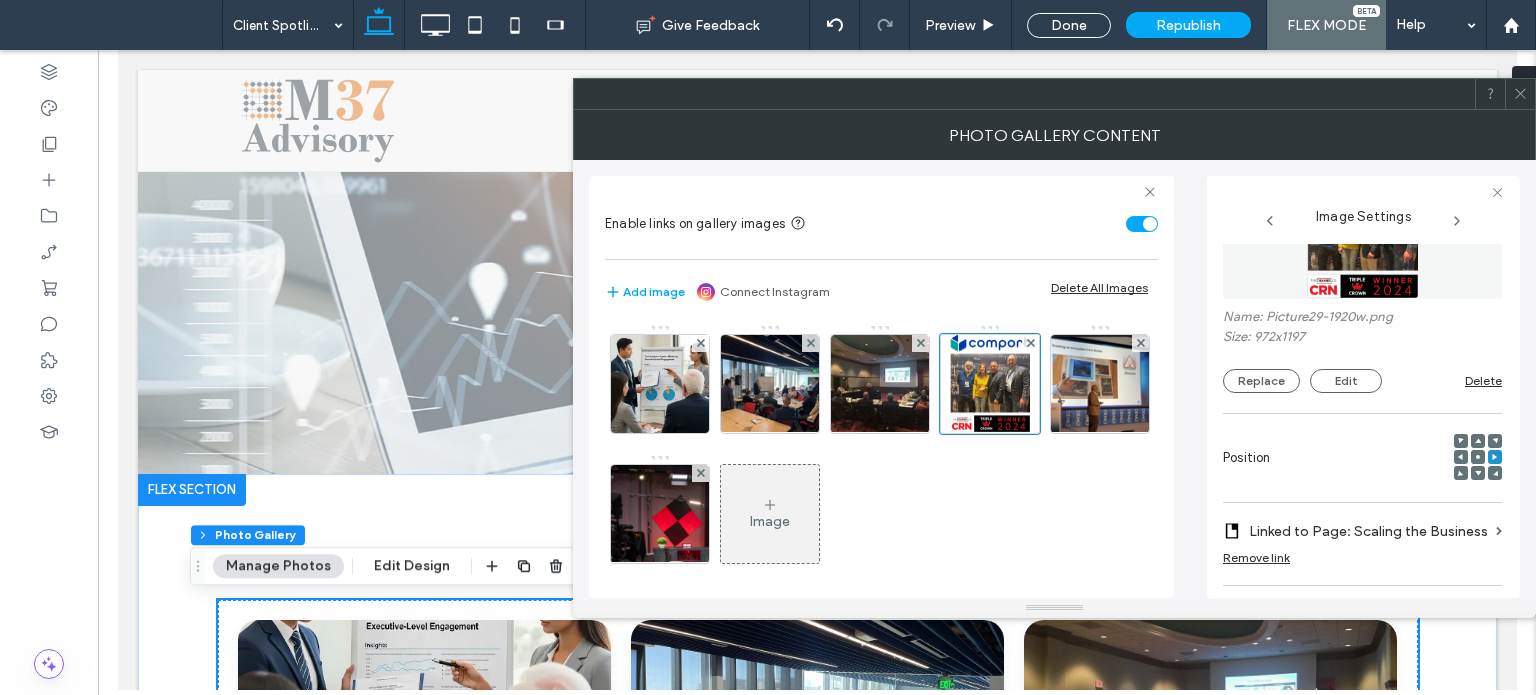 click at bounding box center (1478, 458) 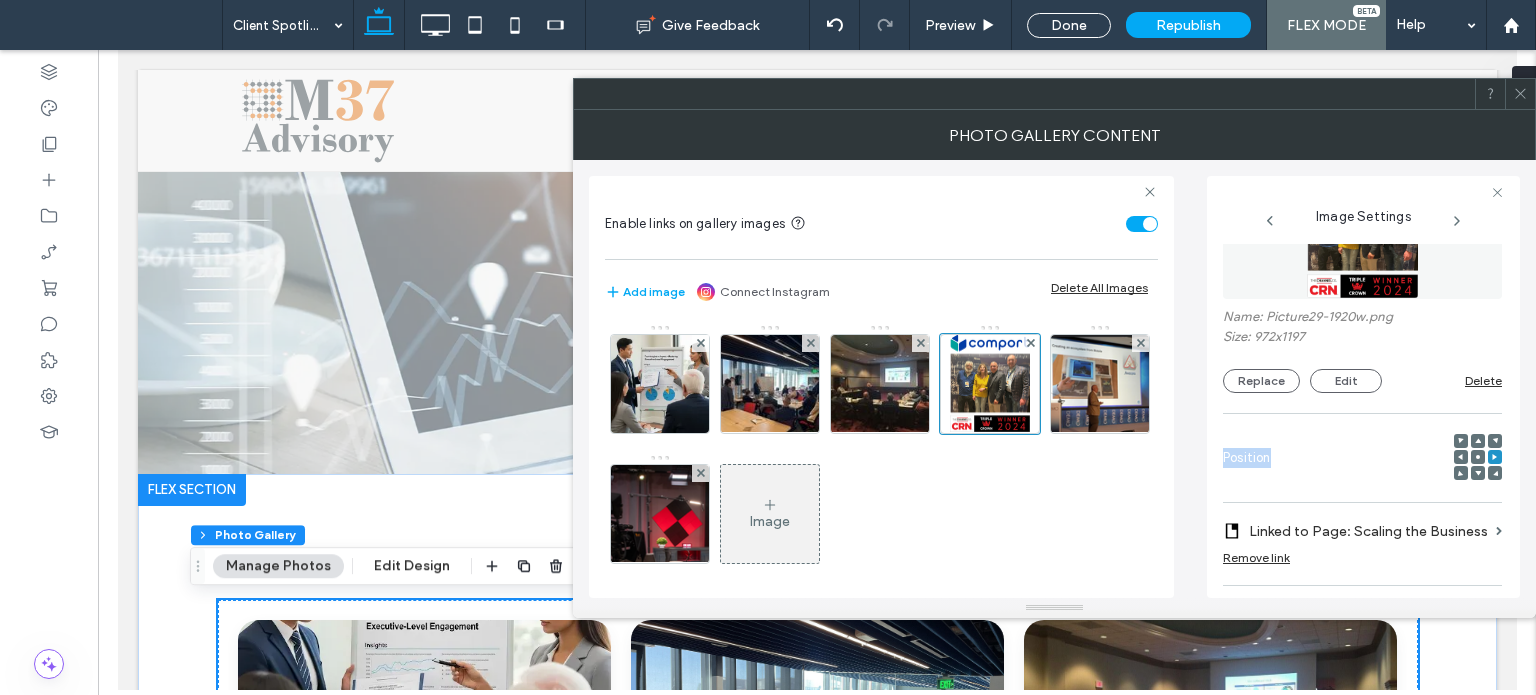 click at bounding box center (1495, 441) 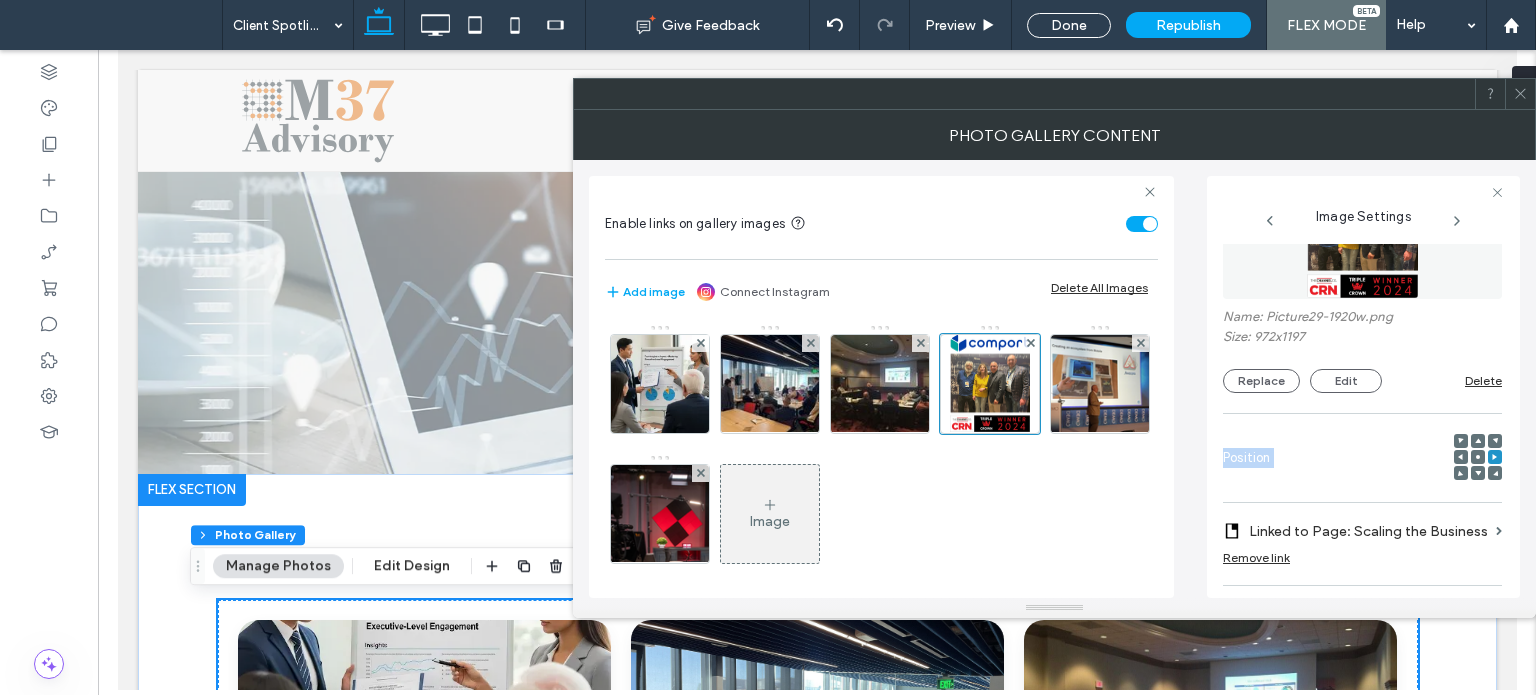 click at bounding box center (1495, 441) 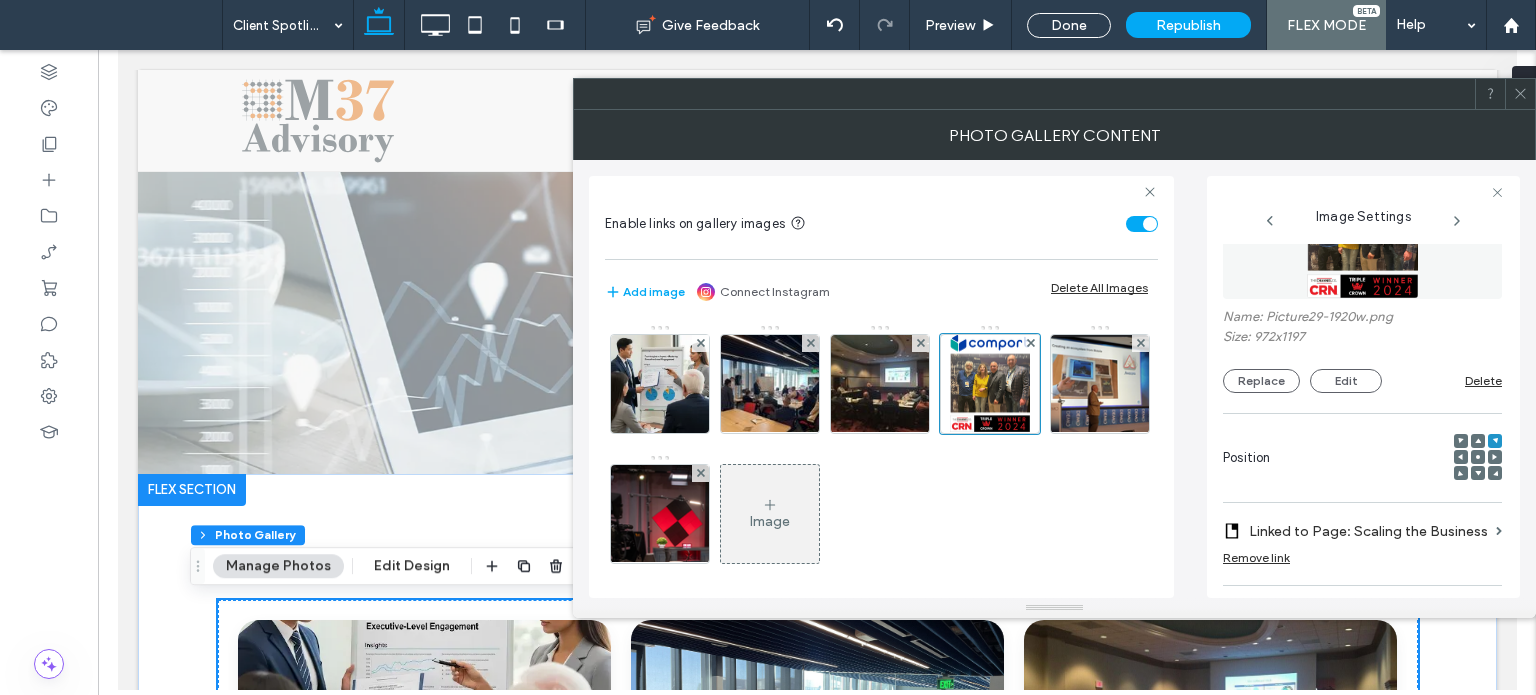 click 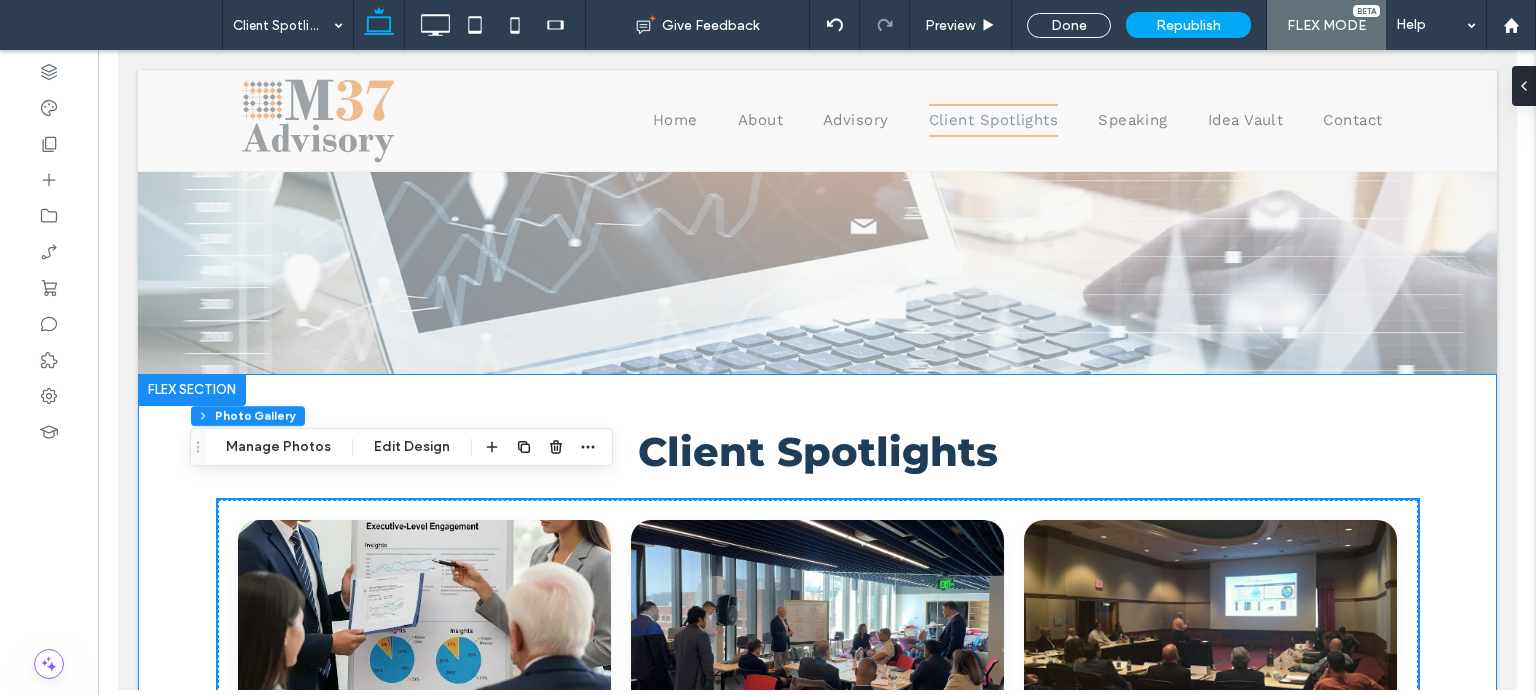 scroll, scrollTop: 798, scrollLeft: 0, axis: vertical 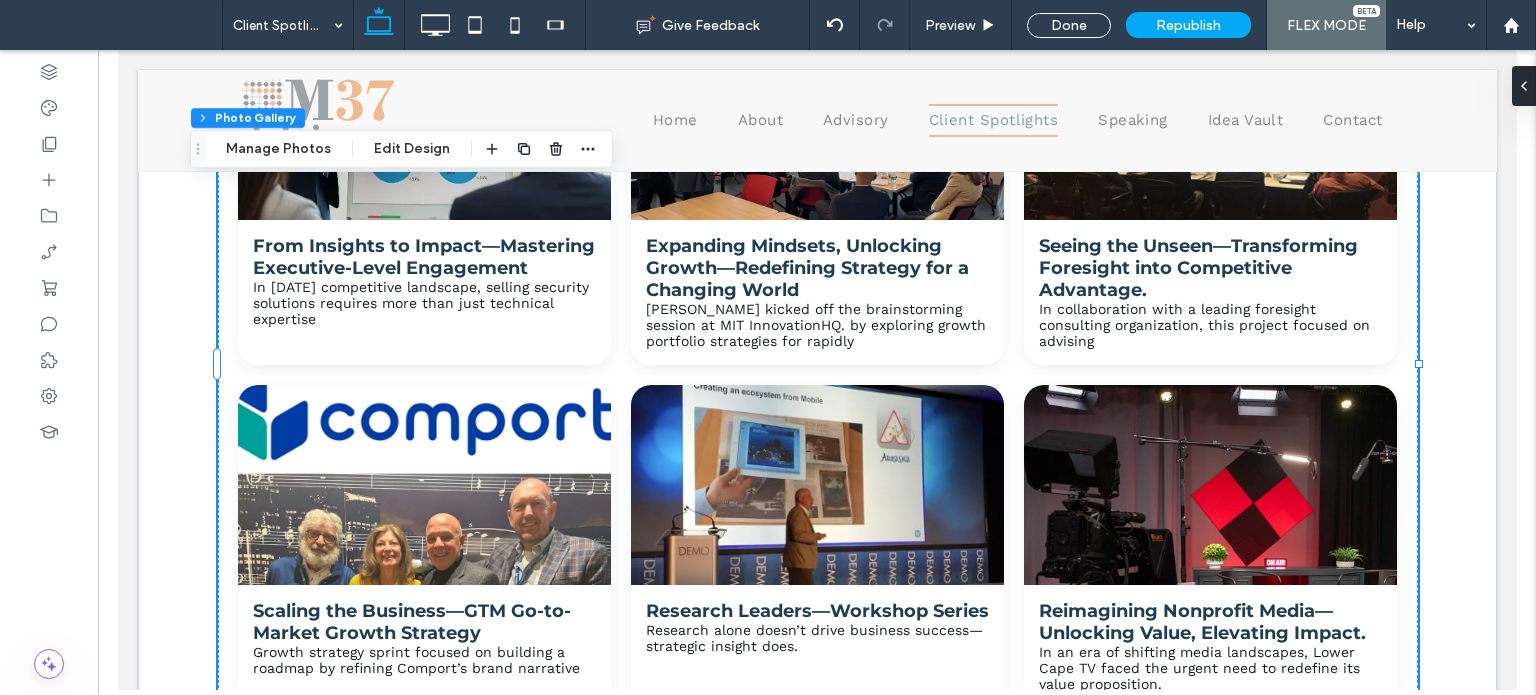 click at bounding box center (423, 485) 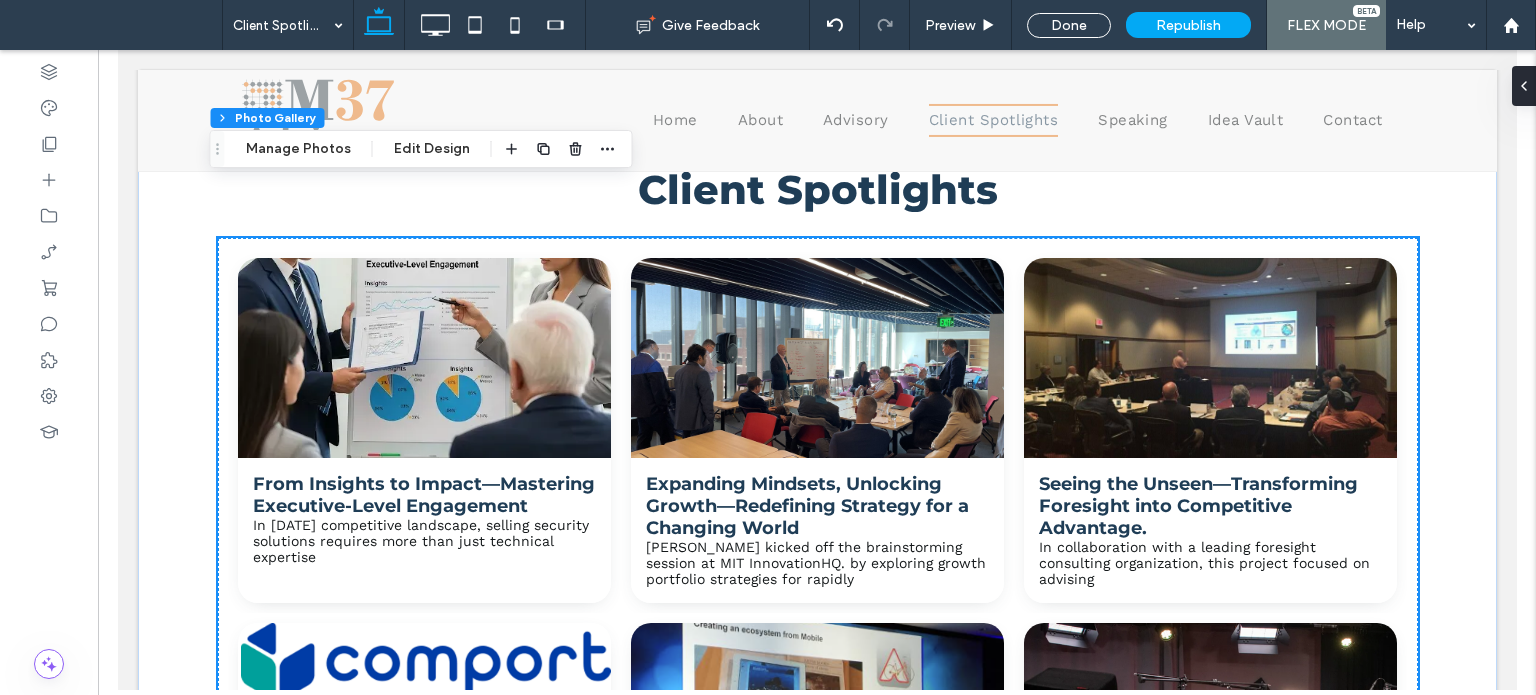 scroll, scrollTop: 198, scrollLeft: 0, axis: vertical 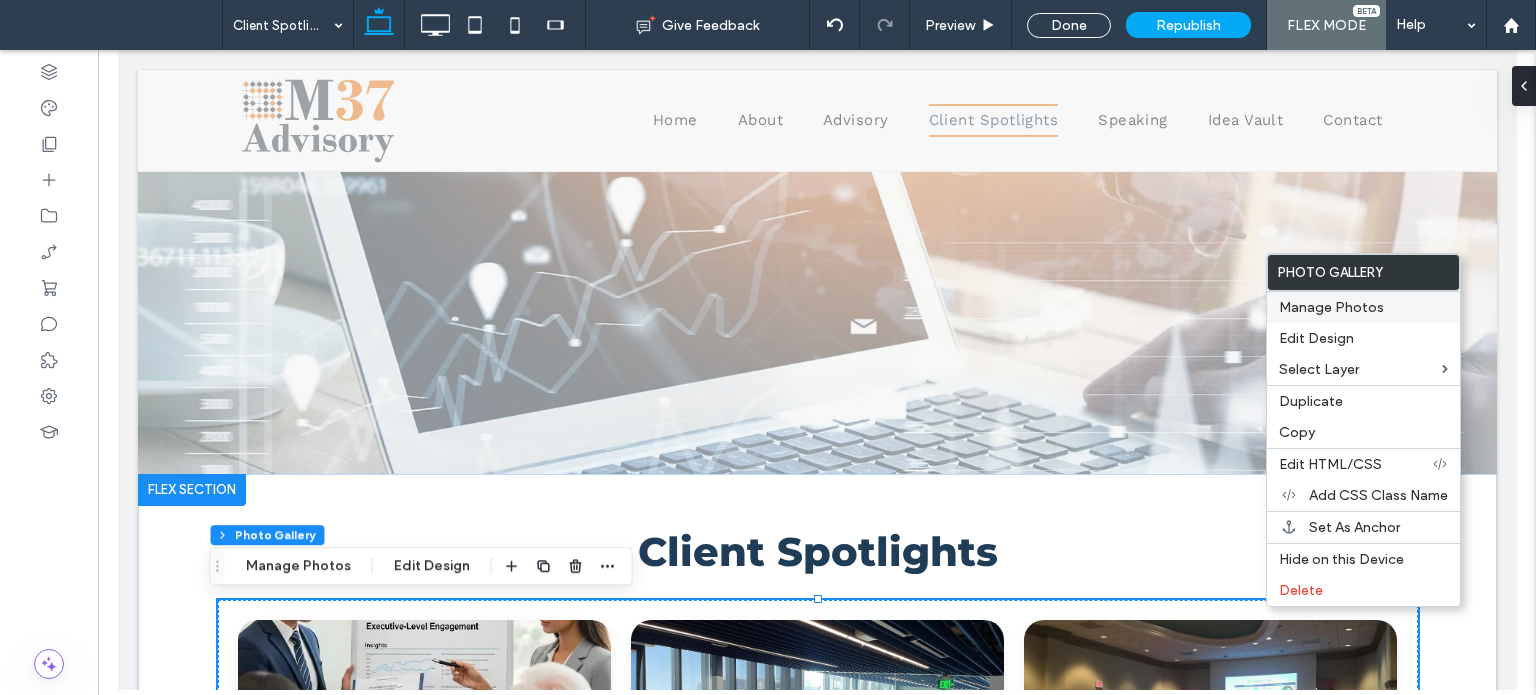 click on "Manage Photos" at bounding box center (1331, 307) 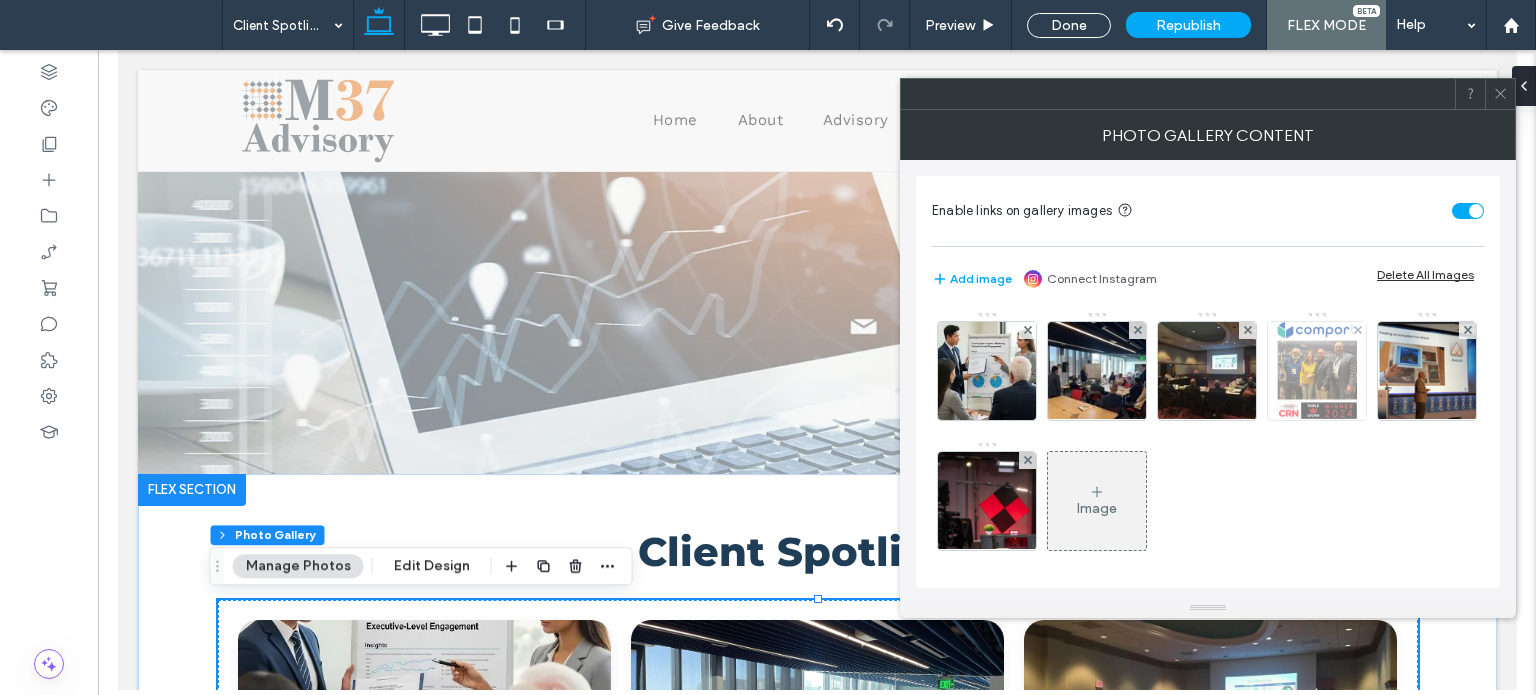 click at bounding box center (1317, 371) 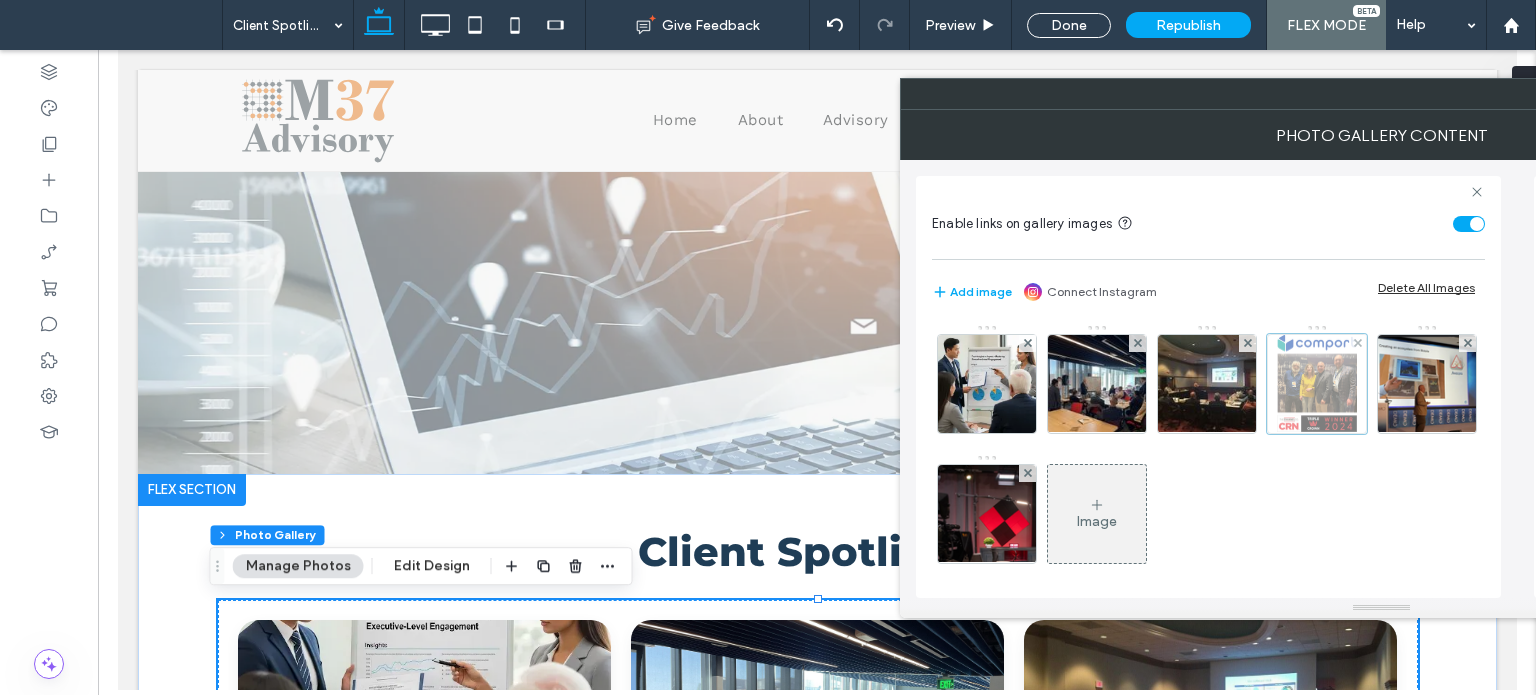 scroll, scrollTop: 0, scrollLeft: 51, axis: horizontal 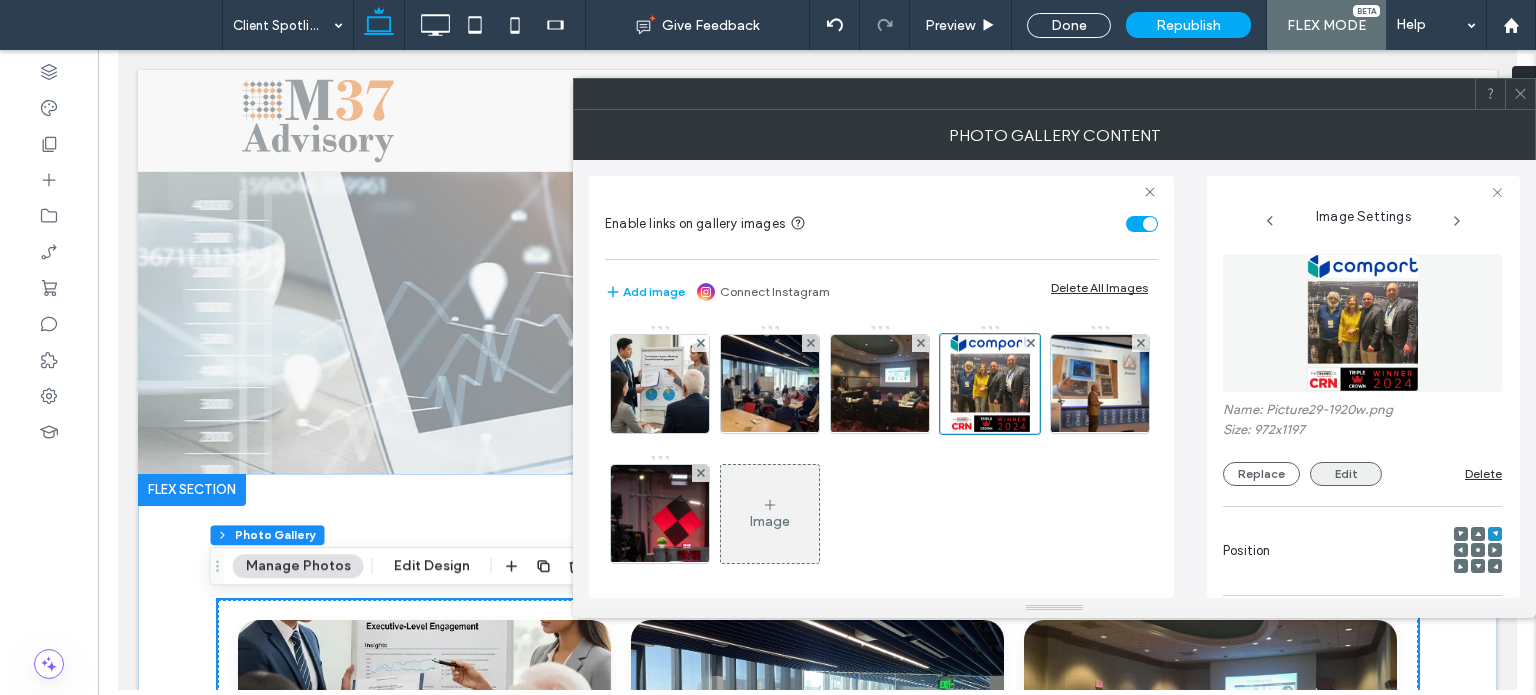 click on "Edit" at bounding box center (1346, 474) 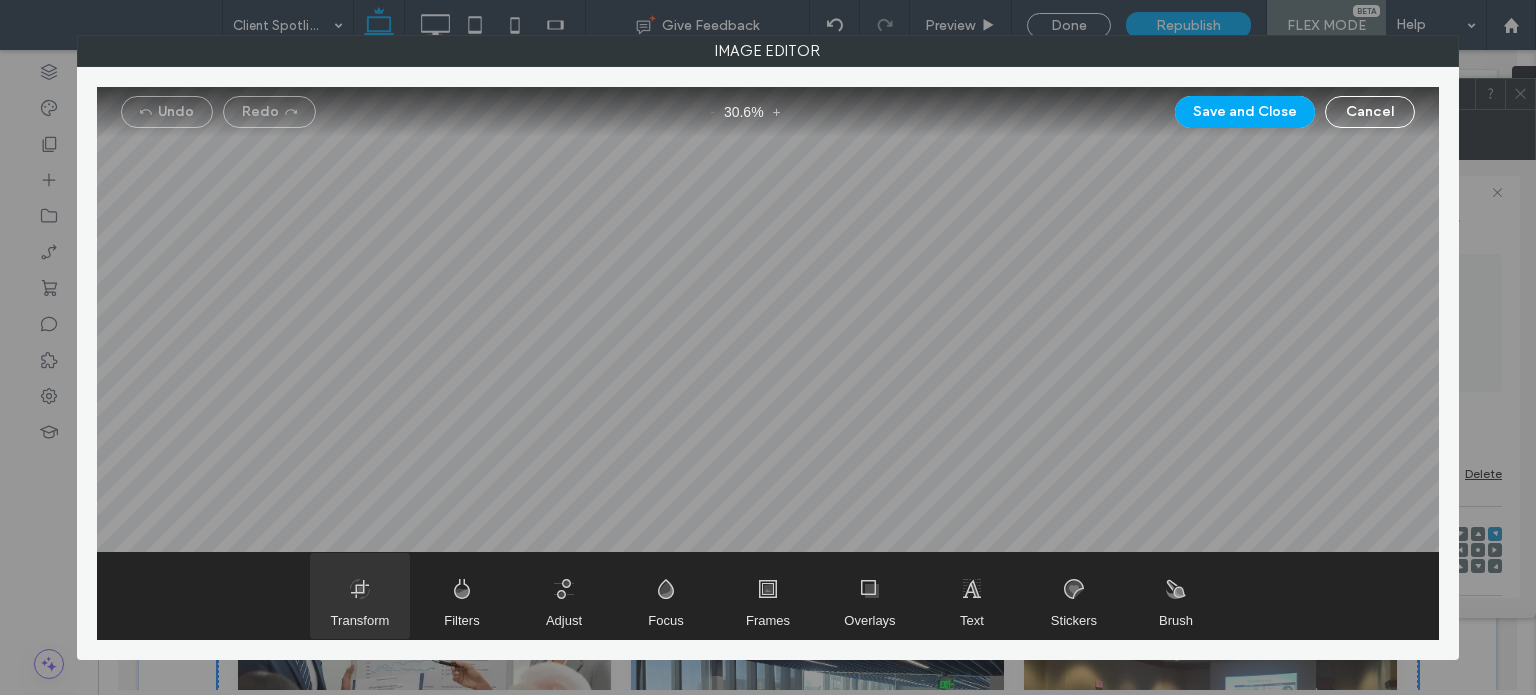 drag, startPoint x: 306, startPoint y: 607, endPoint x: 320, endPoint y: 598, distance: 16.643316 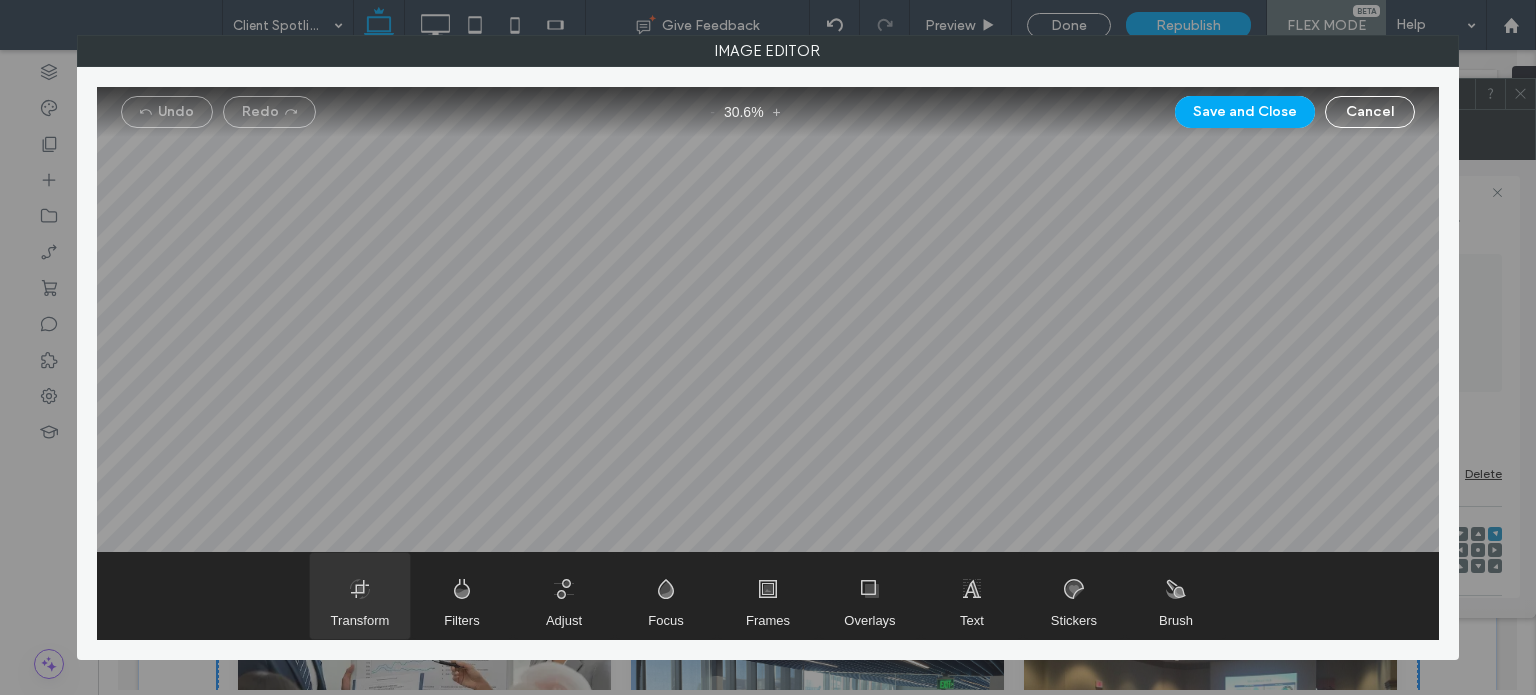 click at bounding box center [360, 596] 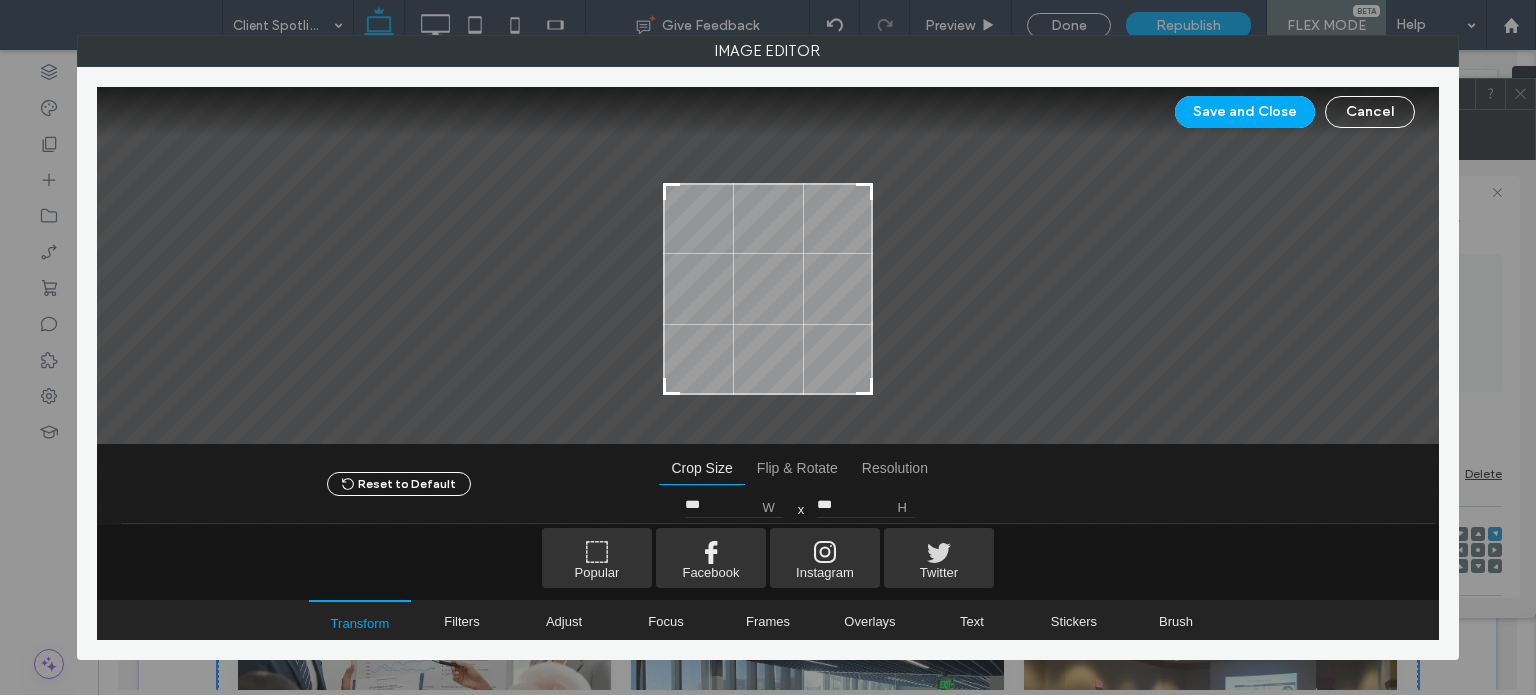 drag, startPoint x: 868, startPoint y: 141, endPoint x: 872, endPoint y: 187, distance: 46.173584 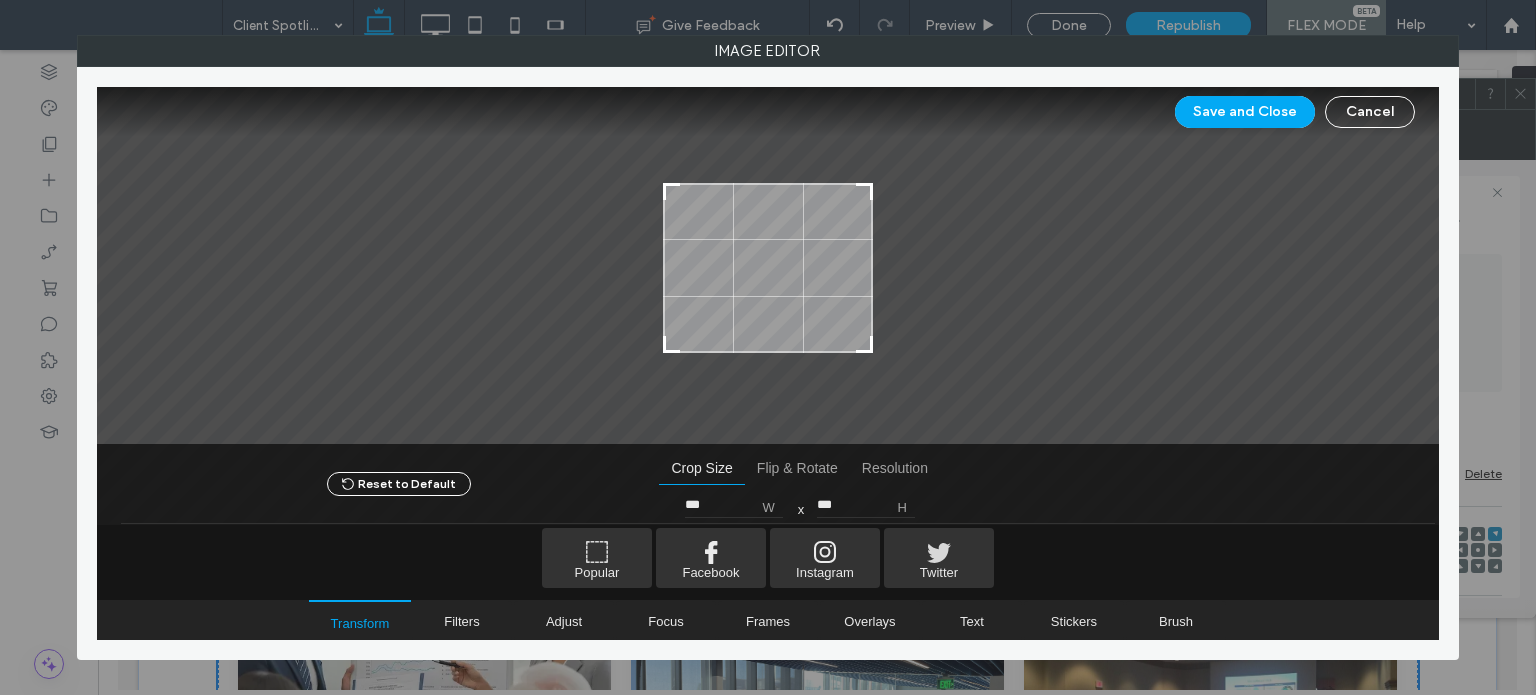 type on "***" 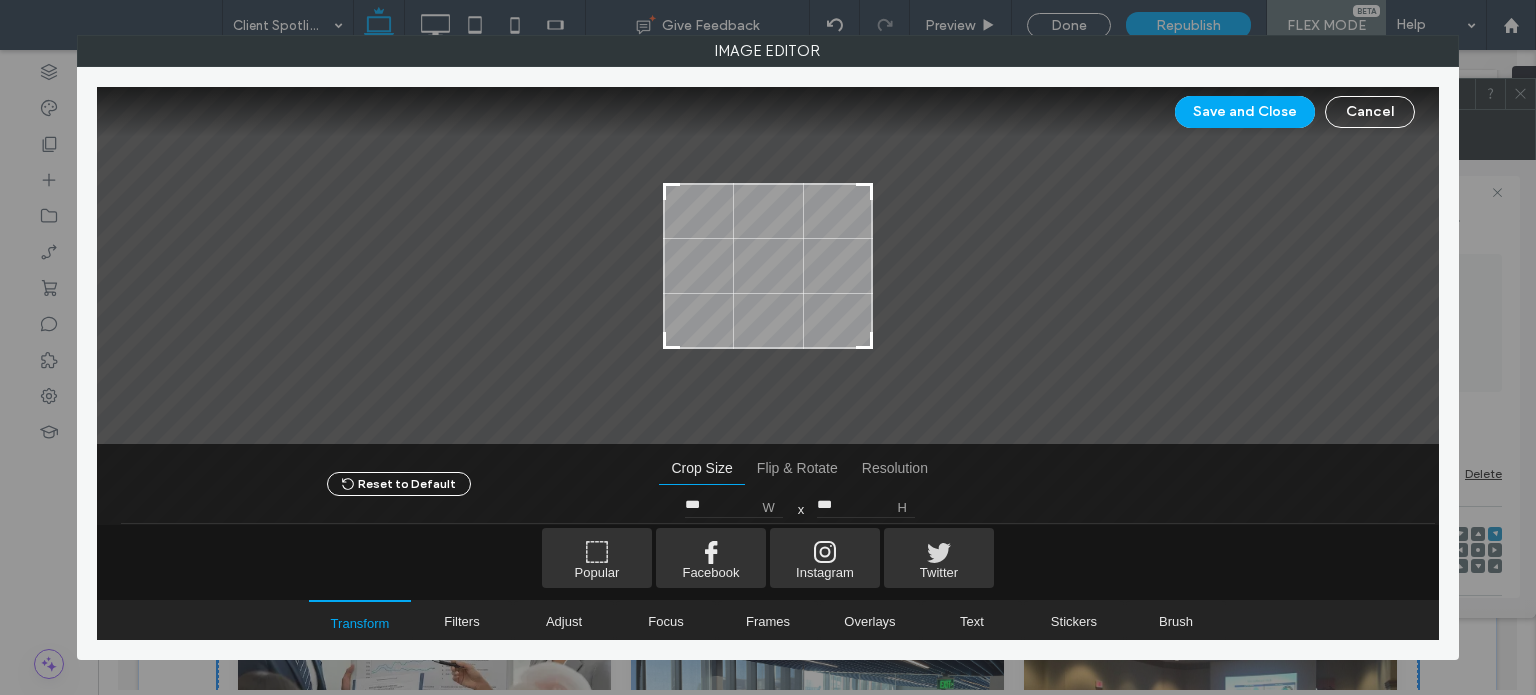 drag, startPoint x: 870, startPoint y: 387, endPoint x: 884, endPoint y: 341, distance: 48.08326 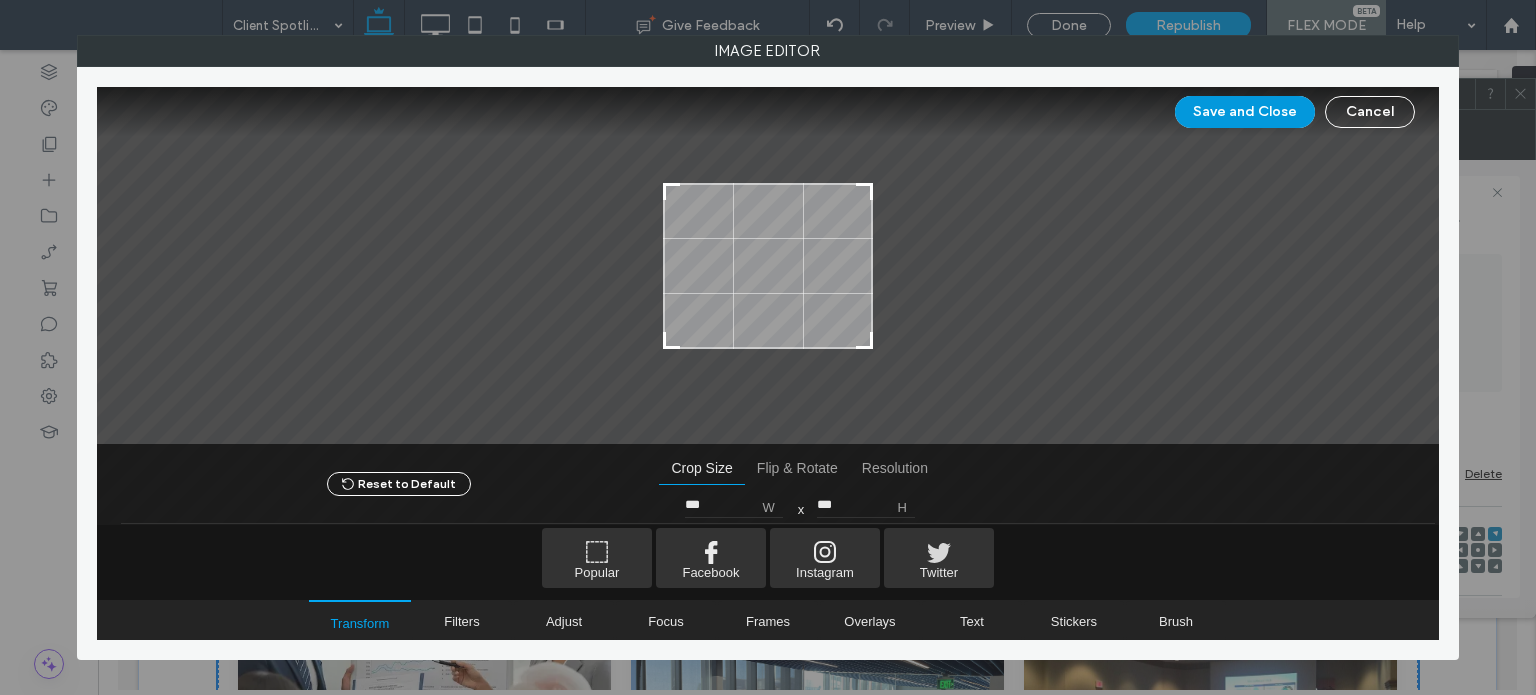 click on "Save and Close" at bounding box center [1245, 112] 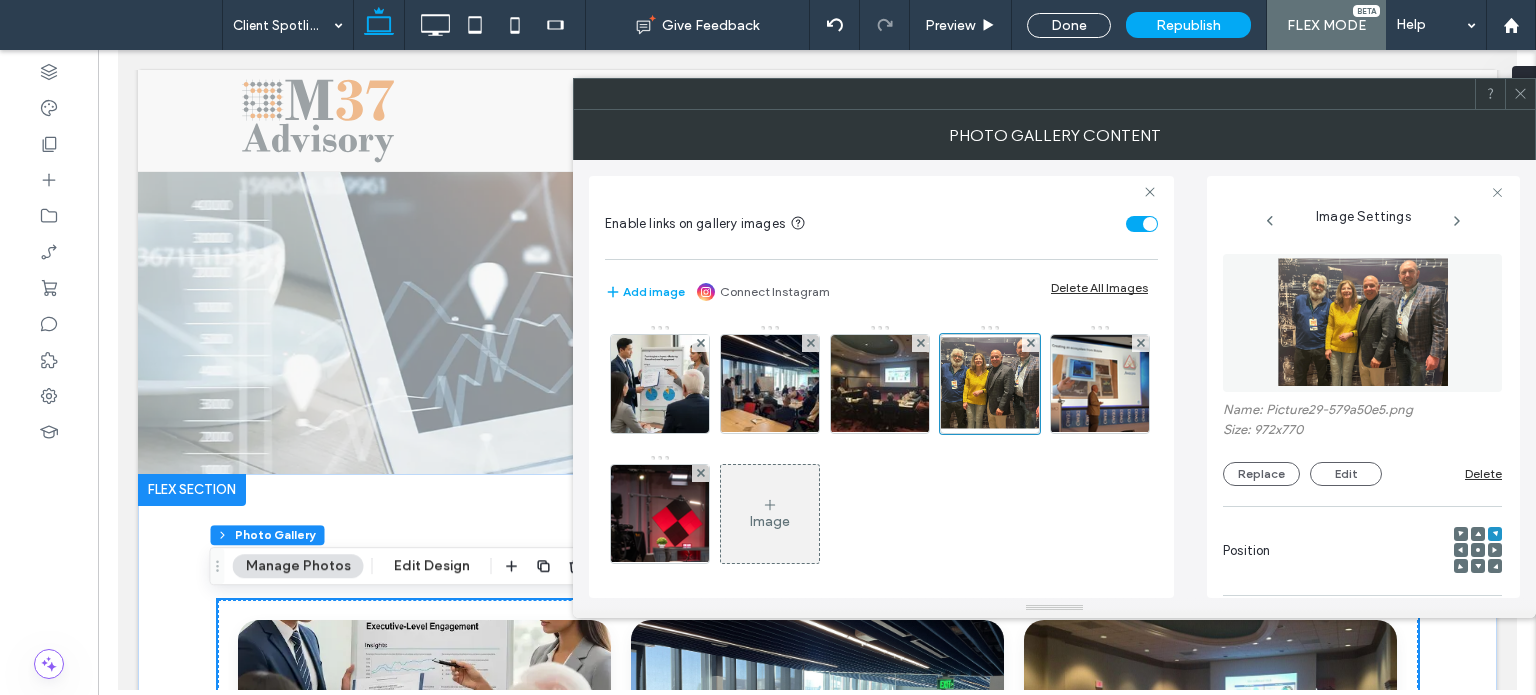 drag, startPoint x: 1521, startPoint y: 103, endPoint x: 1456, endPoint y: 105, distance: 65.03076 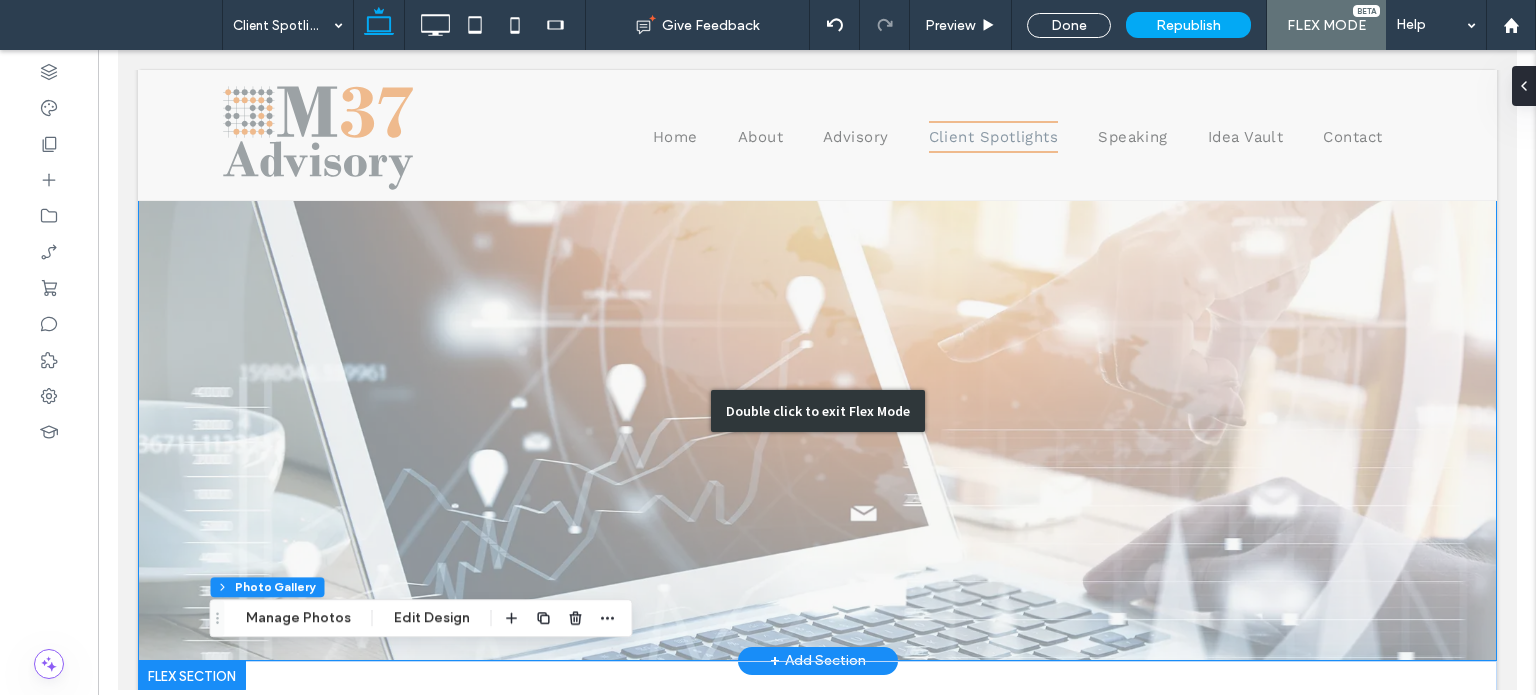 scroll, scrollTop: 0, scrollLeft: 0, axis: both 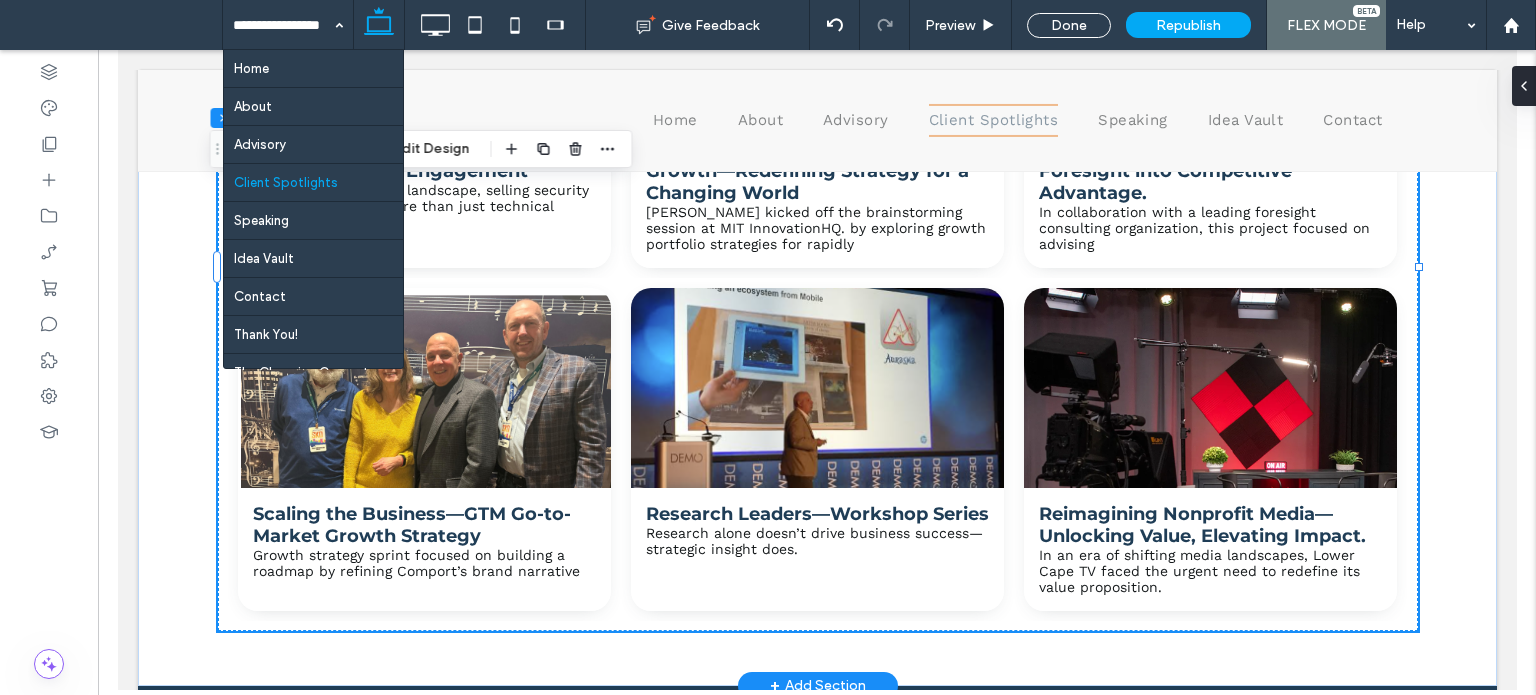 click at bounding box center [817, 388] 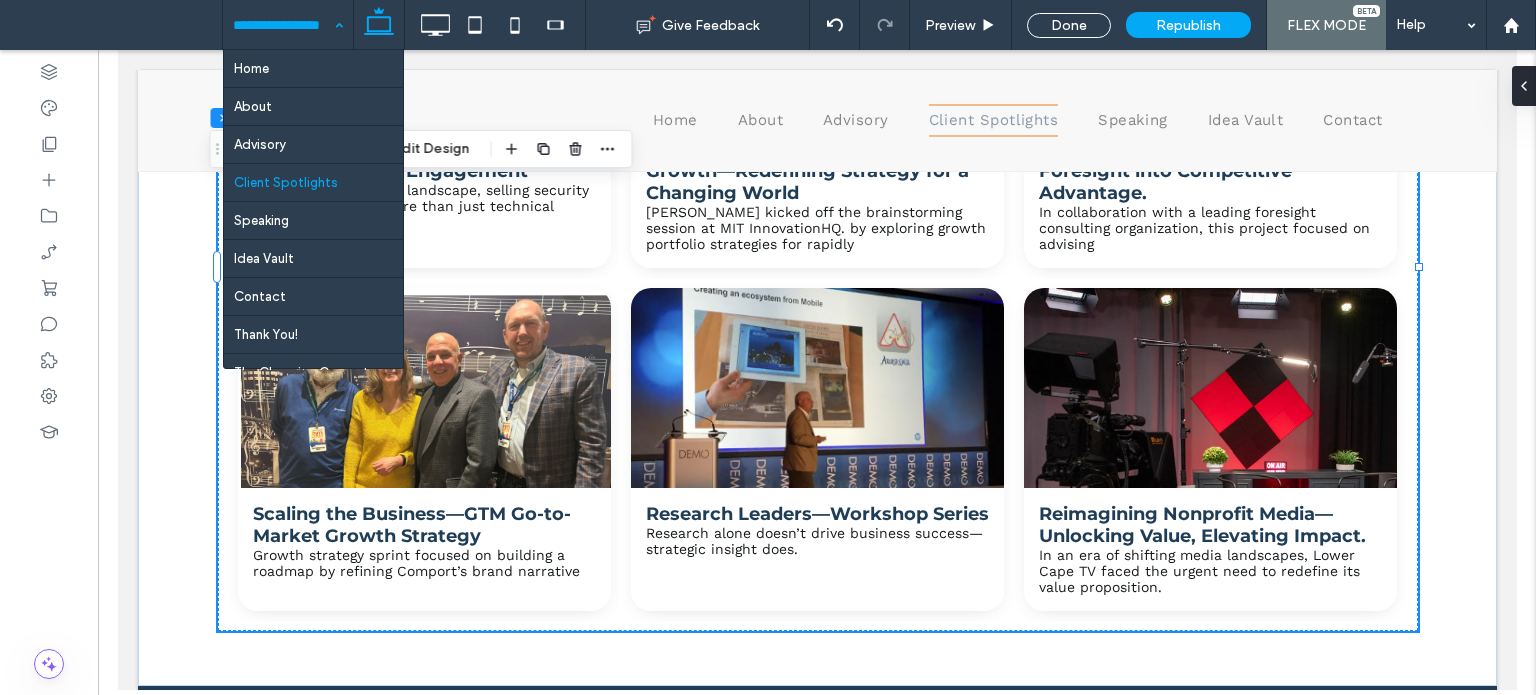 click on "Home About Advisory Client Spotlights Speaking Idea Vault Contact Thank You! The Changing Geometry of IT Align Technology With Business Mining Internal Treasures for External Triumphs Elevating Awareness—Video Series Research Leaders—Workshop Series From Insights to Impact Expanding Mindsets Seeing the Unseen Scaling the Business Reimagining Nonprofit Media Driven by Curiosity: Uncovering Hidden Business Value testing" at bounding box center (288, 25) 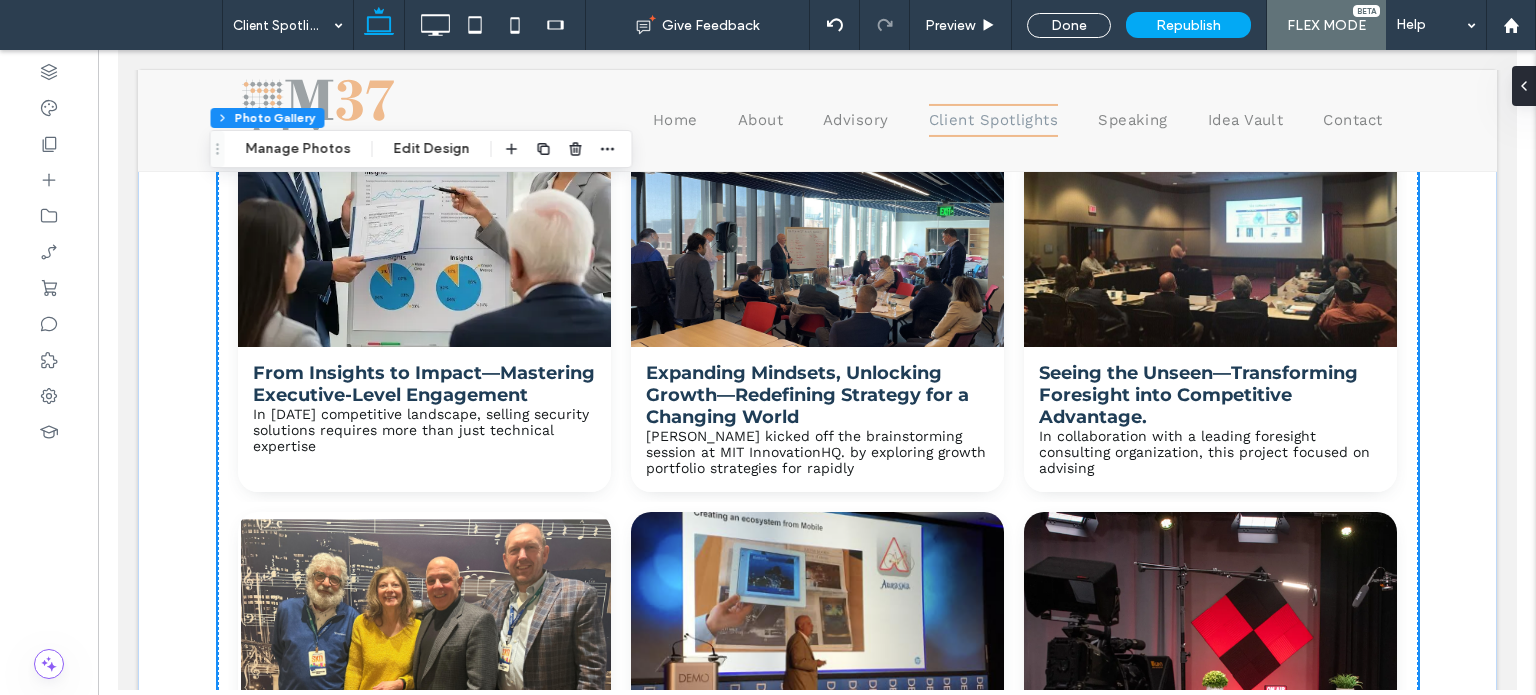 scroll, scrollTop: 495, scrollLeft: 0, axis: vertical 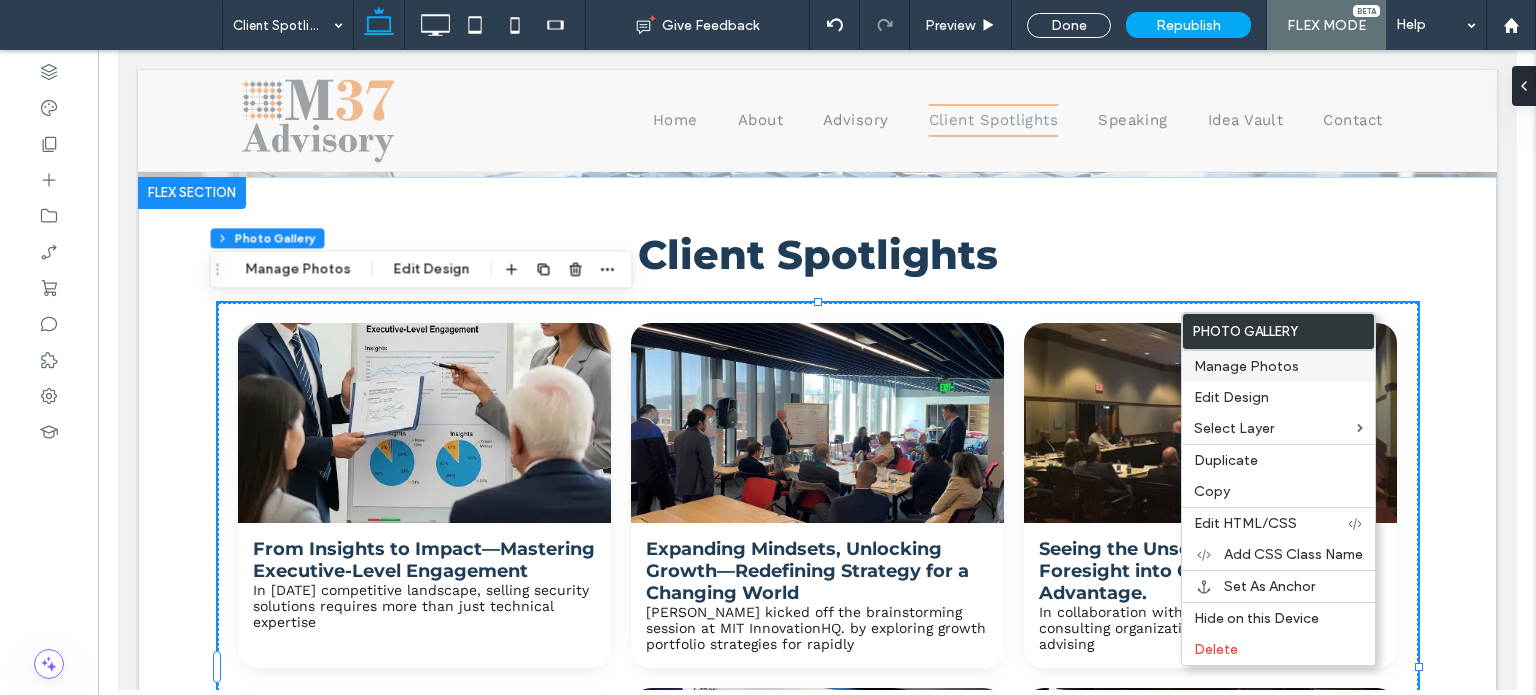 click on "Manage Photos" at bounding box center [1246, 366] 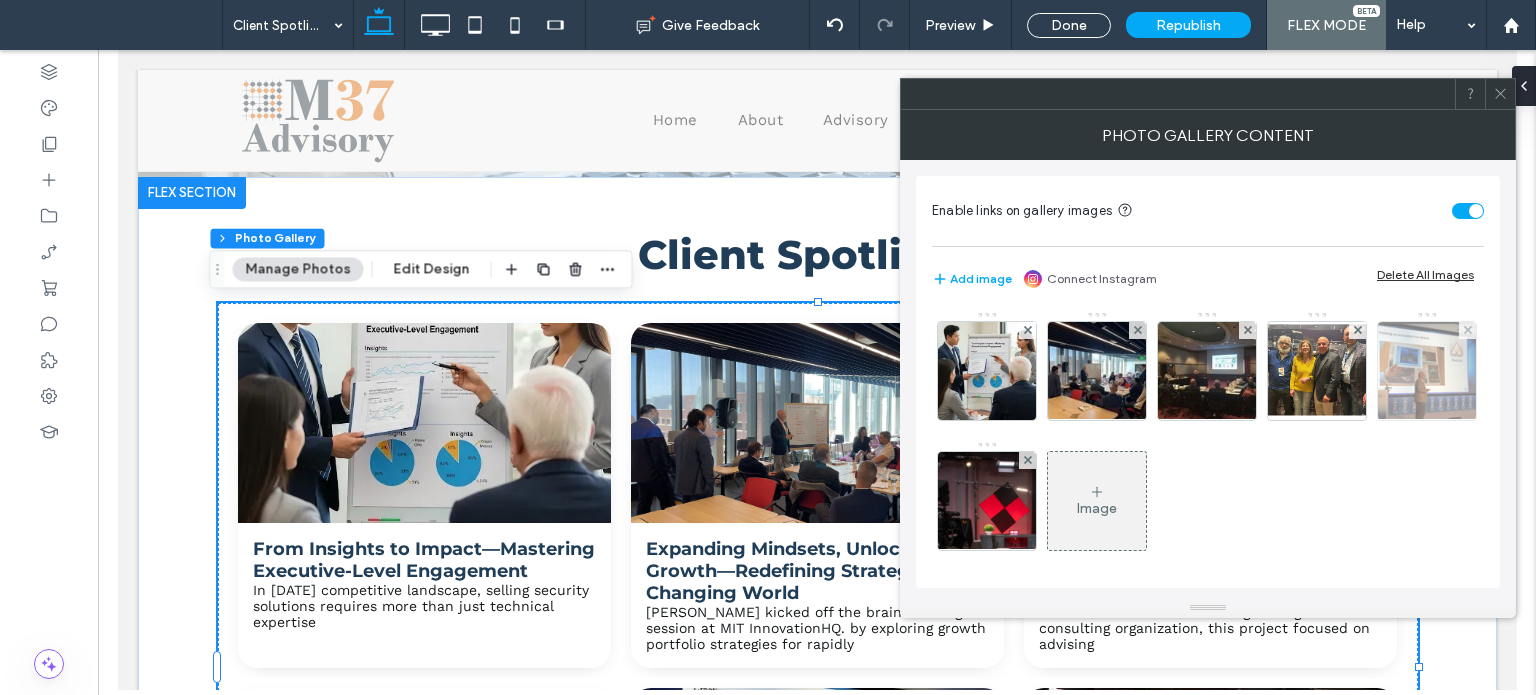 click at bounding box center (1427, 371) 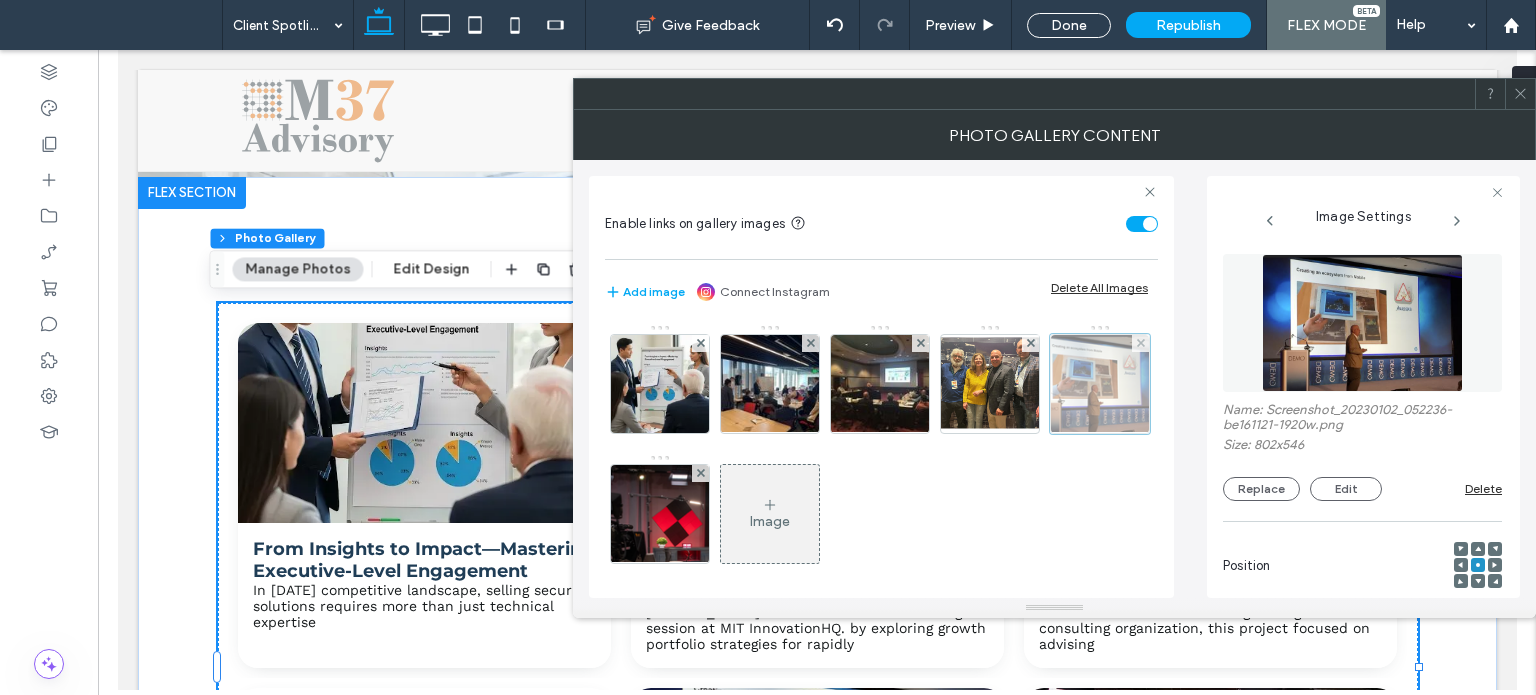 scroll, scrollTop: 0, scrollLeft: 36, axis: horizontal 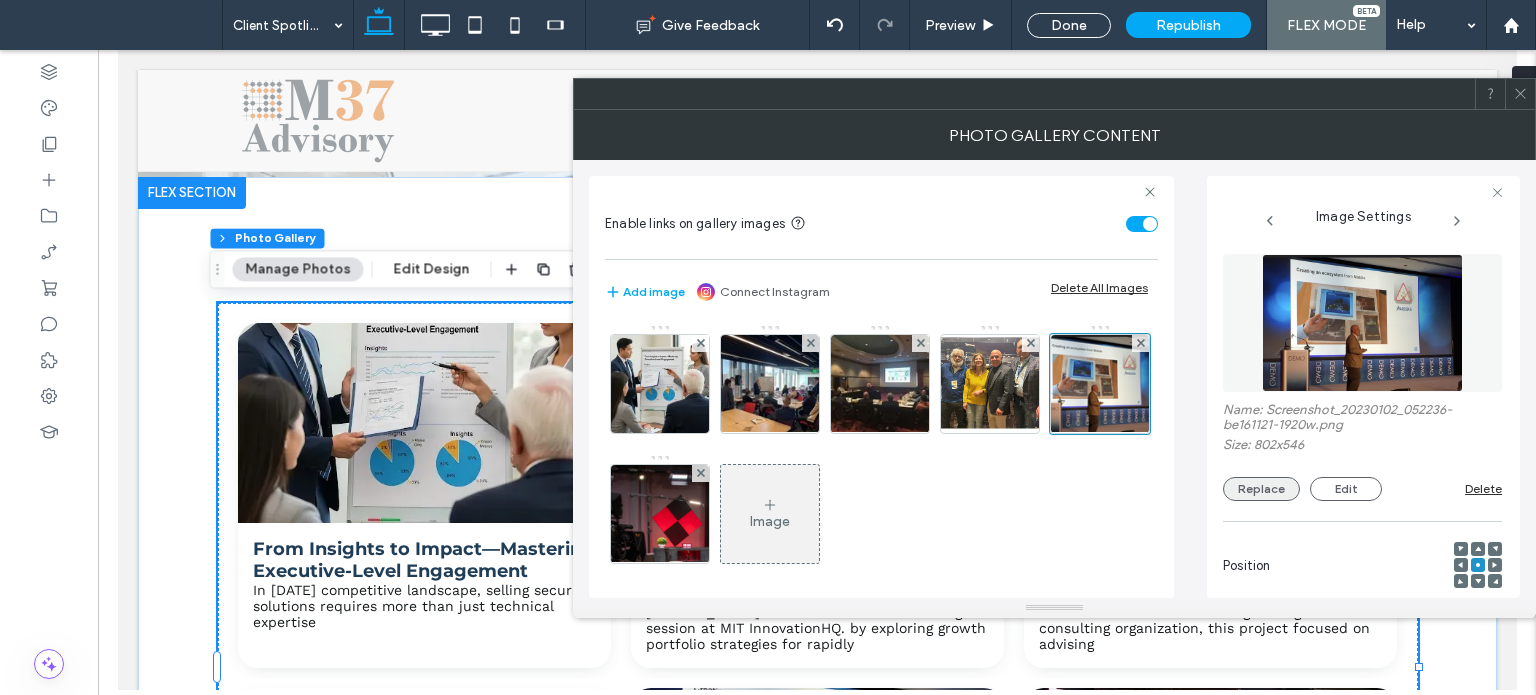 click on "Replace" at bounding box center [1261, 489] 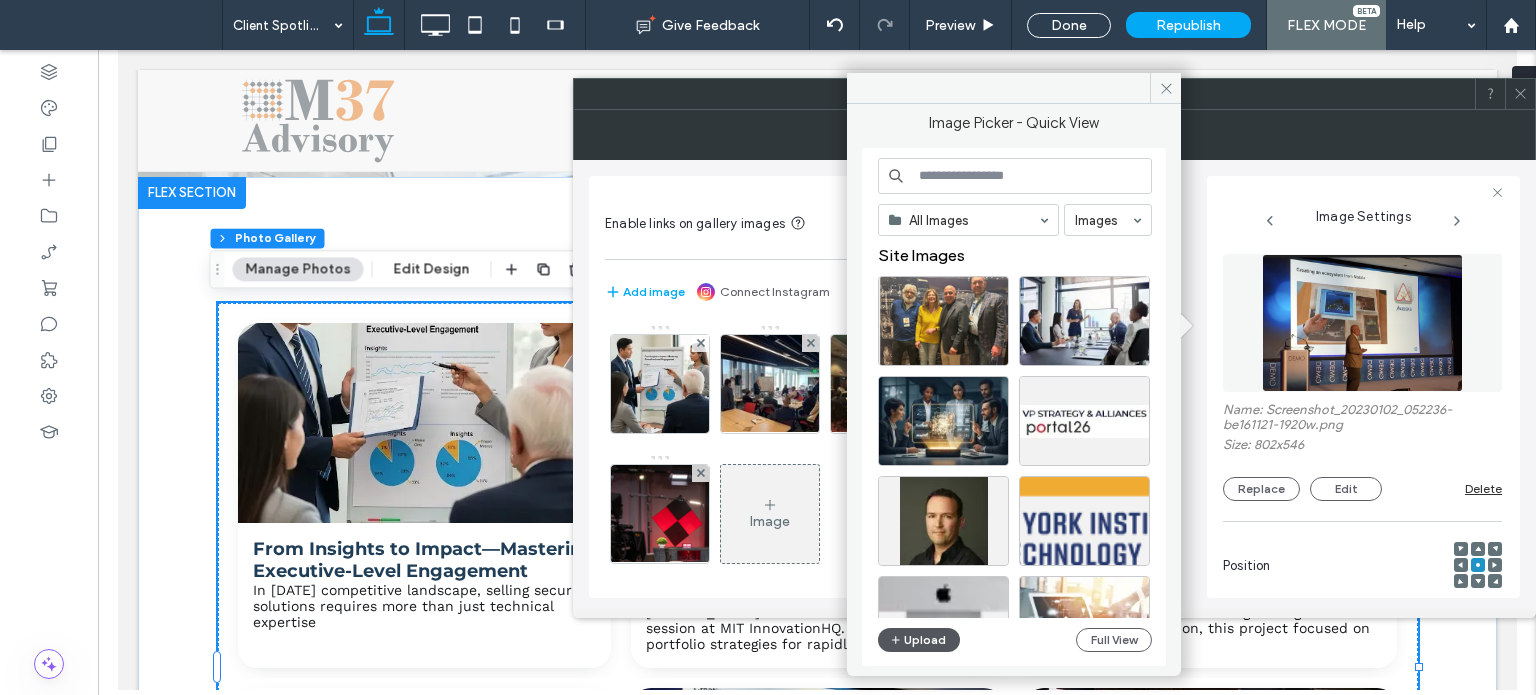 click on "Upload" at bounding box center [919, 640] 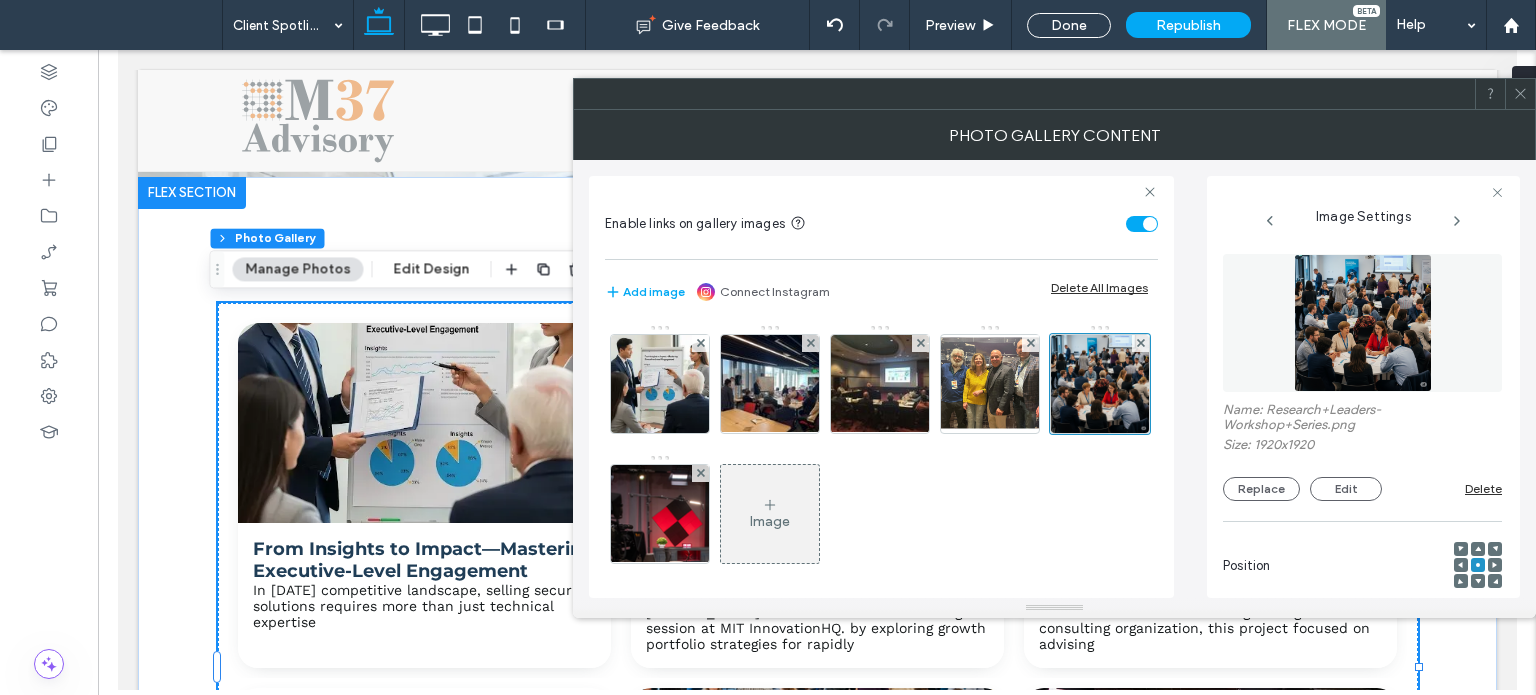 click 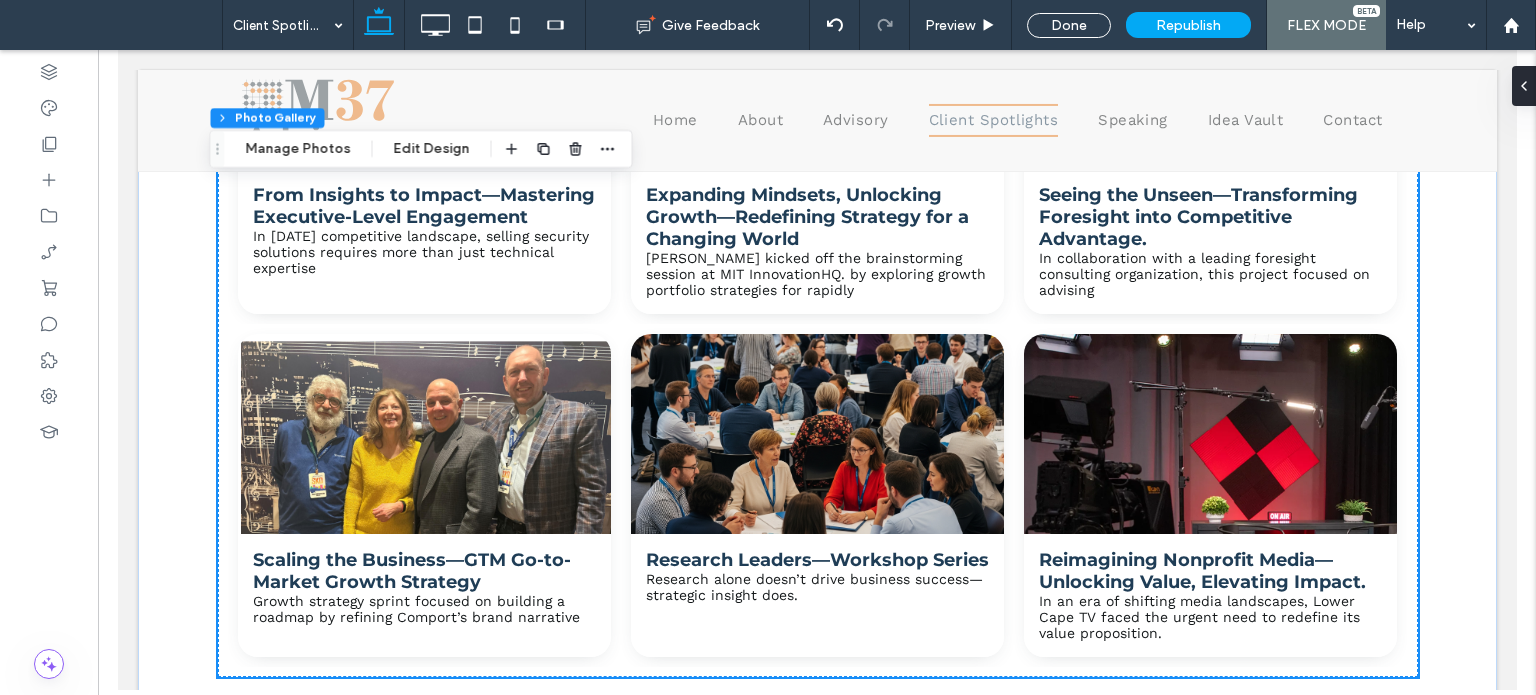 scroll, scrollTop: 895, scrollLeft: 0, axis: vertical 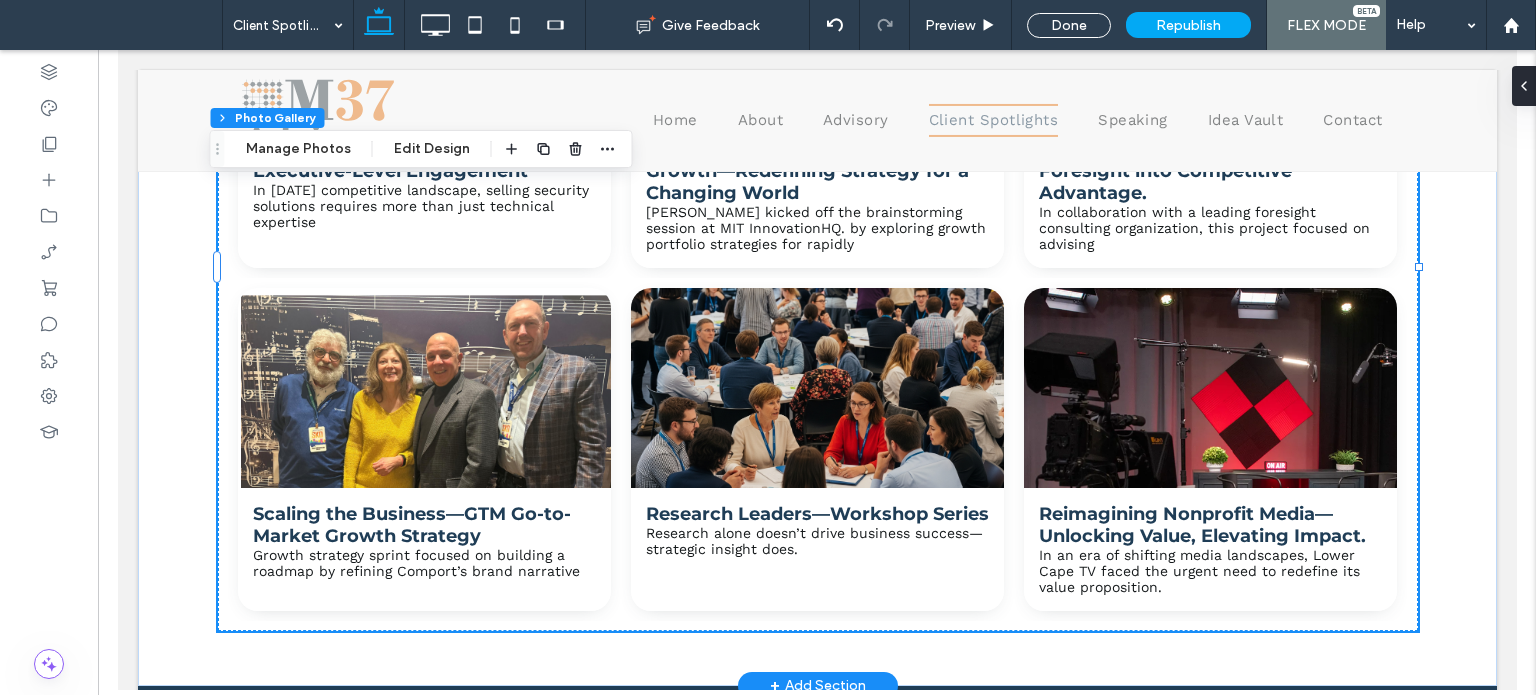 click on "Research Leaders—Workshop Series" at bounding box center [816, 514] 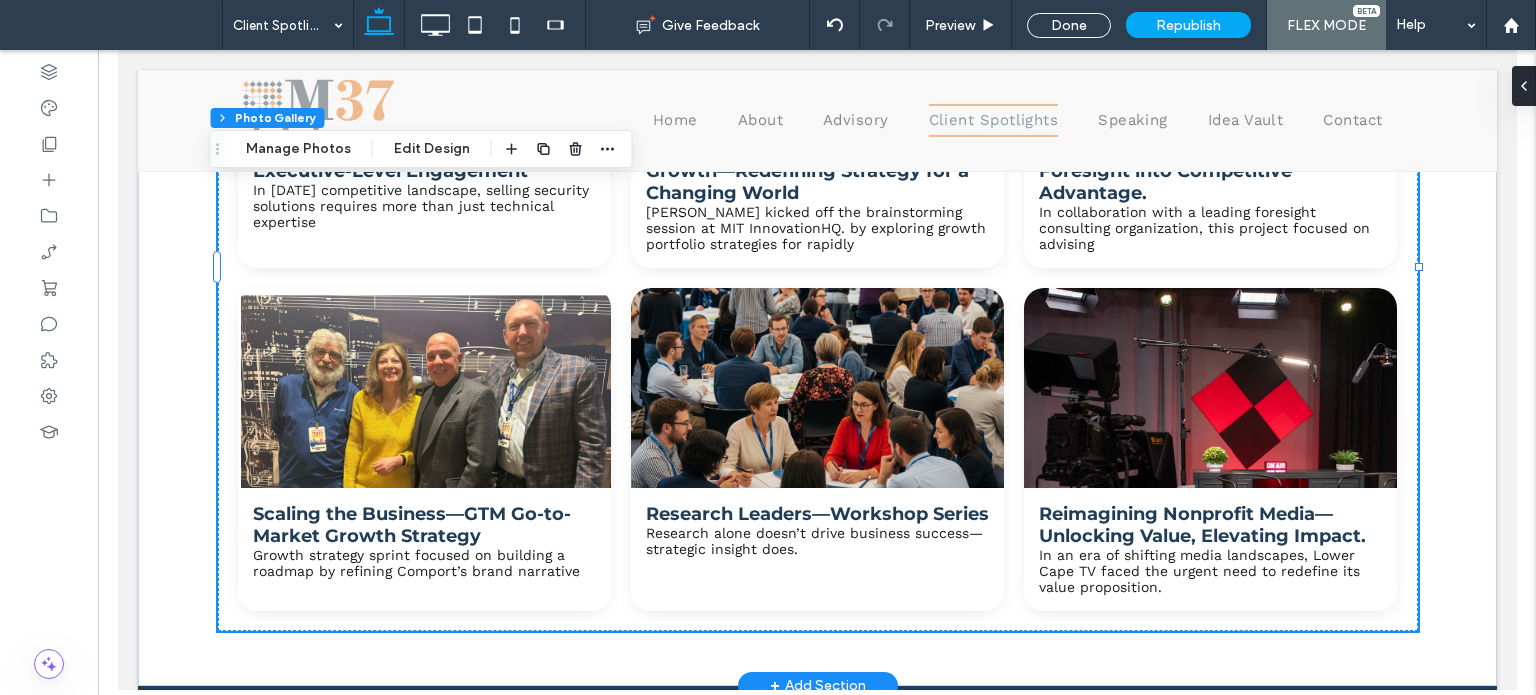 click on "Research alone doesn’t drive business success—strategic insight does." at bounding box center (816, 541) 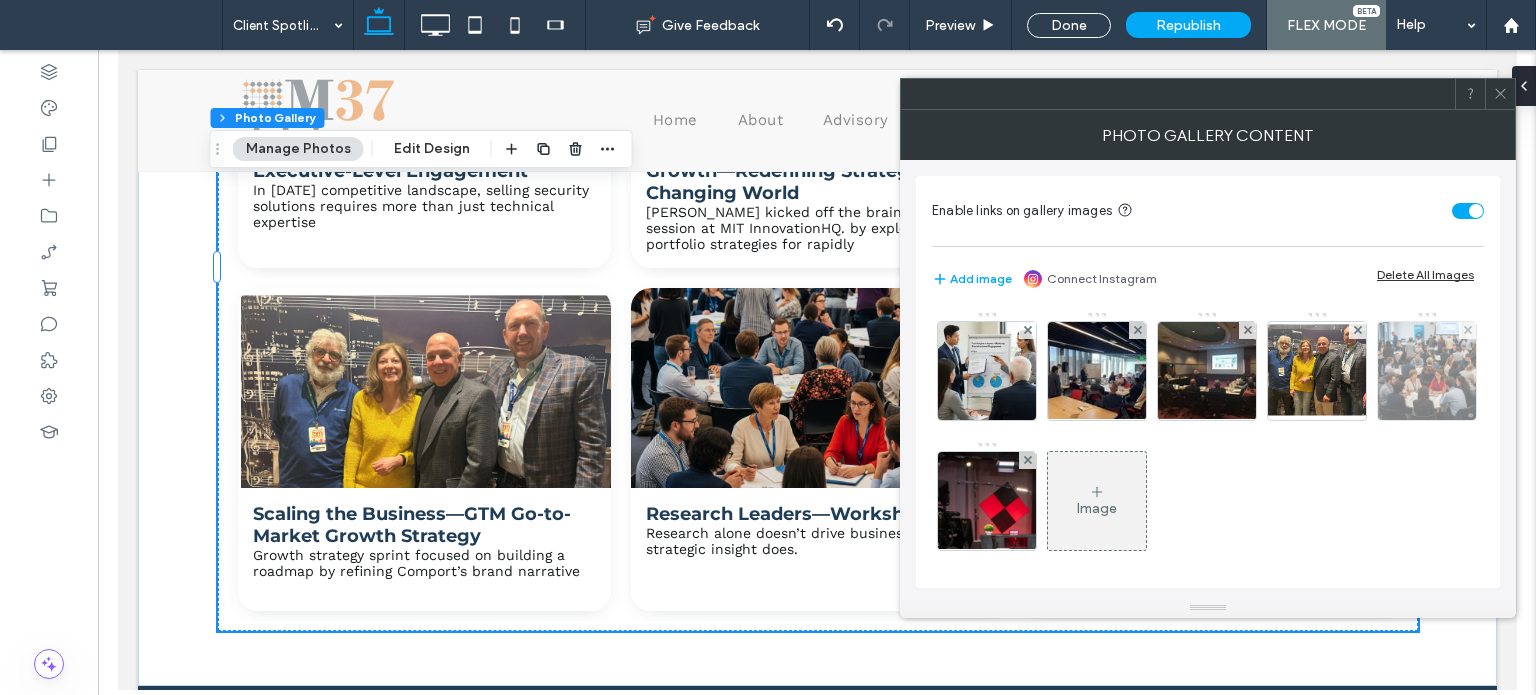 click at bounding box center [1427, 371] 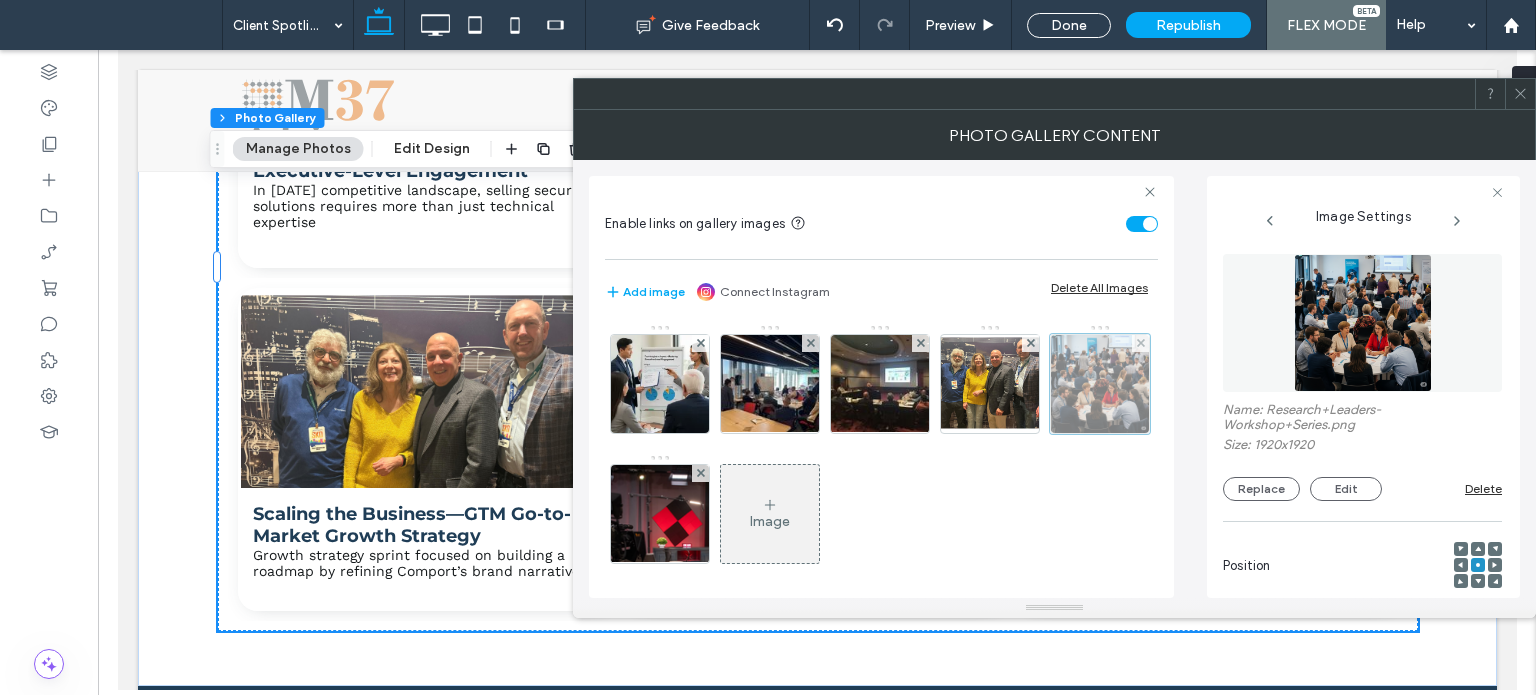 scroll, scrollTop: 0, scrollLeft: 17, axis: horizontal 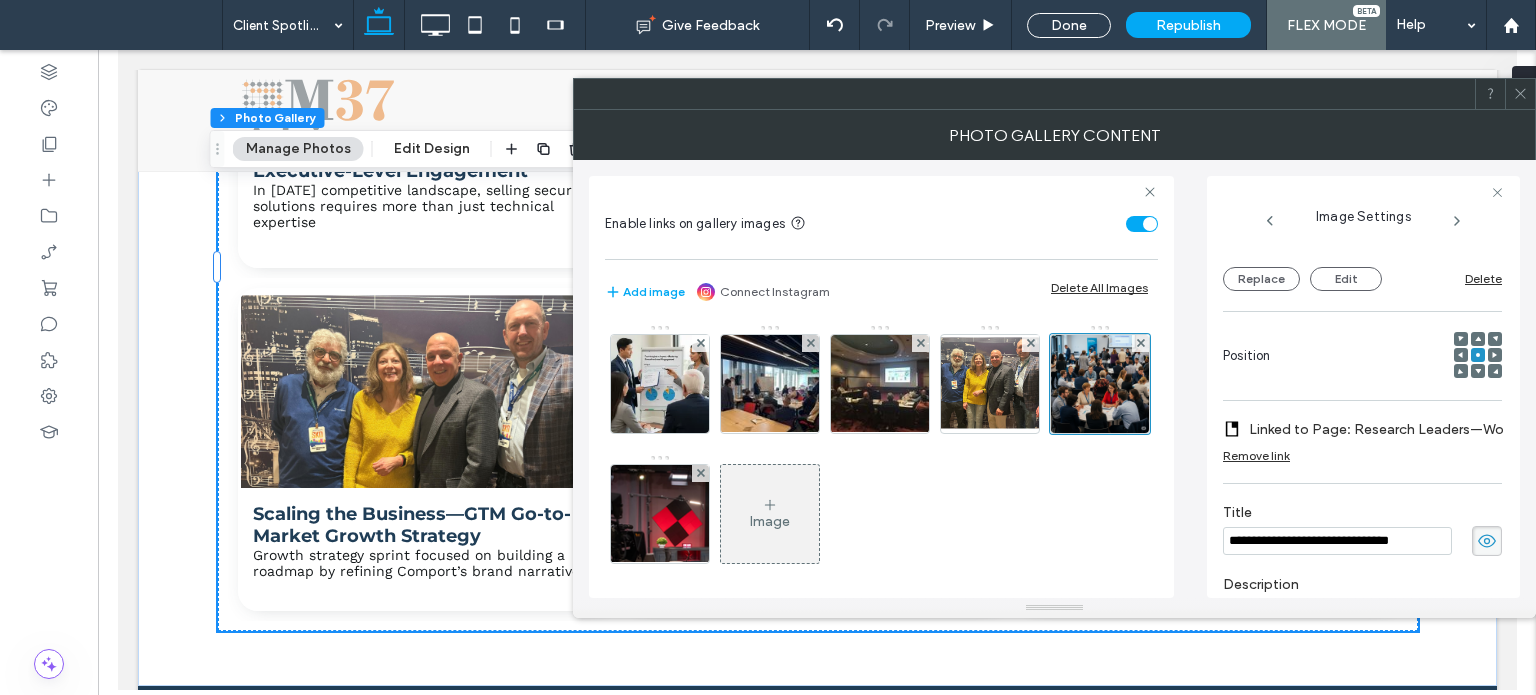 click on "Linked to Page: Research Leaders—Workshop Series" at bounding box center [1388, 429] 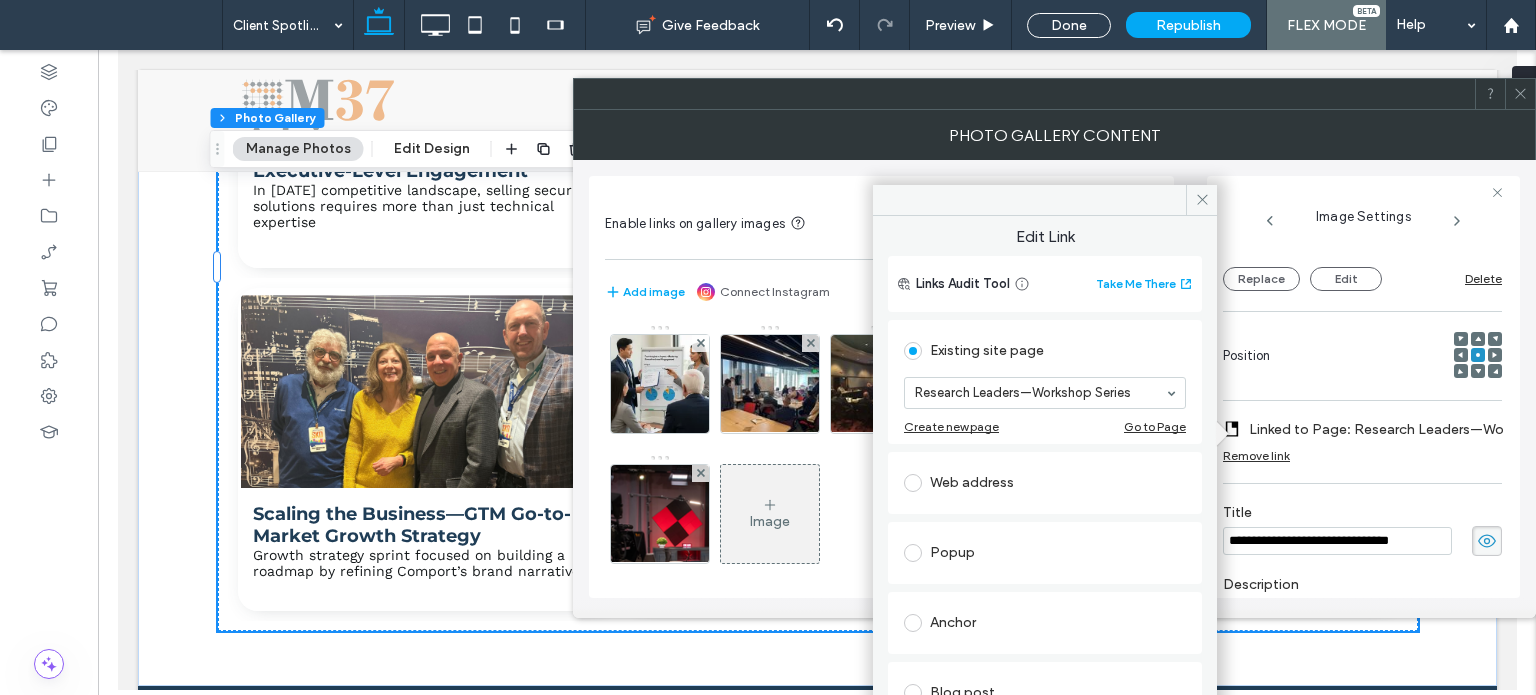 click on "Go to Page" at bounding box center [1155, 426] 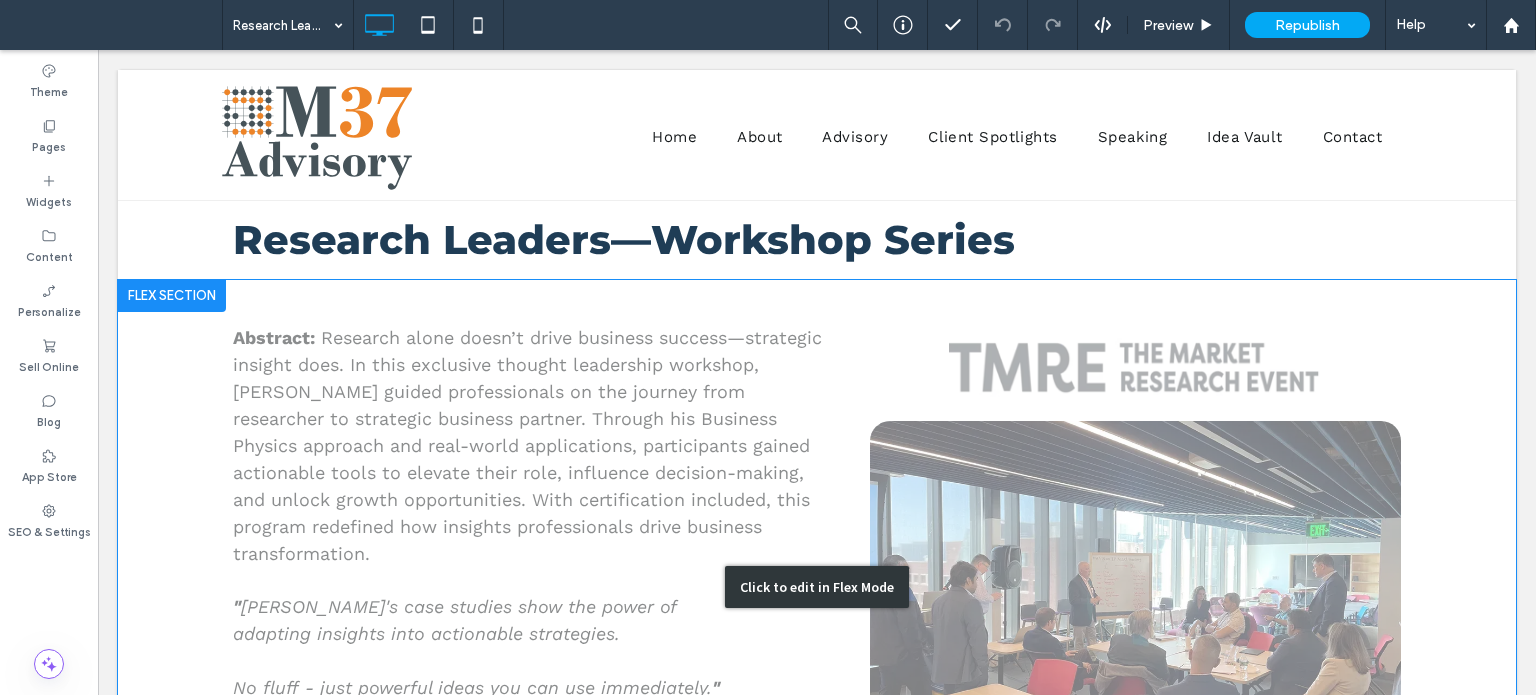 scroll, scrollTop: 100, scrollLeft: 0, axis: vertical 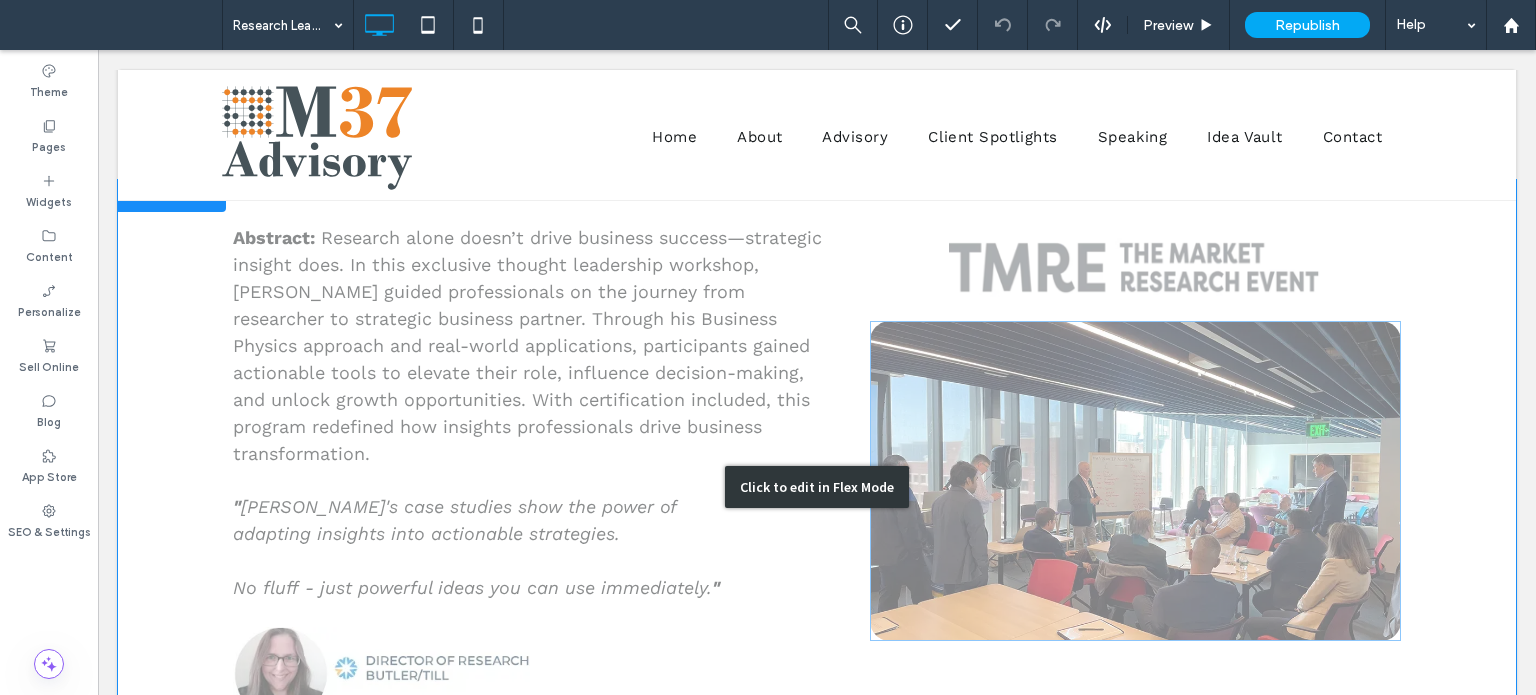 click on "Click to edit in Flex Mode" at bounding box center (817, 487) 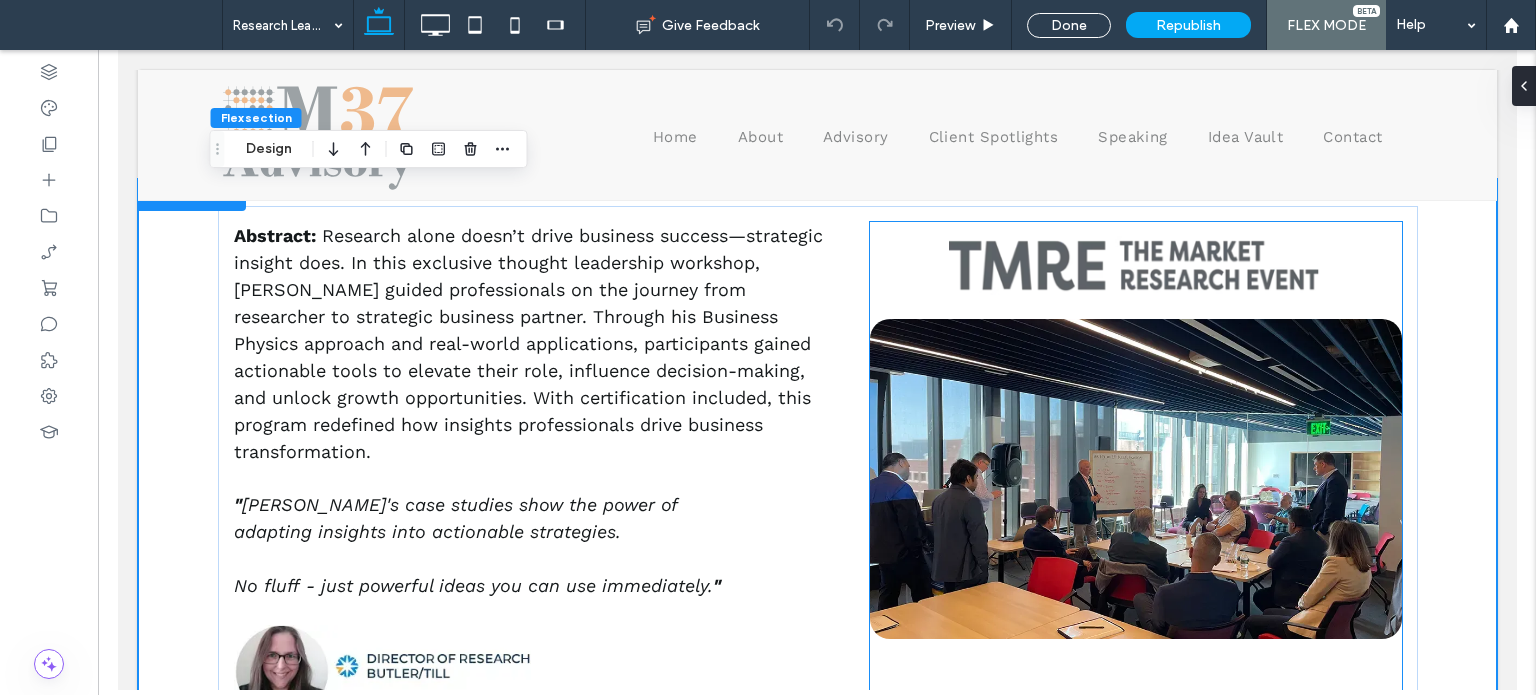 click at bounding box center (1134, 479) 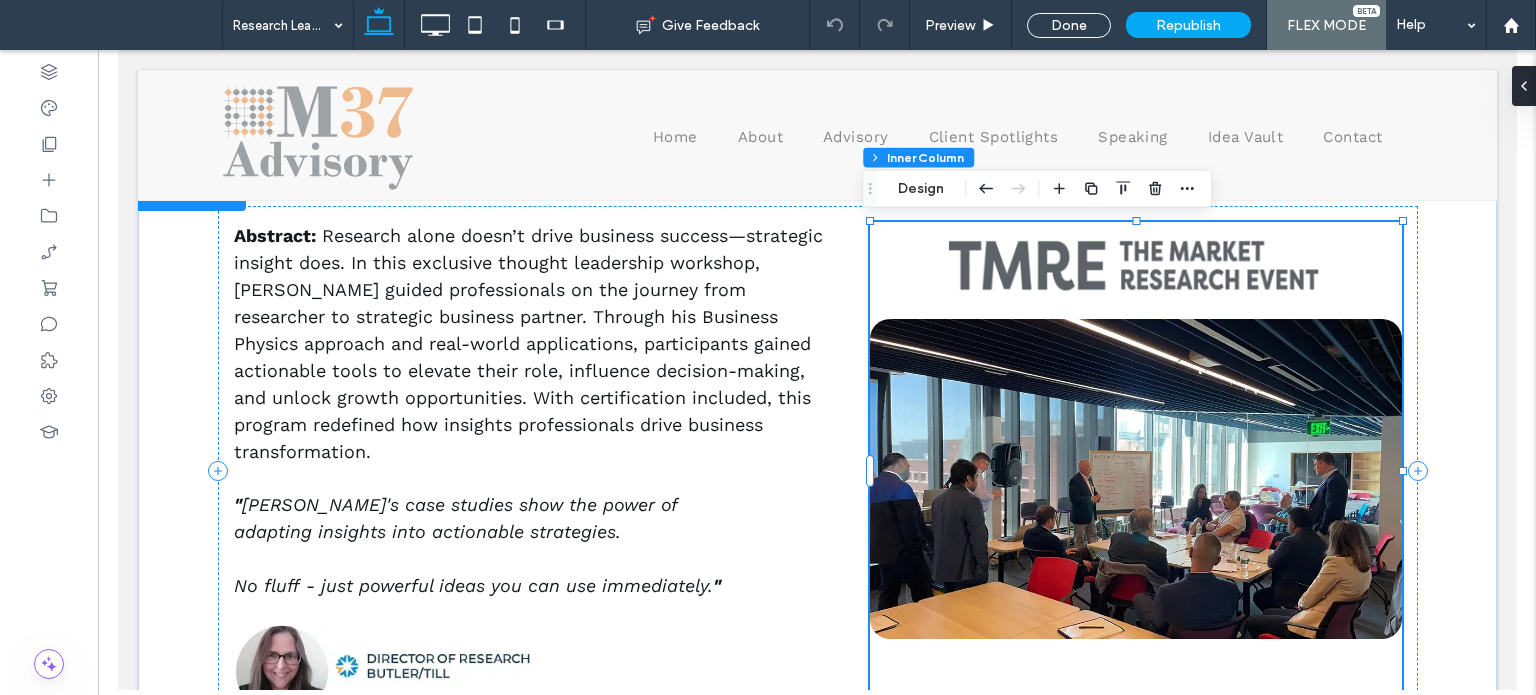 click at bounding box center (1134, 479) 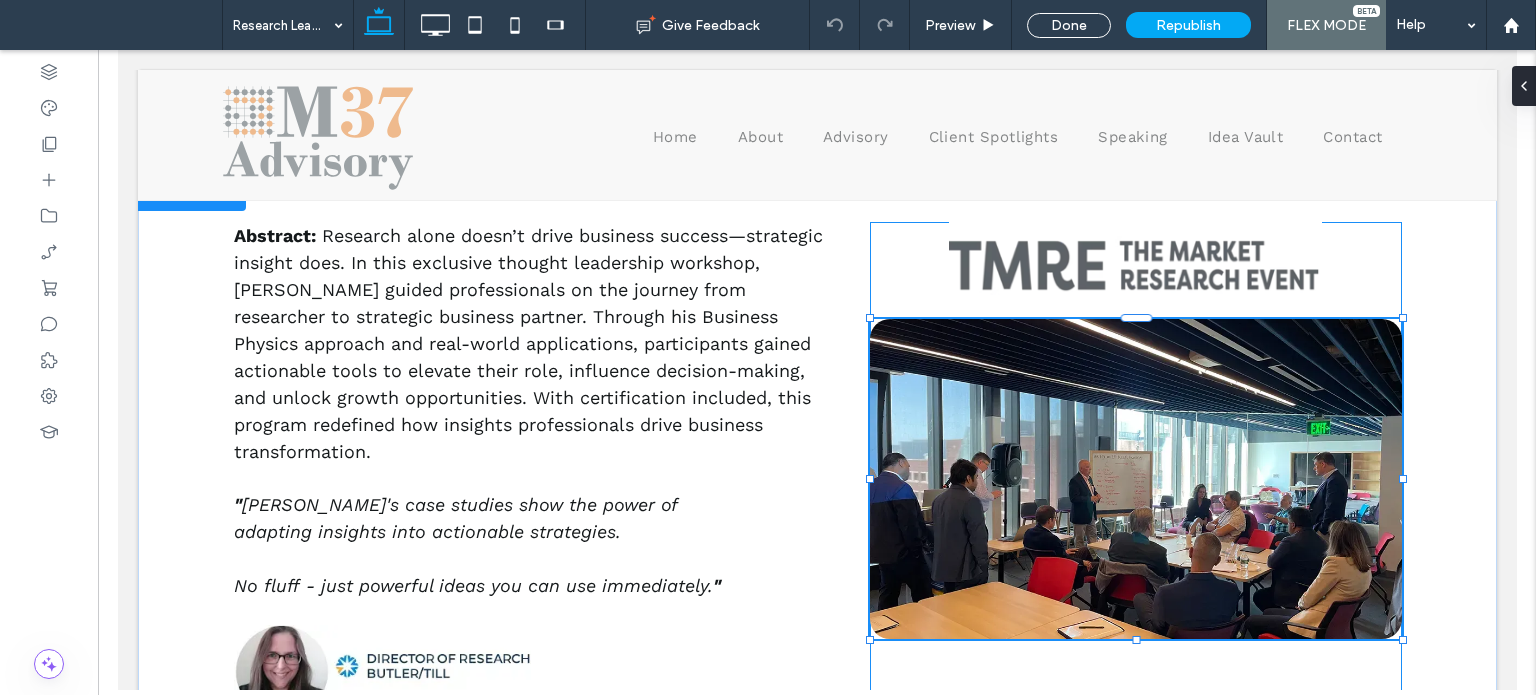 click at bounding box center (1134, 479) 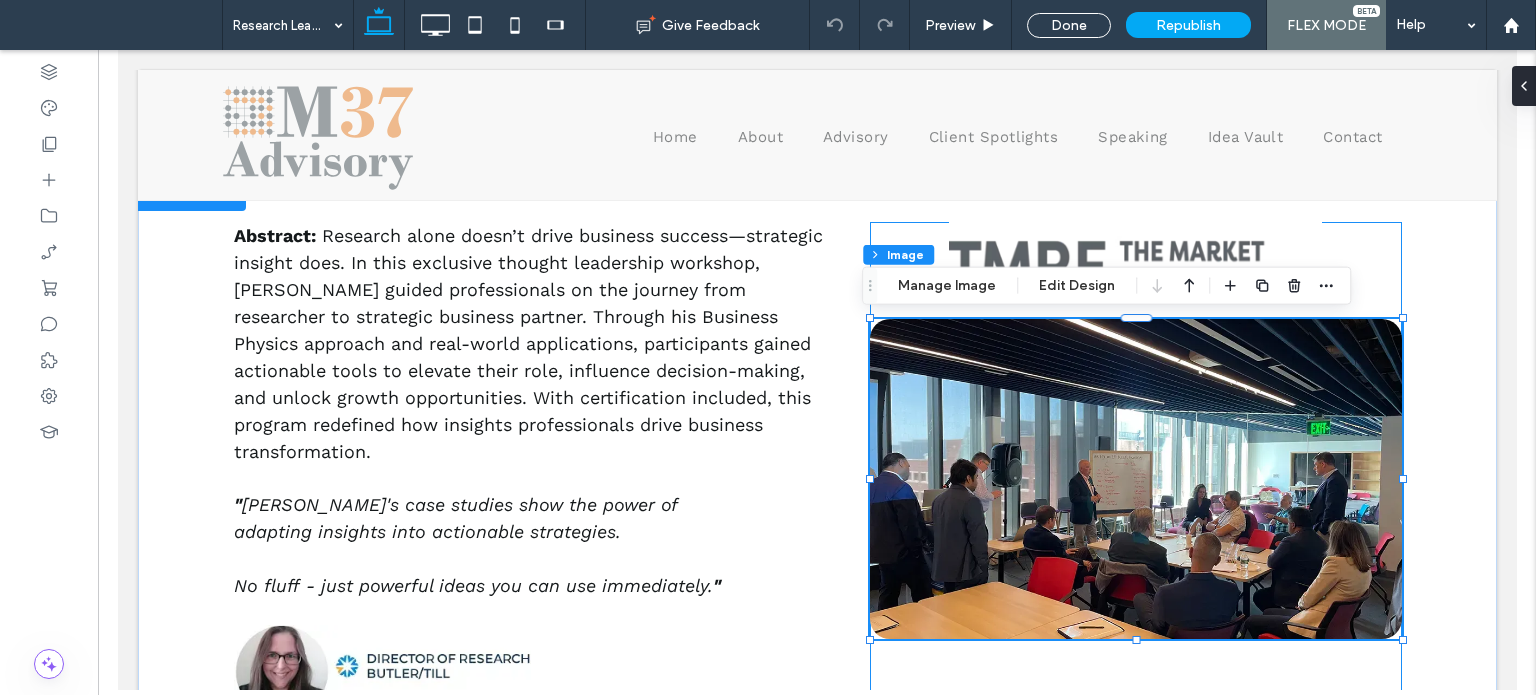 click at bounding box center [1134, 479] 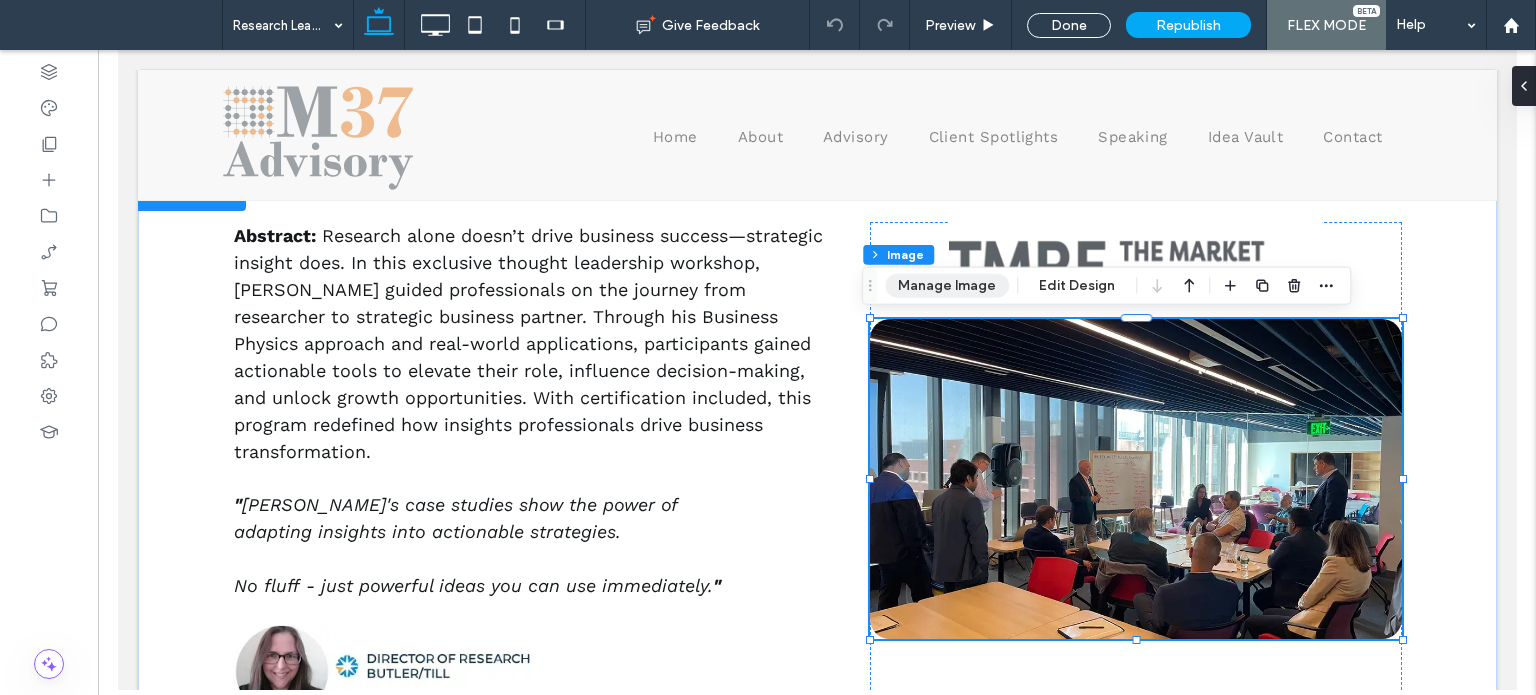 click on "Manage Image" at bounding box center [947, 286] 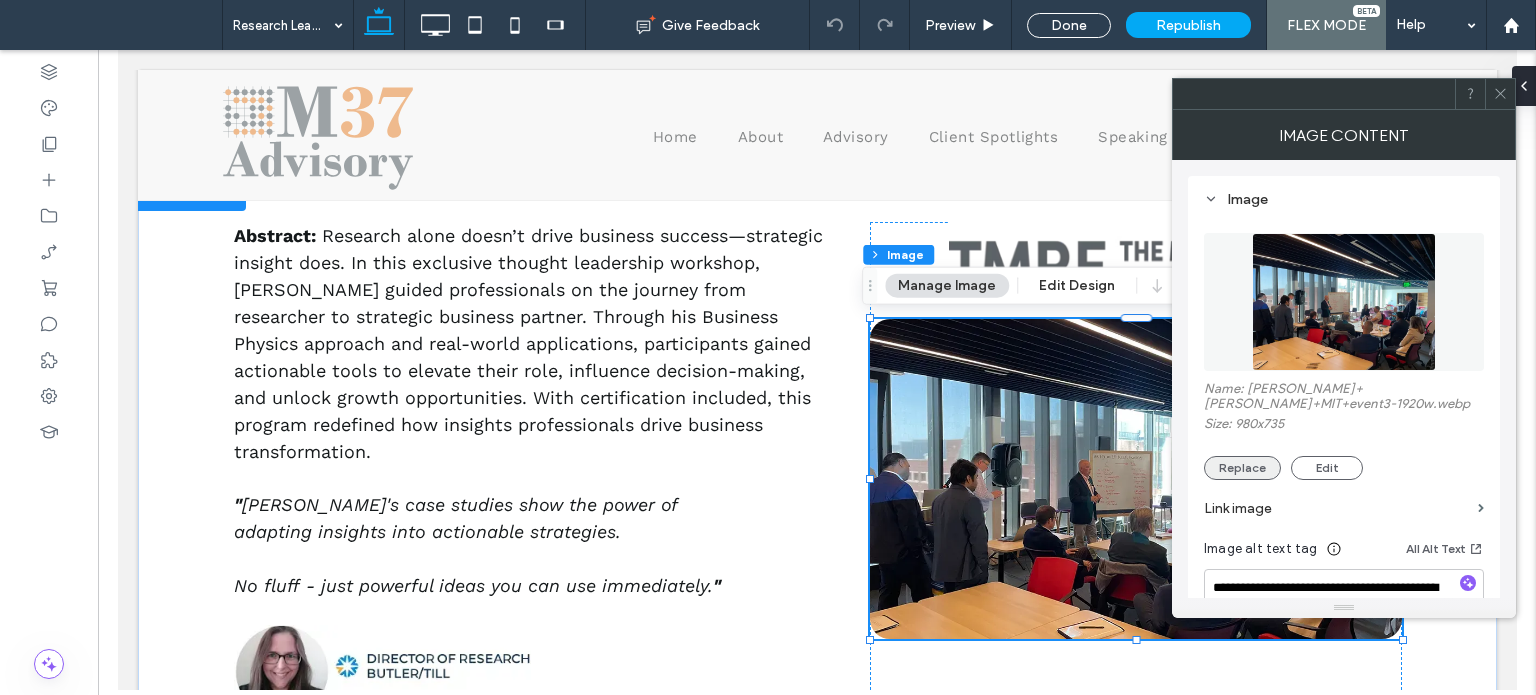 click on "Replace" at bounding box center [1242, 468] 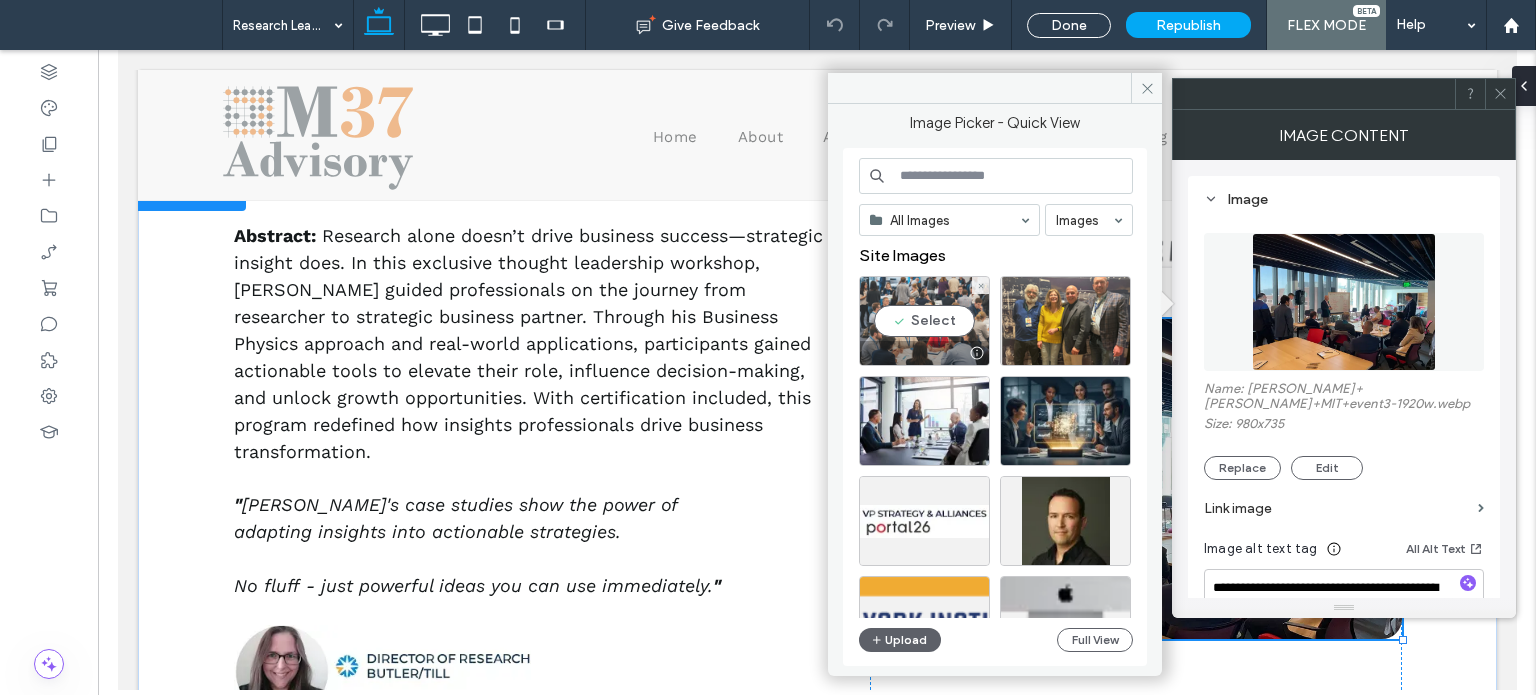 click on "Select" at bounding box center (924, 321) 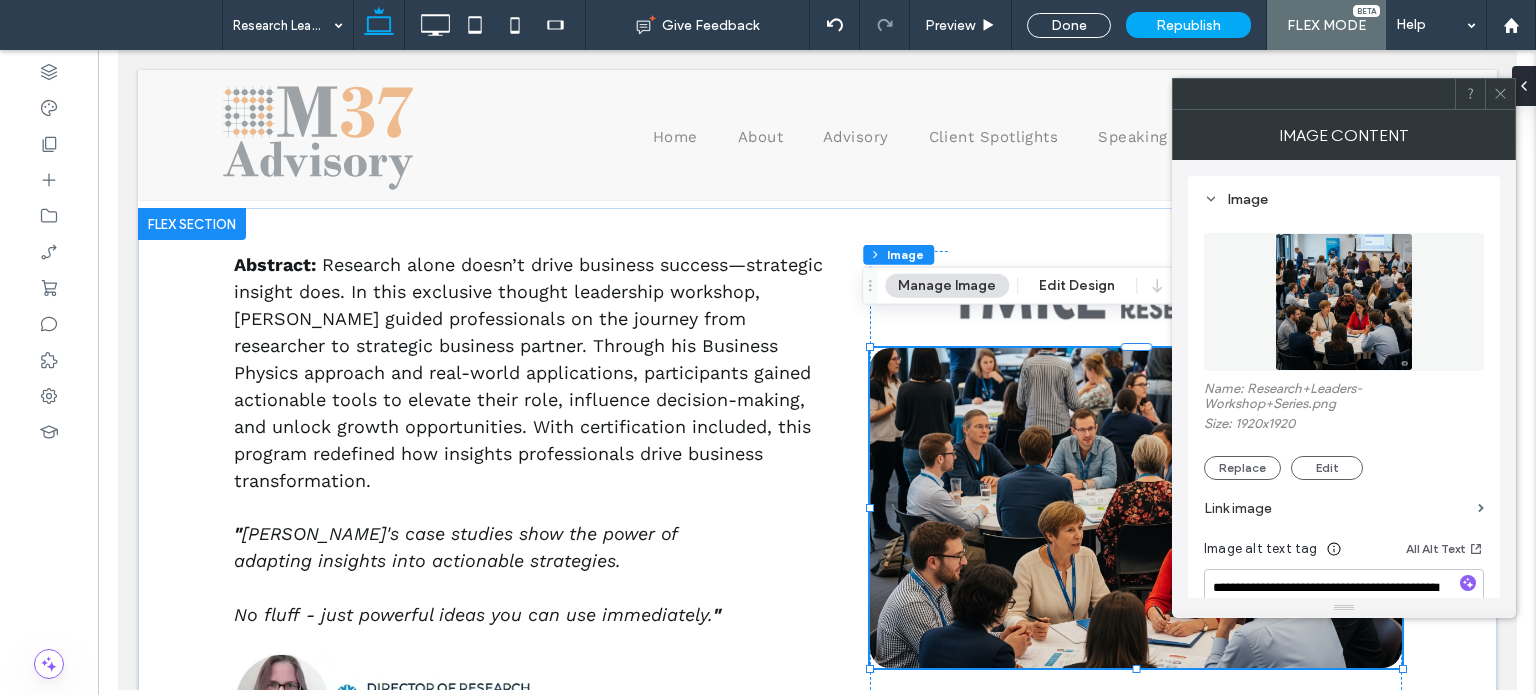 click 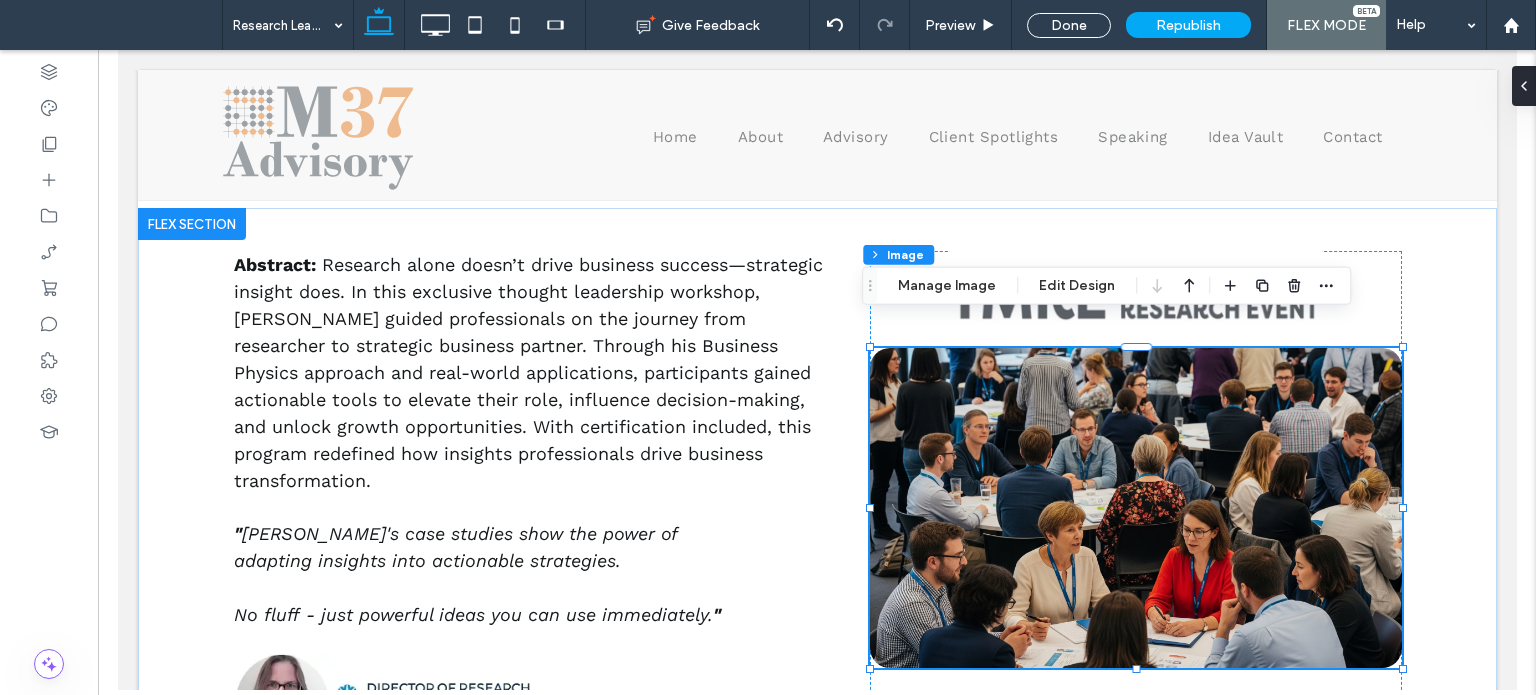 click at bounding box center (1134, 508) 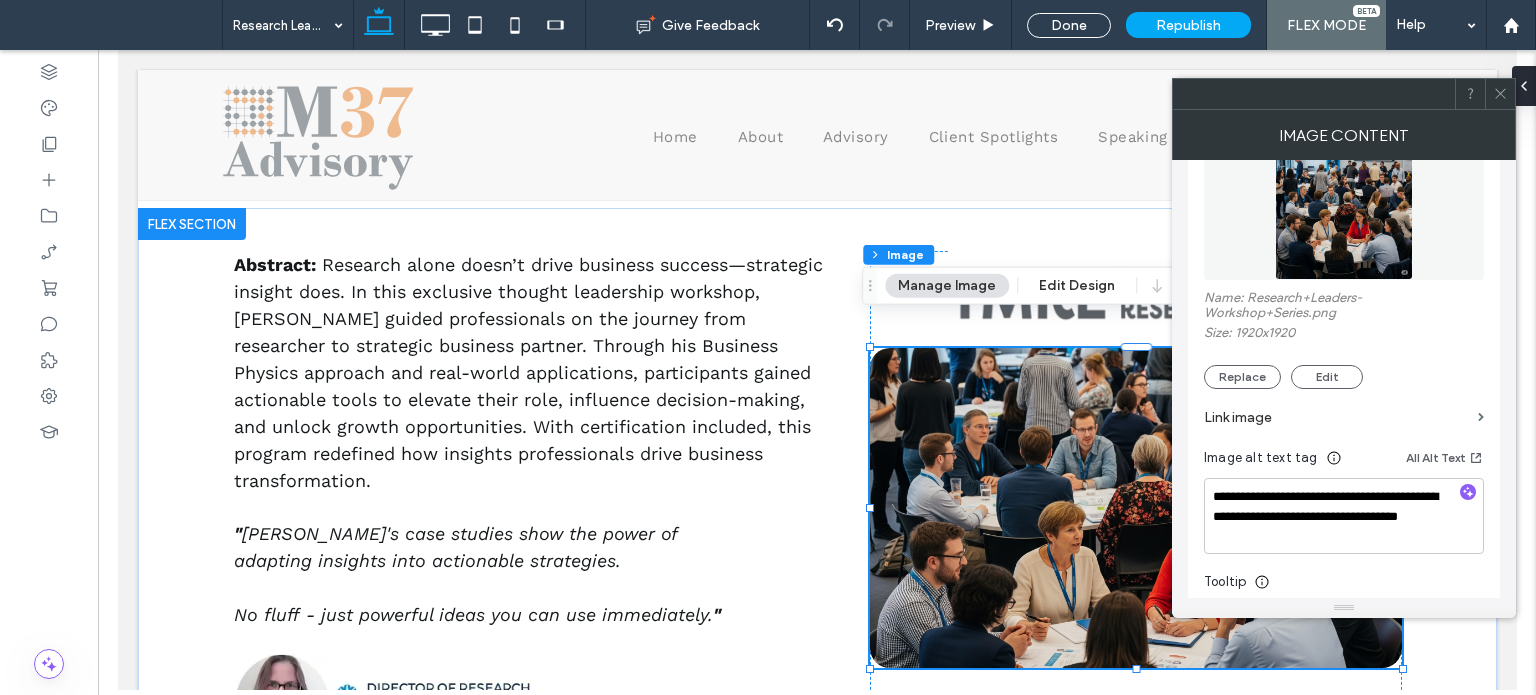 scroll, scrollTop: 0, scrollLeft: 0, axis: both 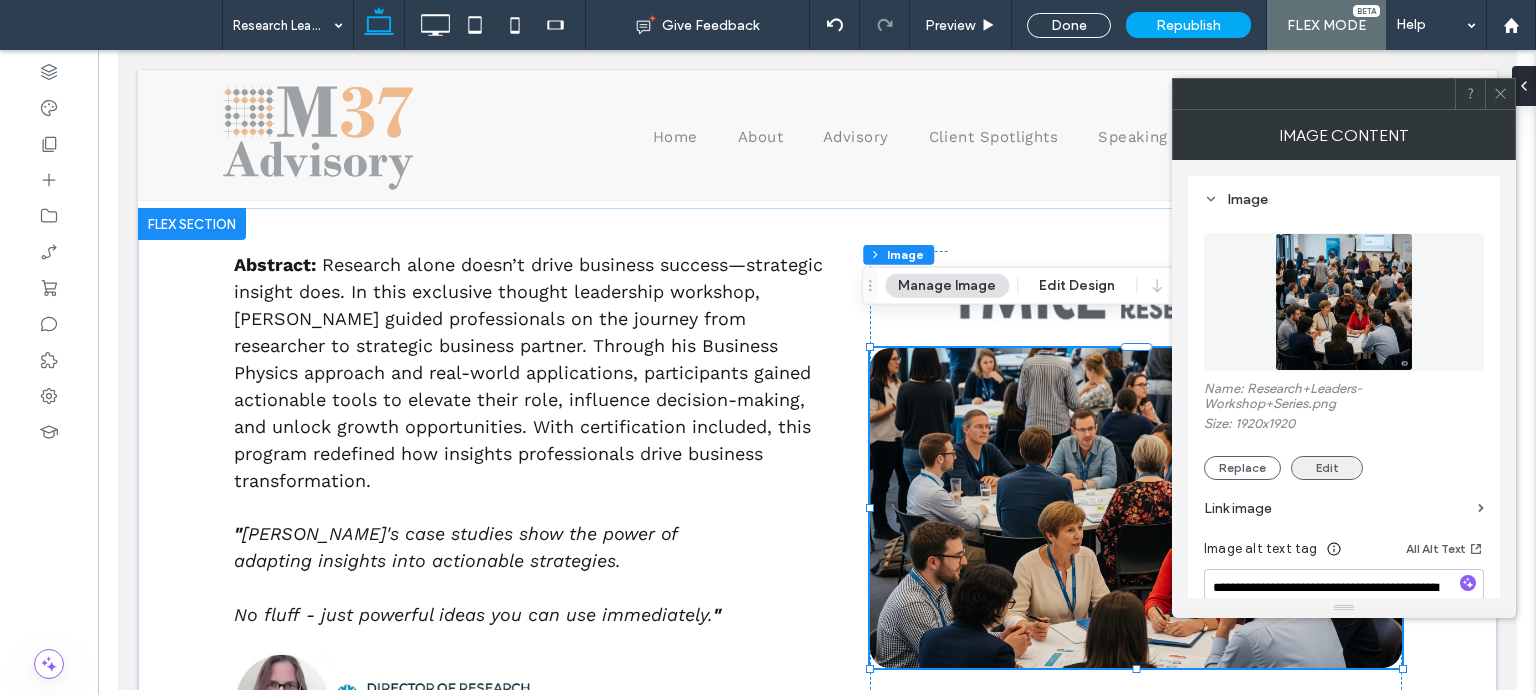 click on "Edit" at bounding box center (1327, 468) 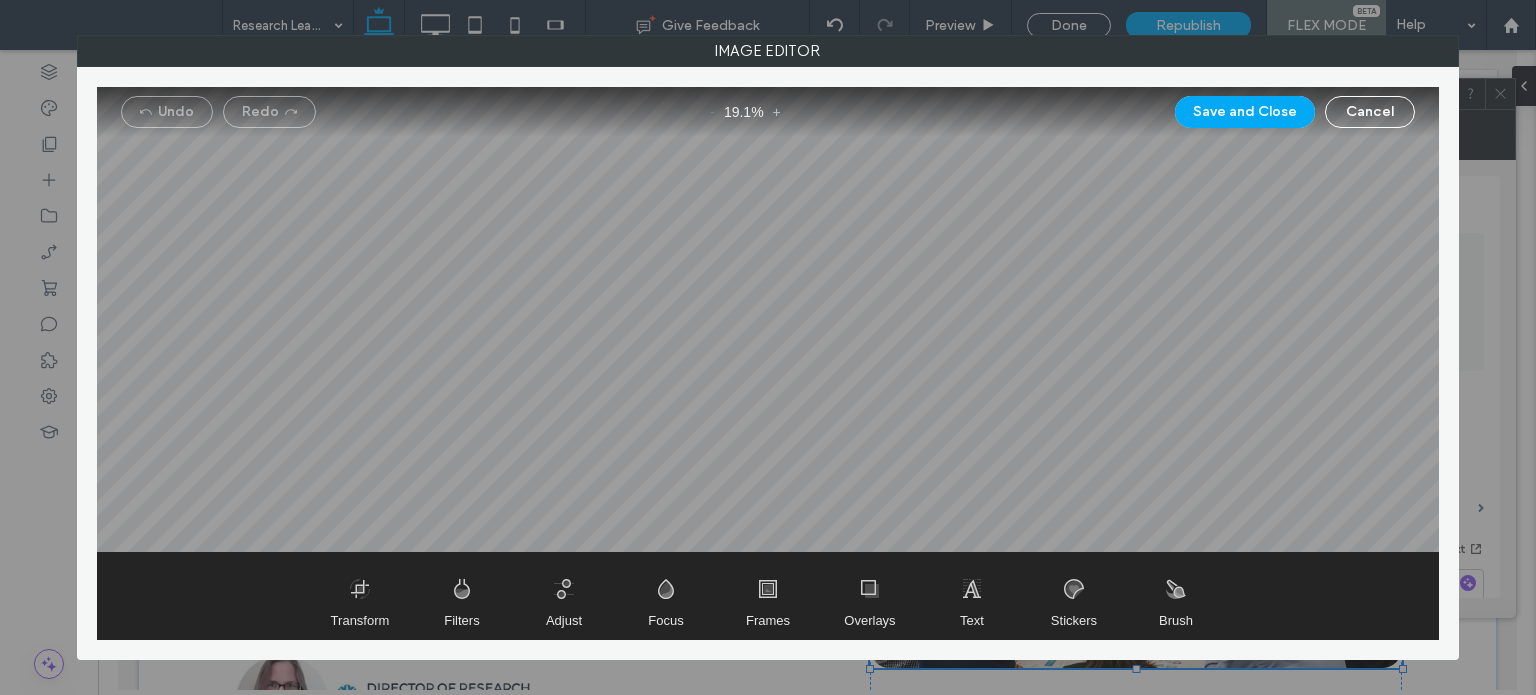 click on "Transform Filters Adjust Focus Frames Overlays Text Stickers Brush" at bounding box center [768, 596] 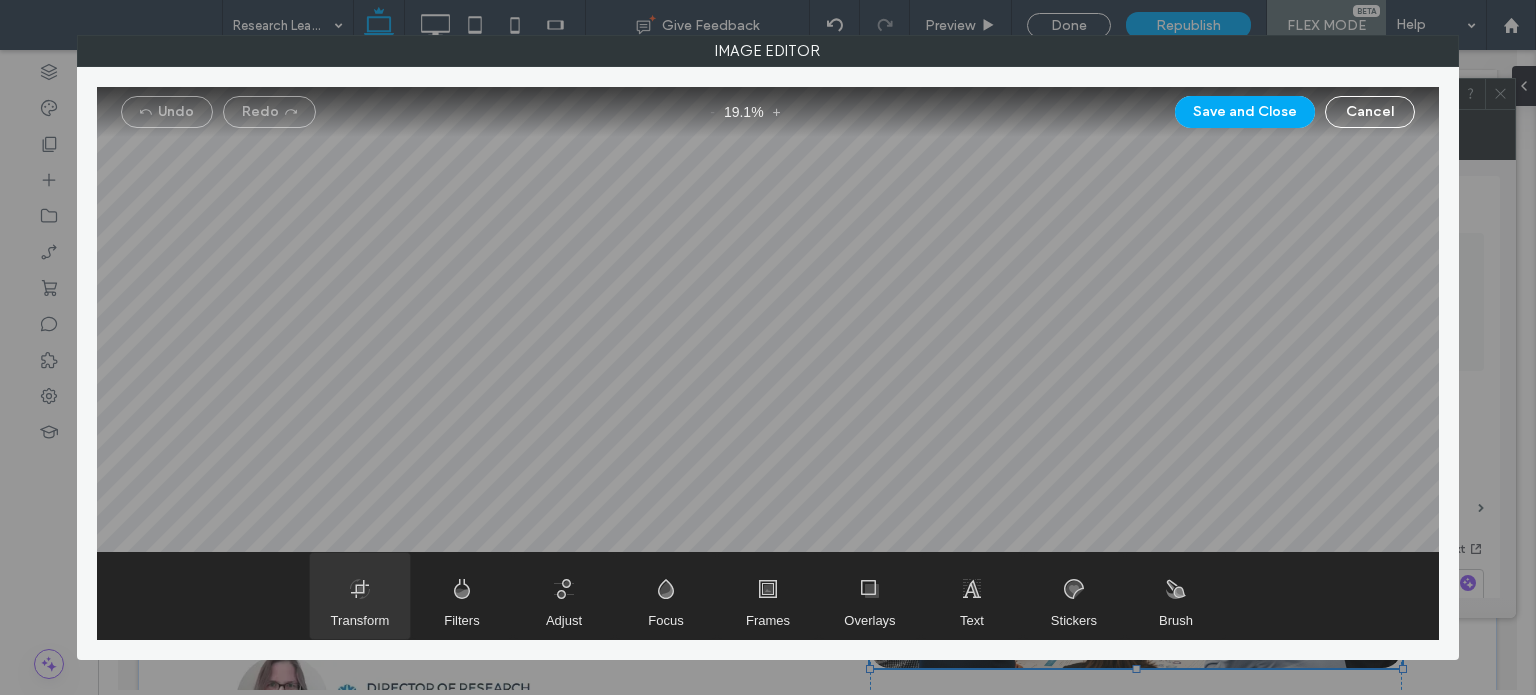 click at bounding box center (360, 596) 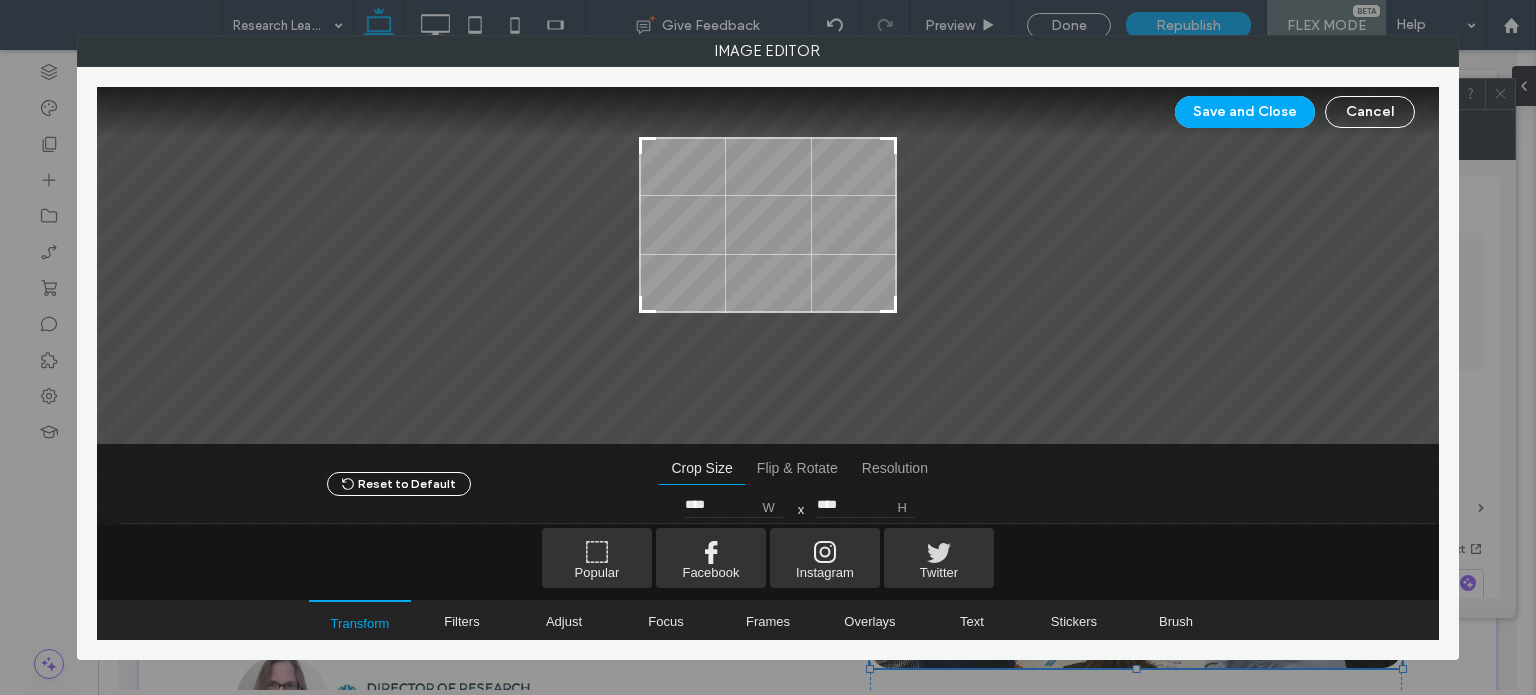 type on "****" 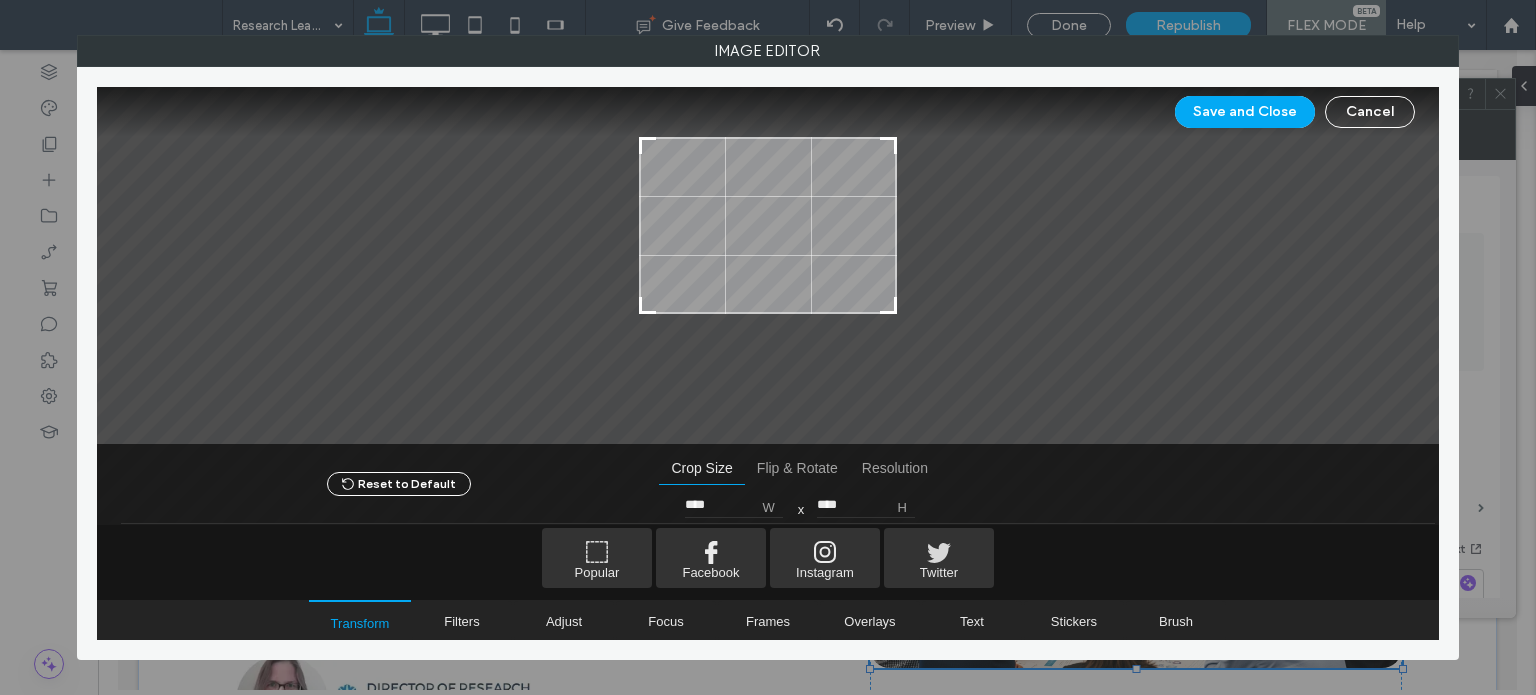 drag, startPoint x: 894, startPoint y: 387, endPoint x: 920, endPoint y: 306, distance: 85.07056 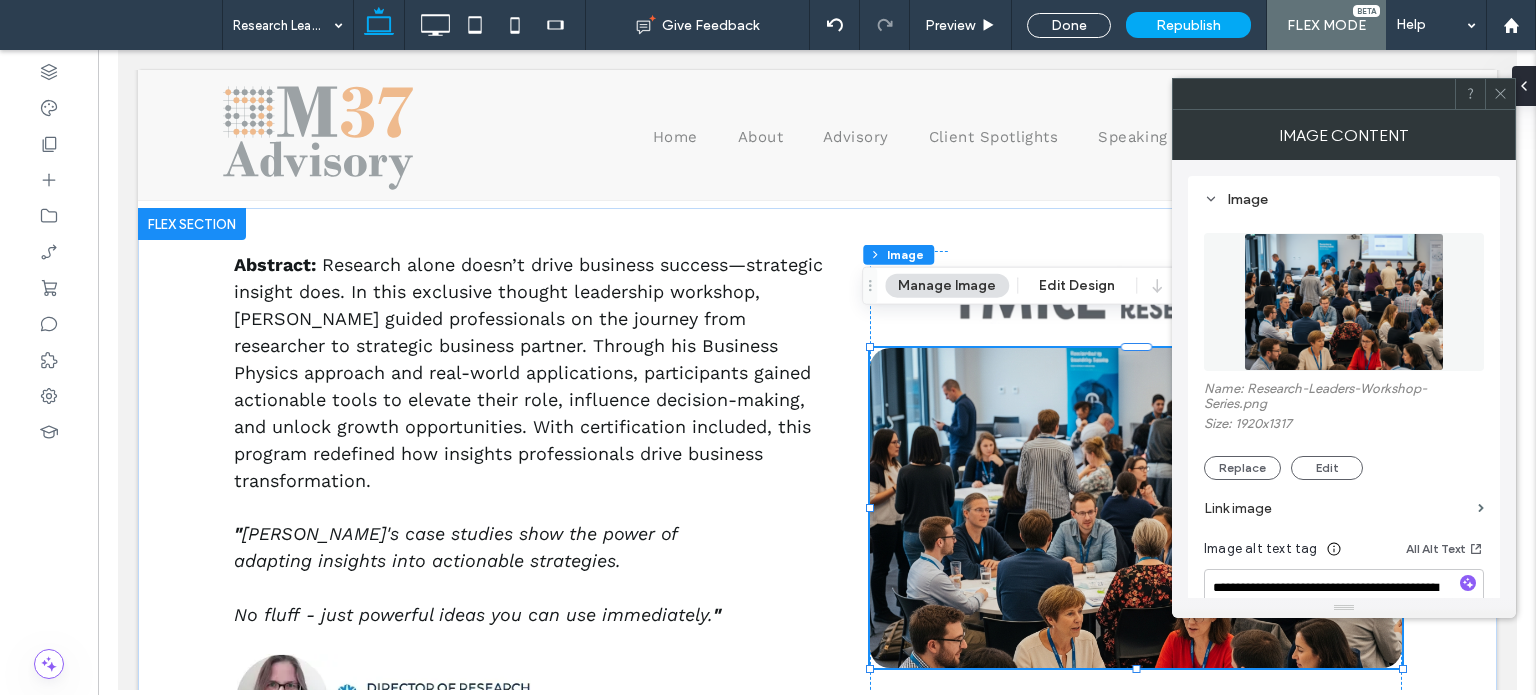 click 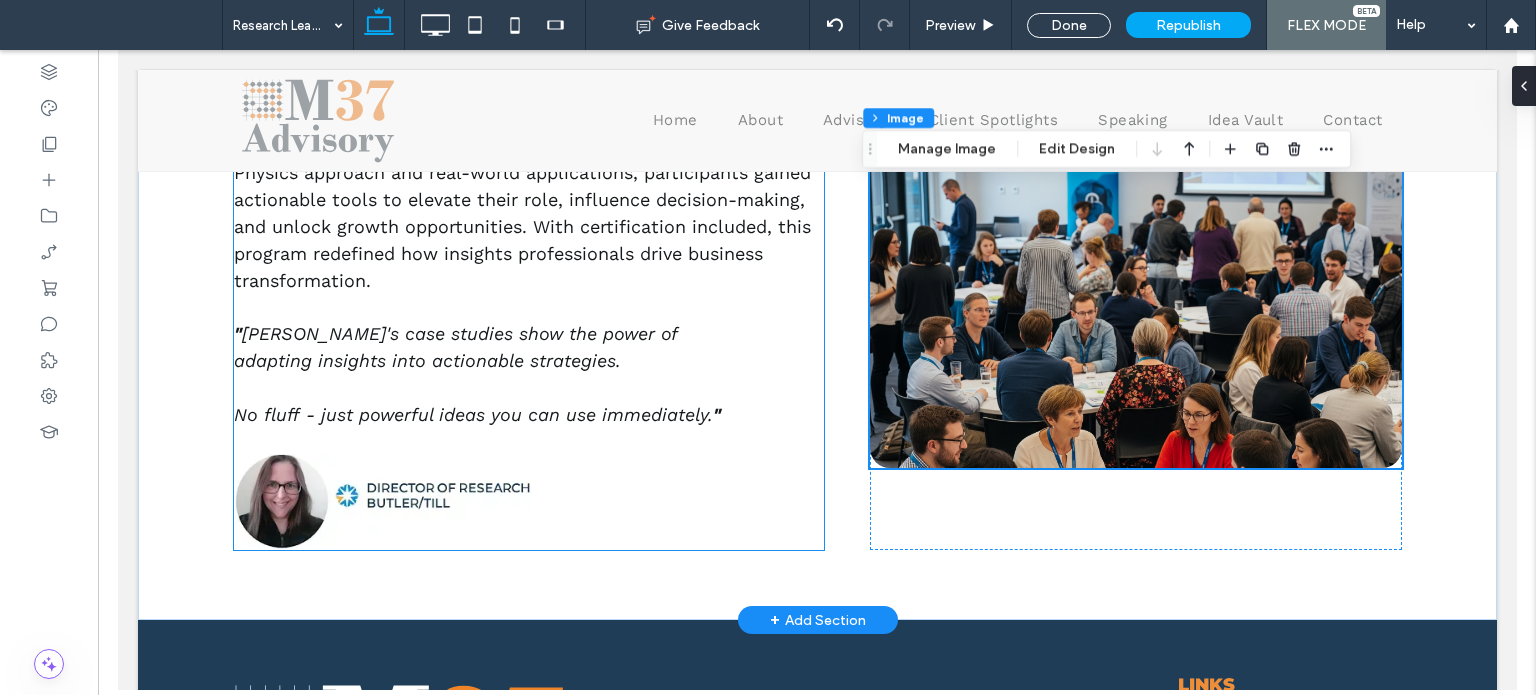 scroll, scrollTop: 0, scrollLeft: 0, axis: both 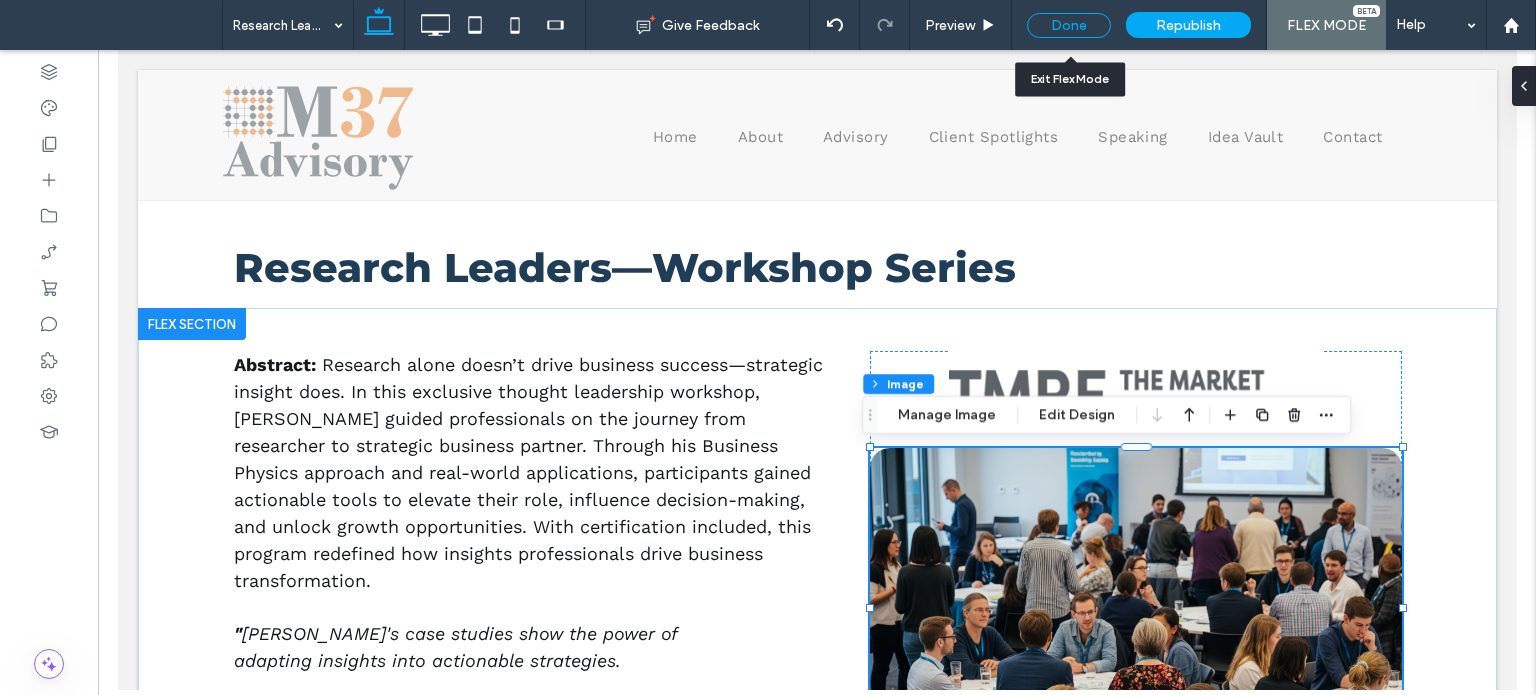 click on "Done" at bounding box center [1069, 25] 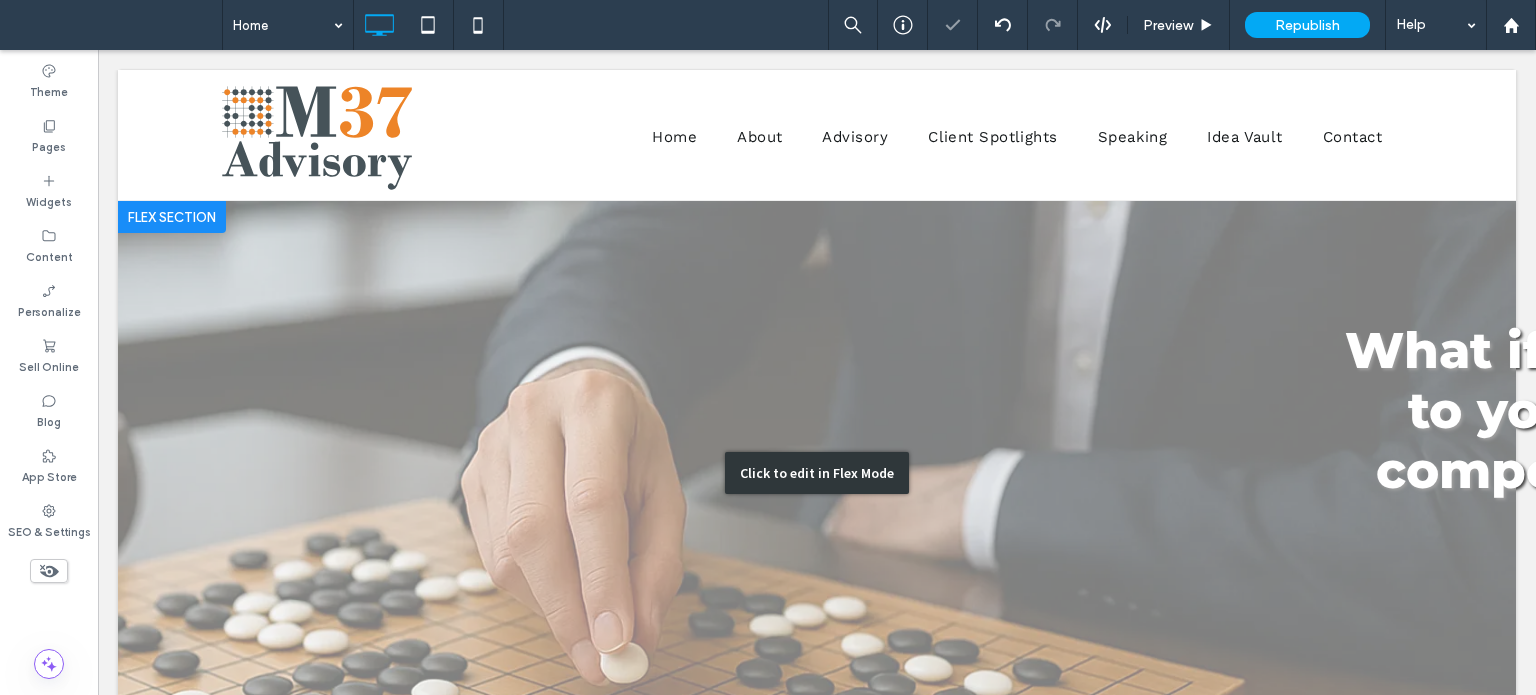 scroll, scrollTop: 0, scrollLeft: 0, axis: both 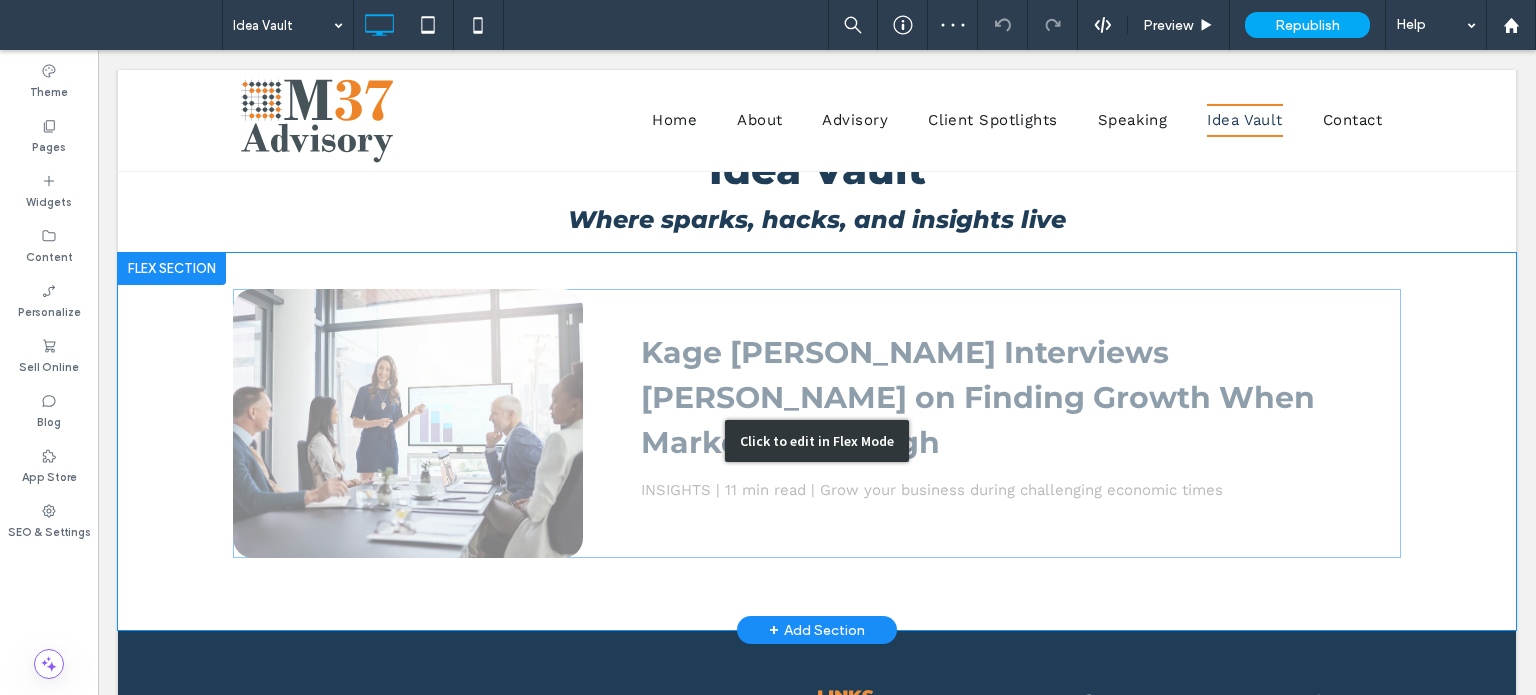 click on "Click to edit in Flex Mode" at bounding box center (817, 442) 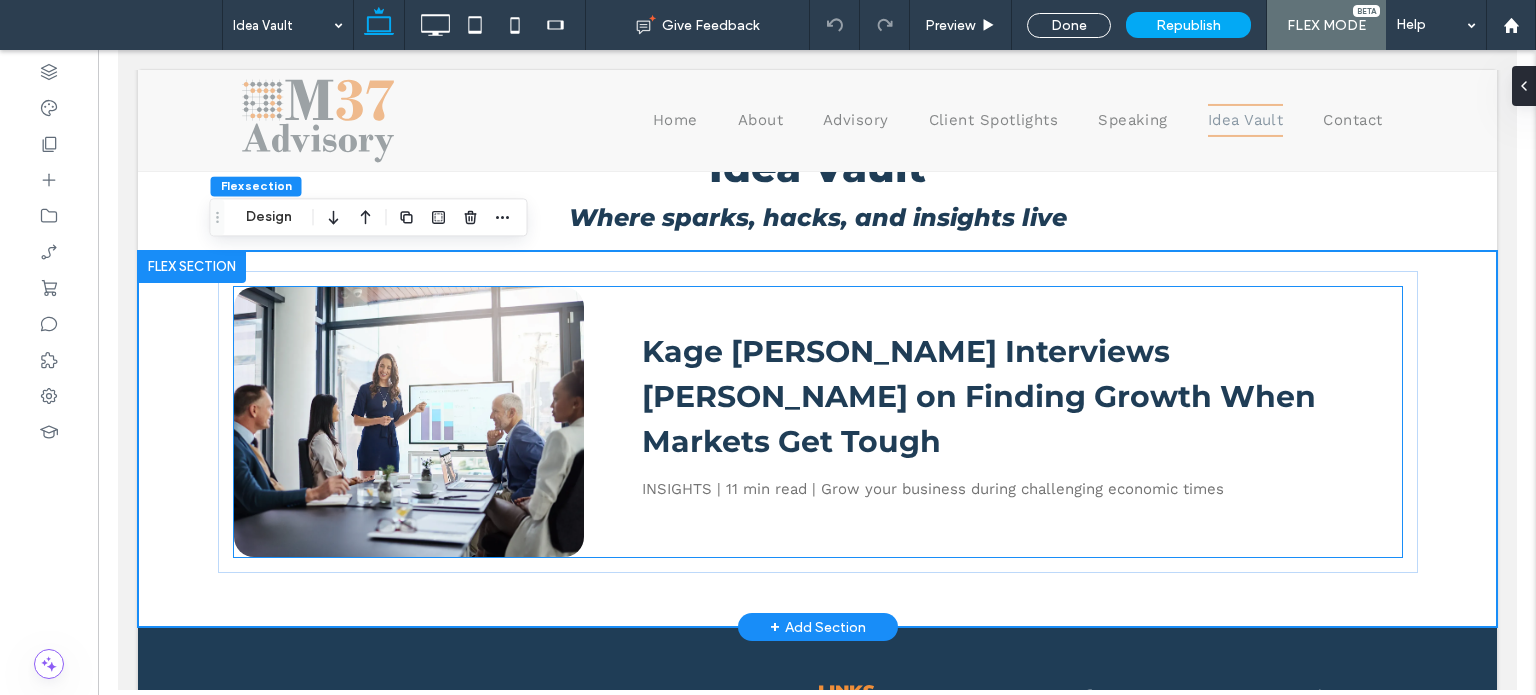 click on "Kage Spatz Interviews Joe Batista on Finding Growth When Markets Get Tough" at bounding box center [1015, 404] 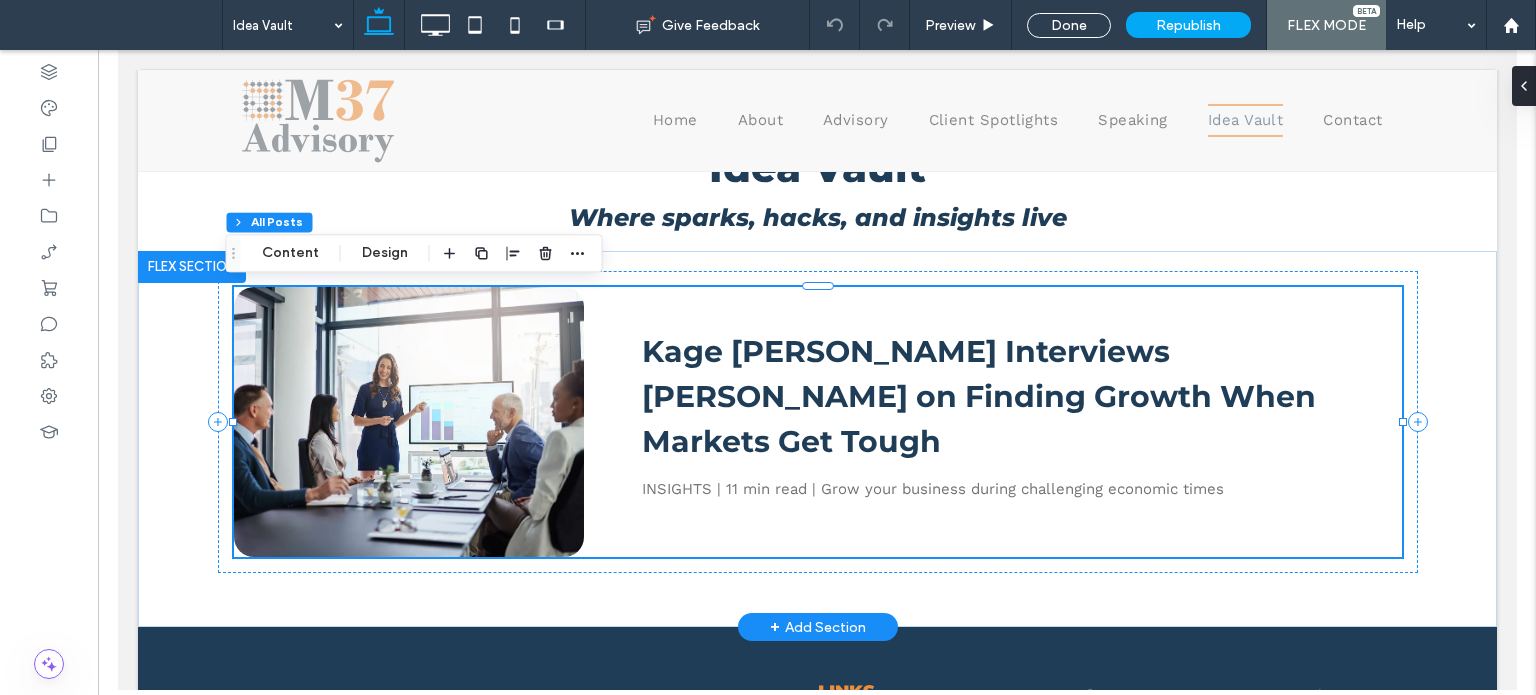 click at bounding box center (407, 422) 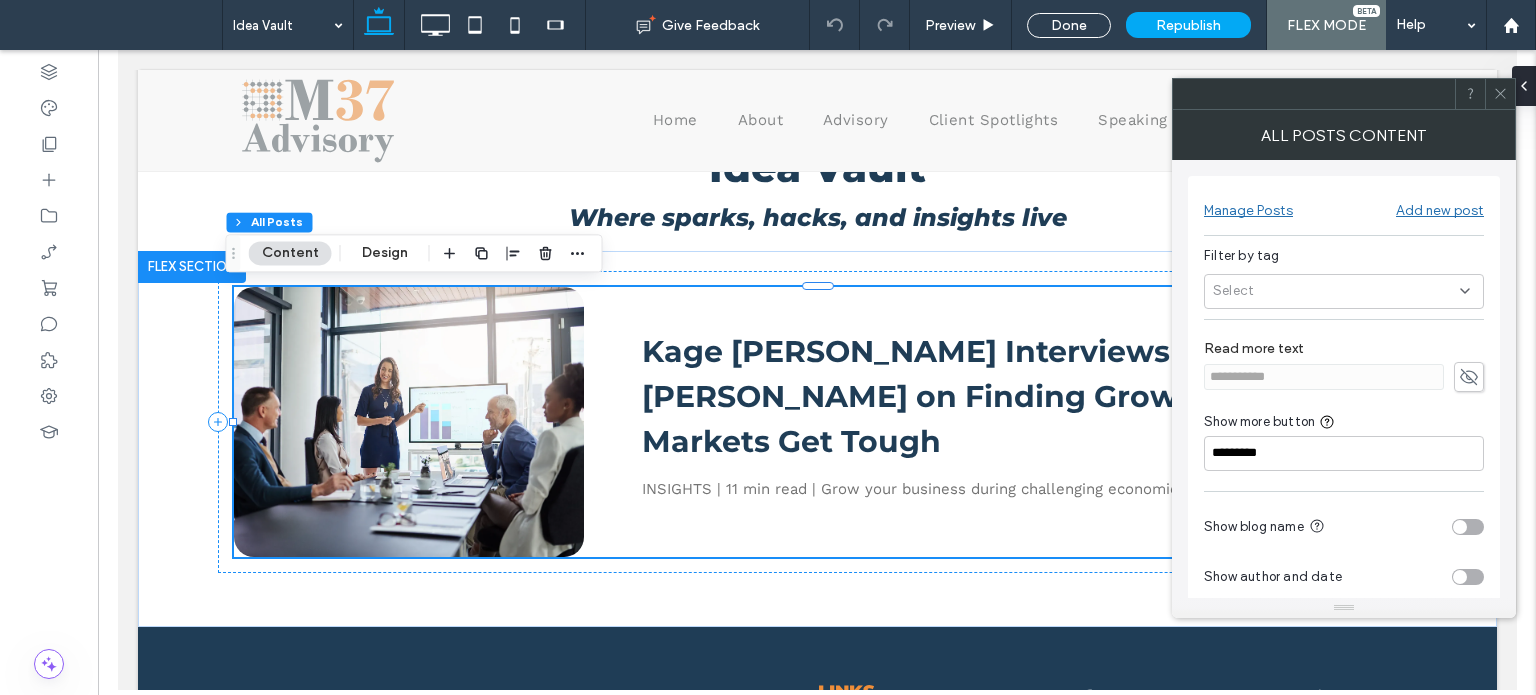click on "Manage Posts" at bounding box center [1248, 205] 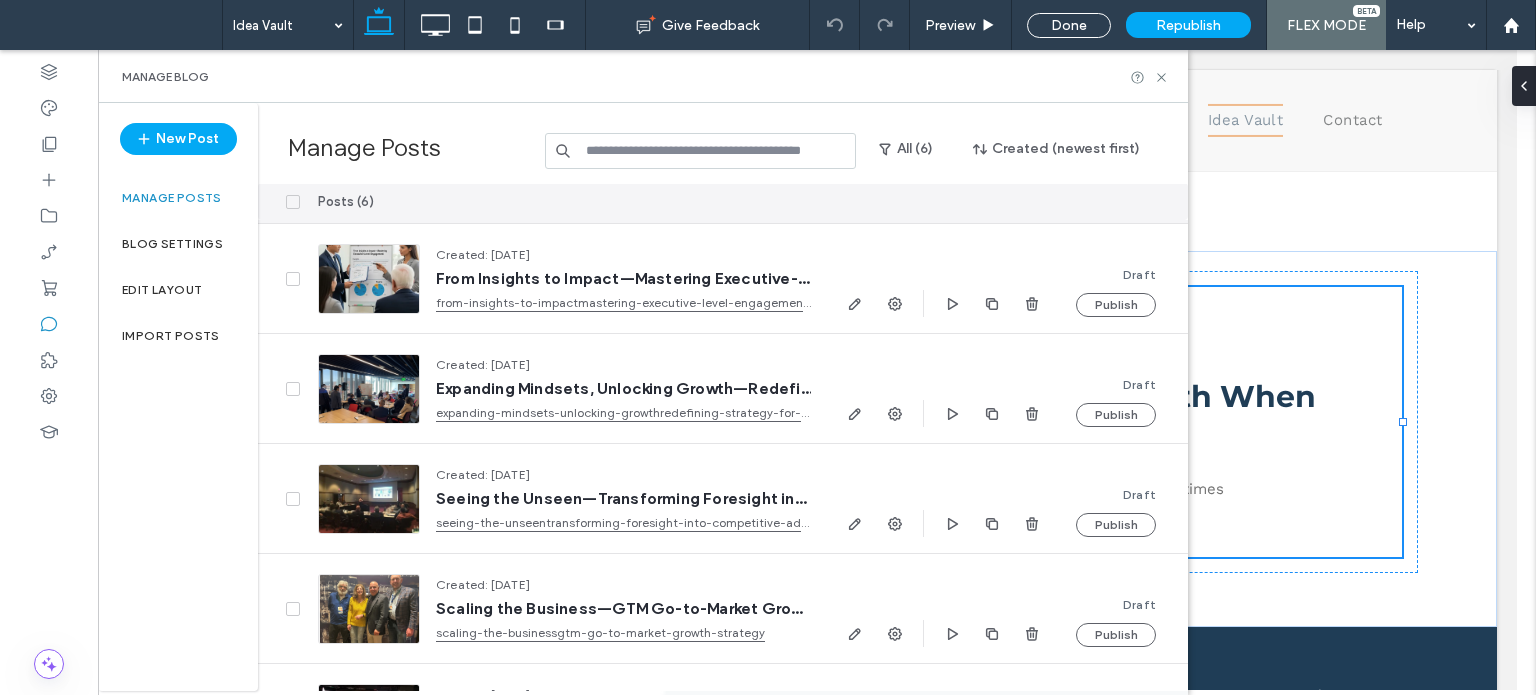 scroll, scrollTop: 189, scrollLeft: 0, axis: vertical 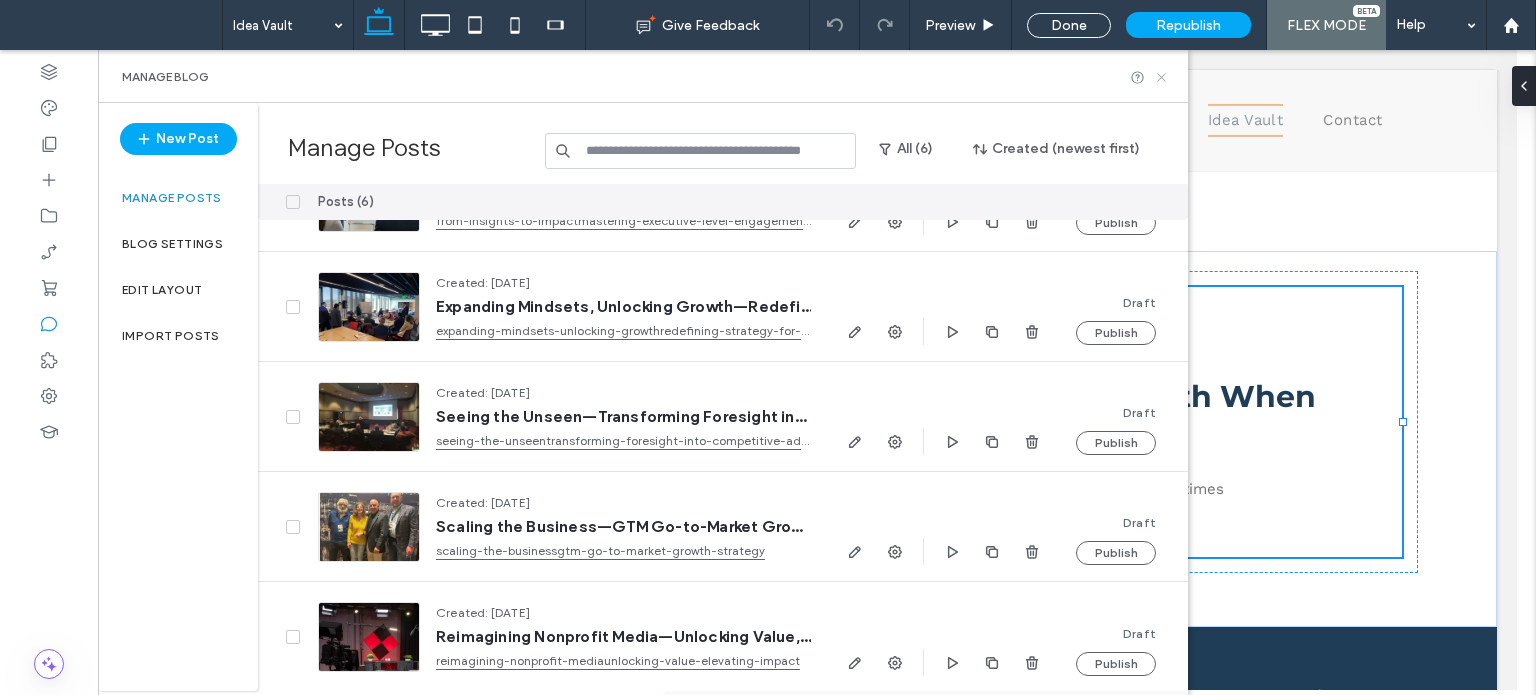 drag, startPoint x: 1160, startPoint y: 80, endPoint x: 1043, endPoint y: 30, distance: 127.236 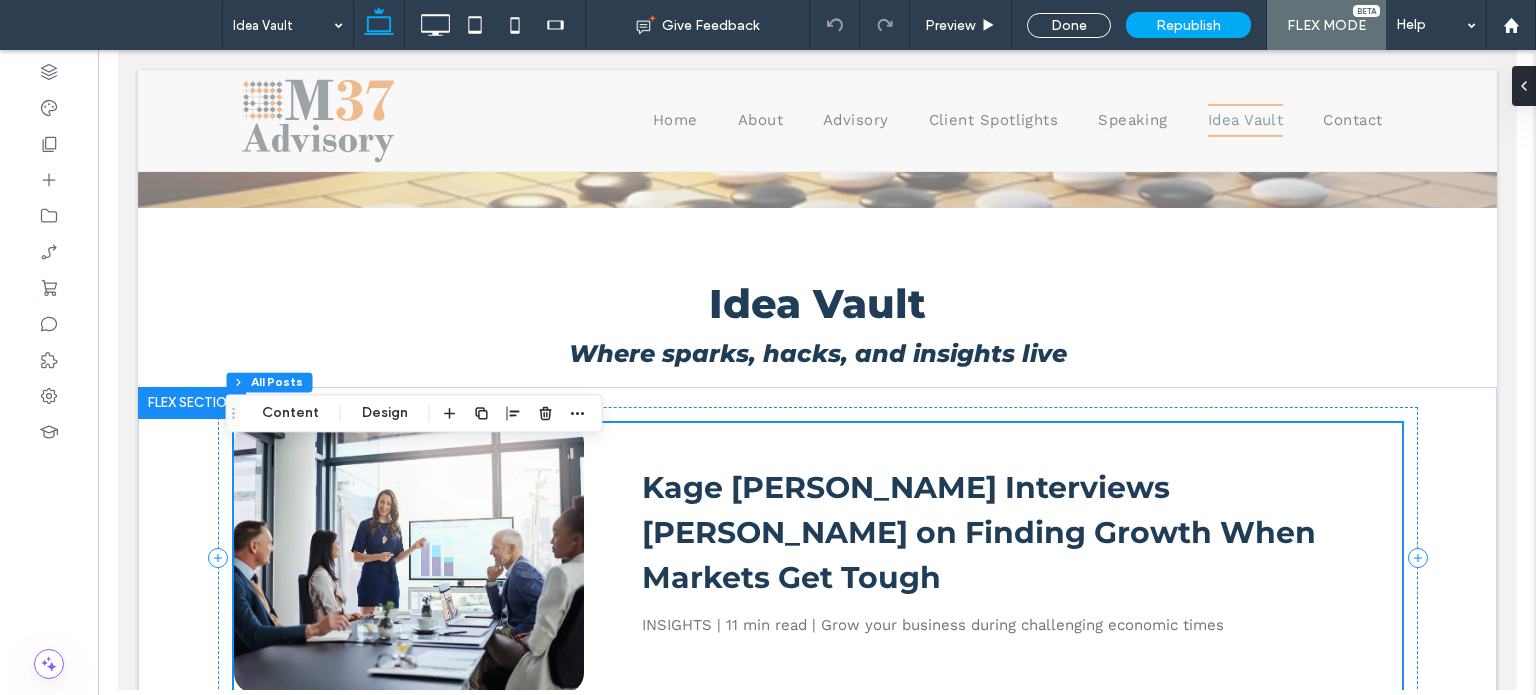 scroll, scrollTop: 596, scrollLeft: 0, axis: vertical 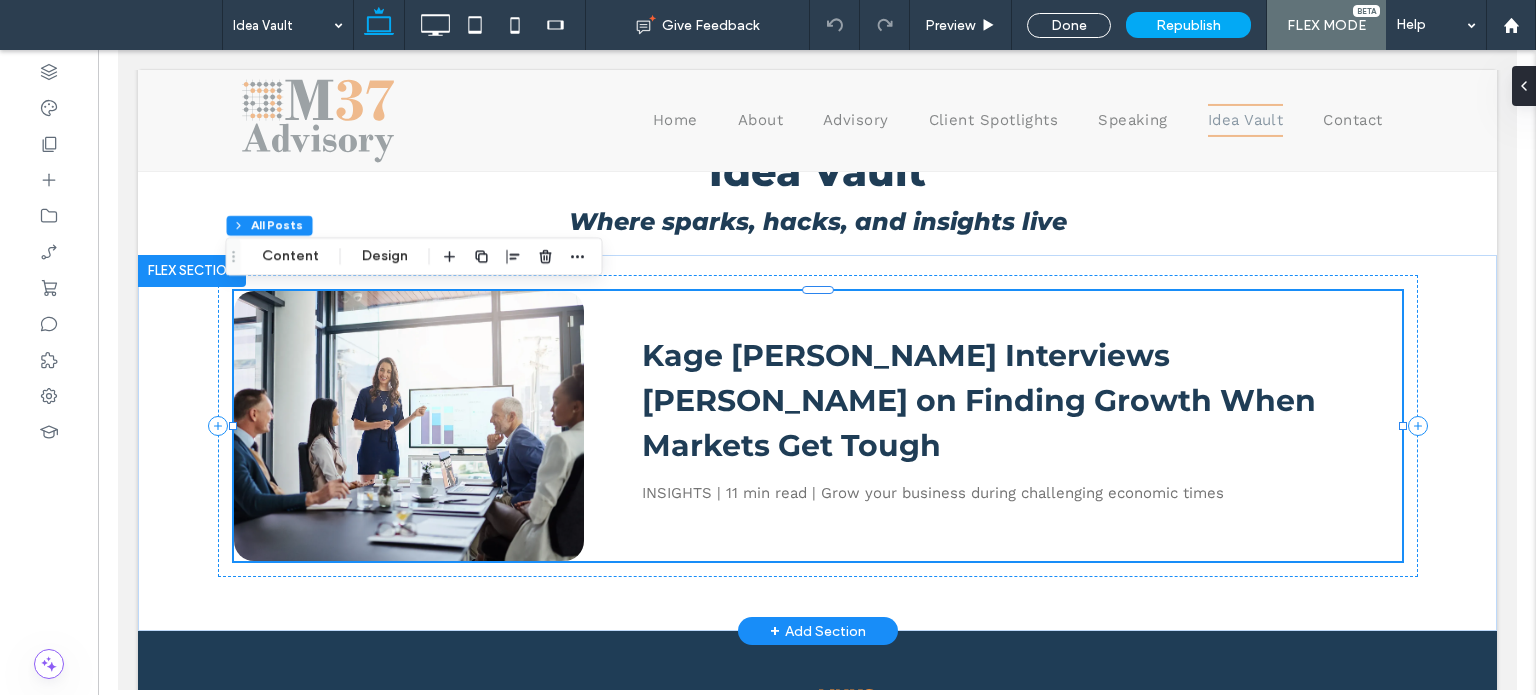 click on "Kage Spatz Interviews Joe Batista on Finding Growth When Markets Get Tough
July 8, 2025
INSIGHTS | 11 min read | Grow your business during challenging economic times" at bounding box center (992, 426) 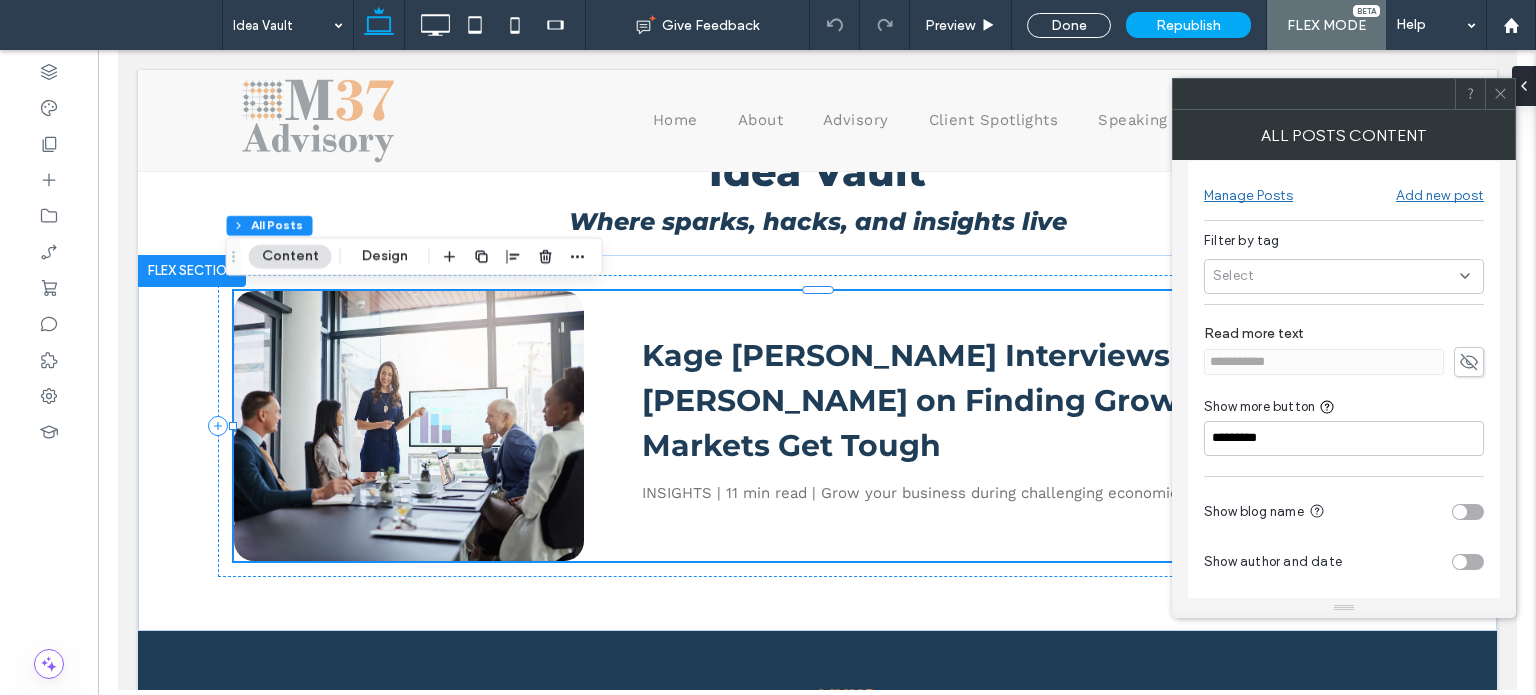 scroll, scrollTop: 0, scrollLeft: 0, axis: both 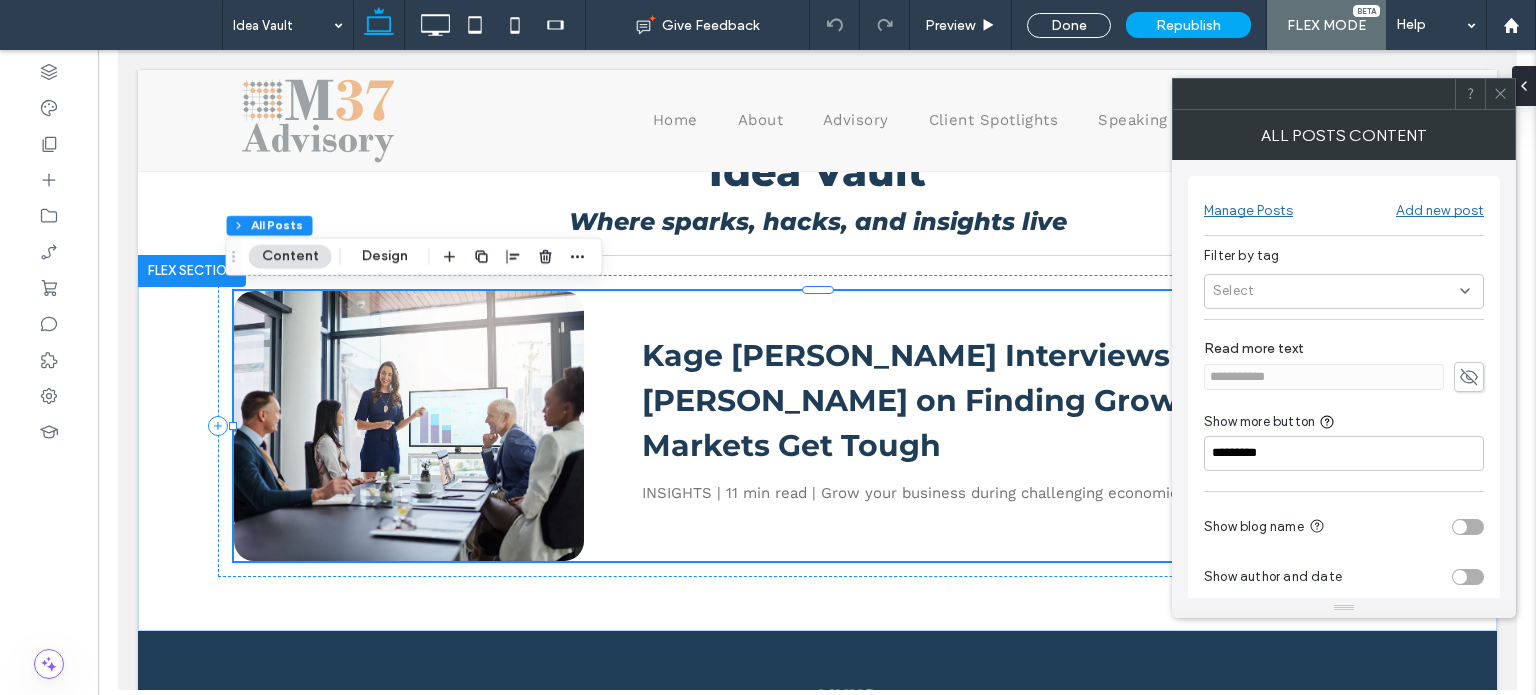 click on "Select" at bounding box center (1344, 291) 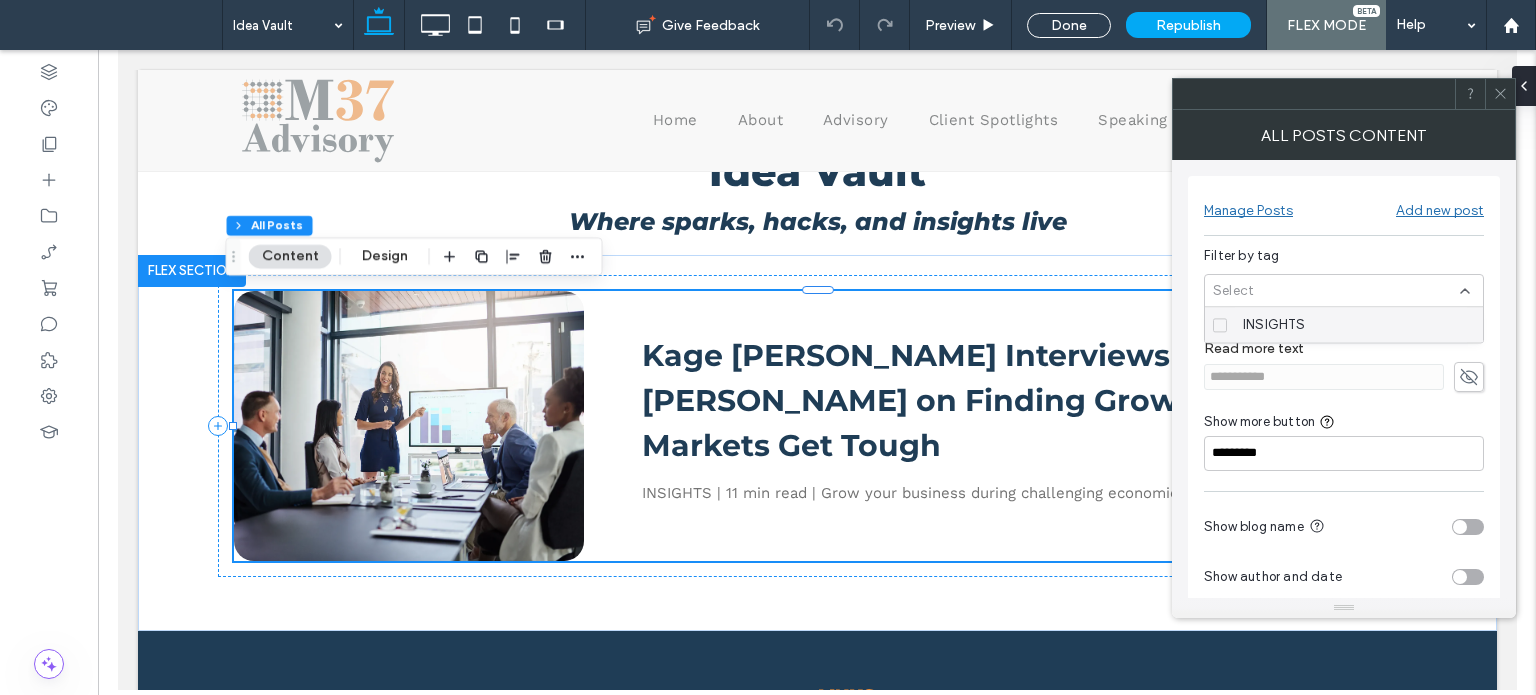 click on "Manage Posts" at bounding box center [1248, 210] 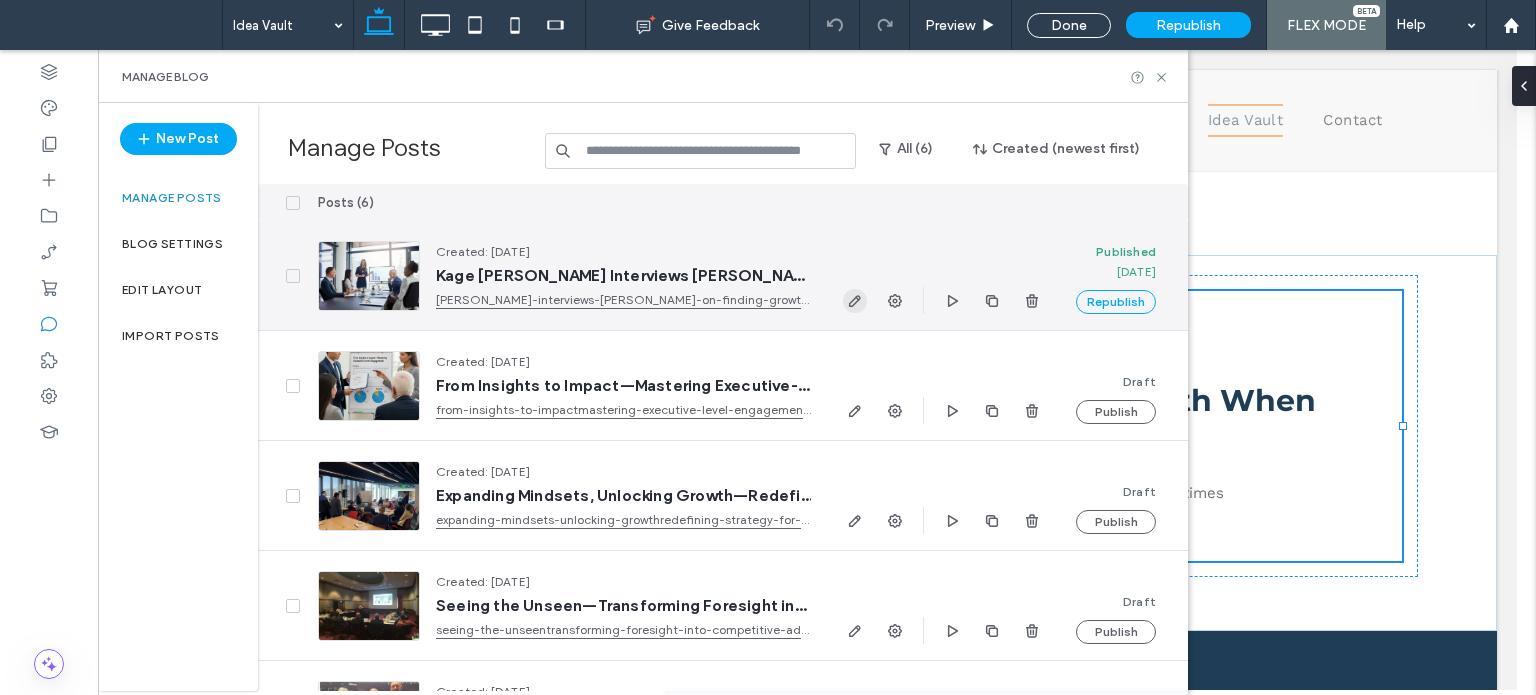 click at bounding box center (855, 301) 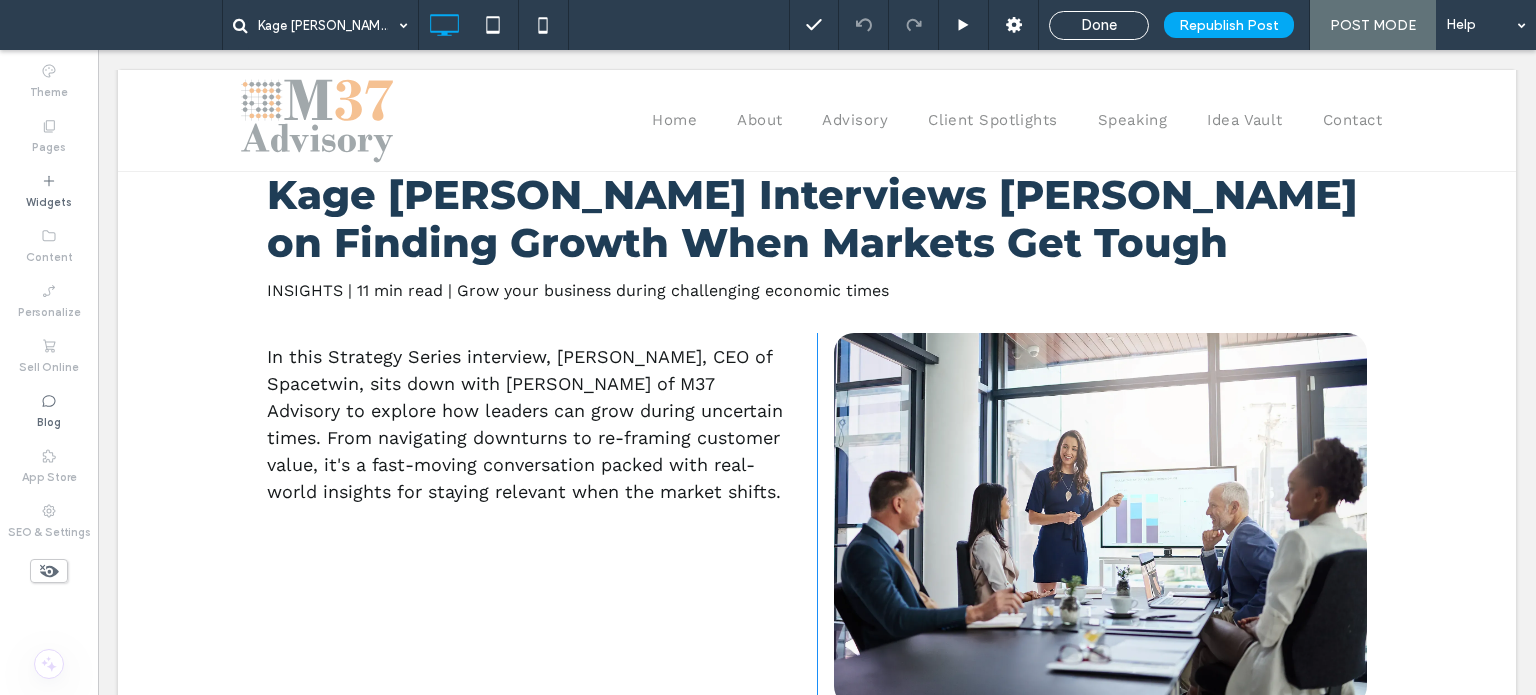 scroll, scrollTop: 600, scrollLeft: 0, axis: vertical 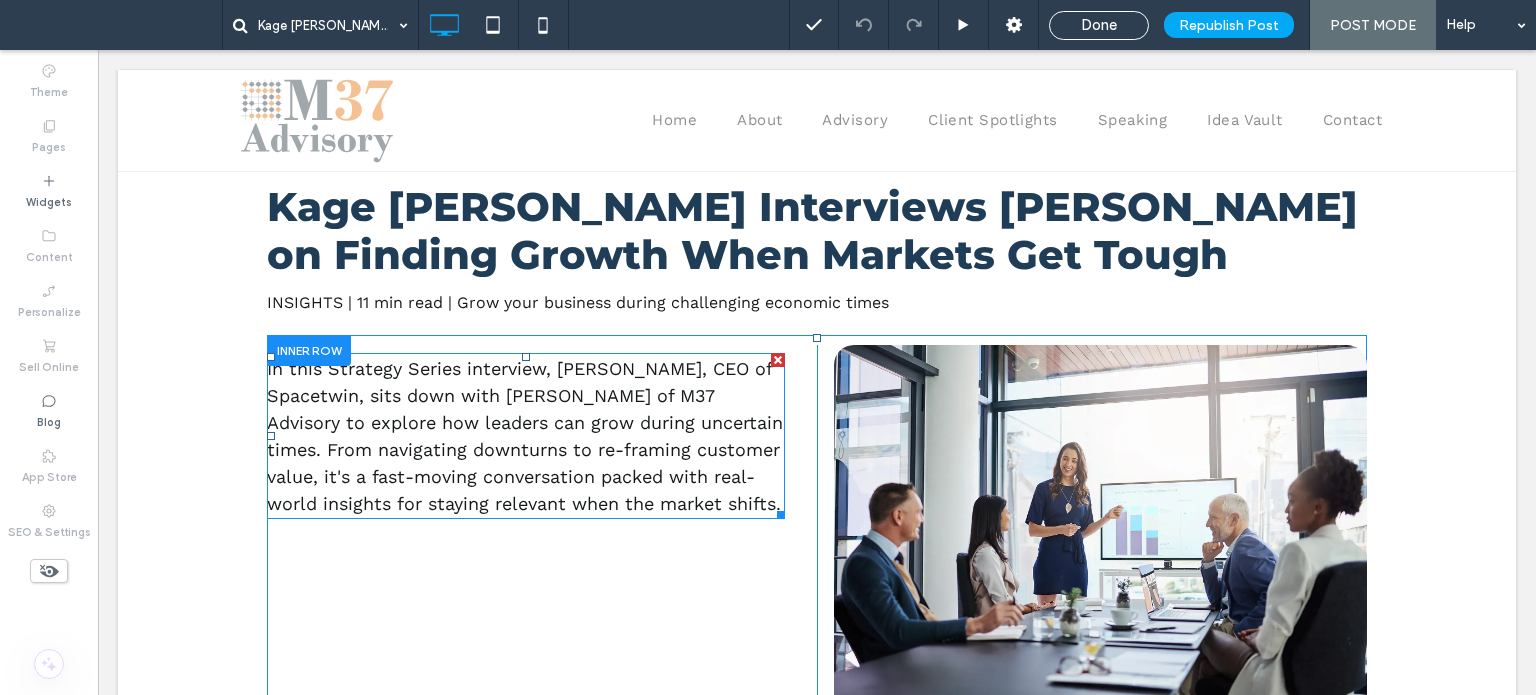 click on "In this Strategy Series interview, Kage Spatz, CEO of Spacetwin, sits down with Joe Batista of M37 Advisory to explore how leaders can grow during uncertain times. From navigating downturns to re-framing customer value, it's a fast-moving conversation packed with real-world insights for staying relevant when the market shifts." at bounding box center (525, 436) 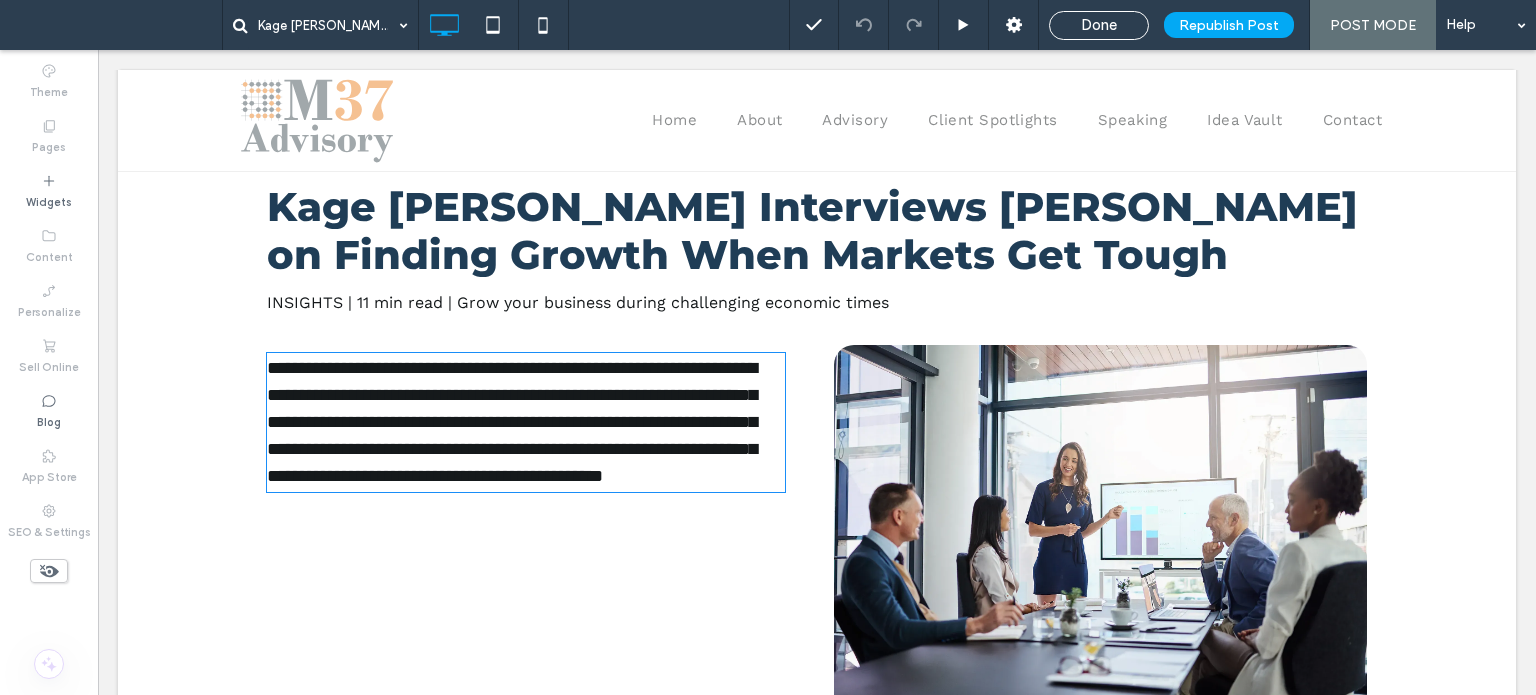 type on "*********" 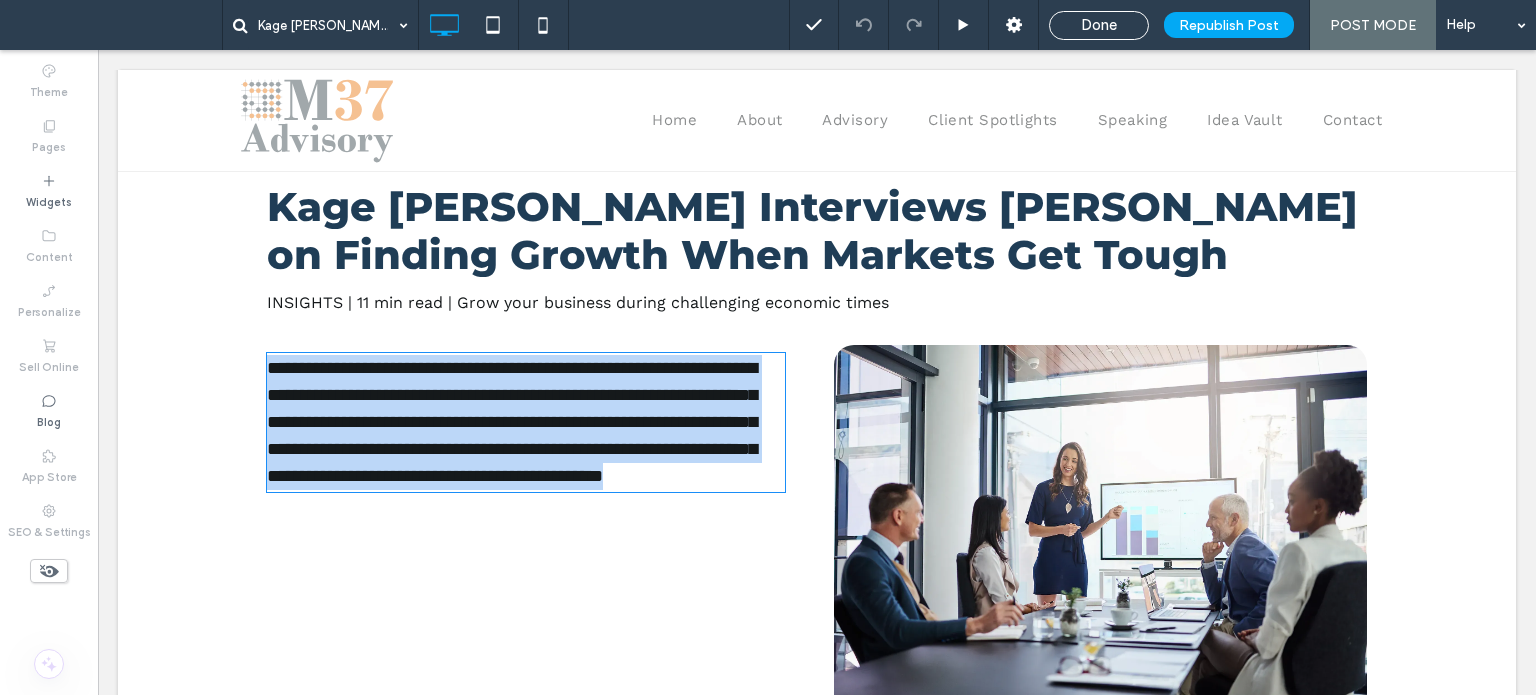 click on "**********" at bounding box center [526, 422] 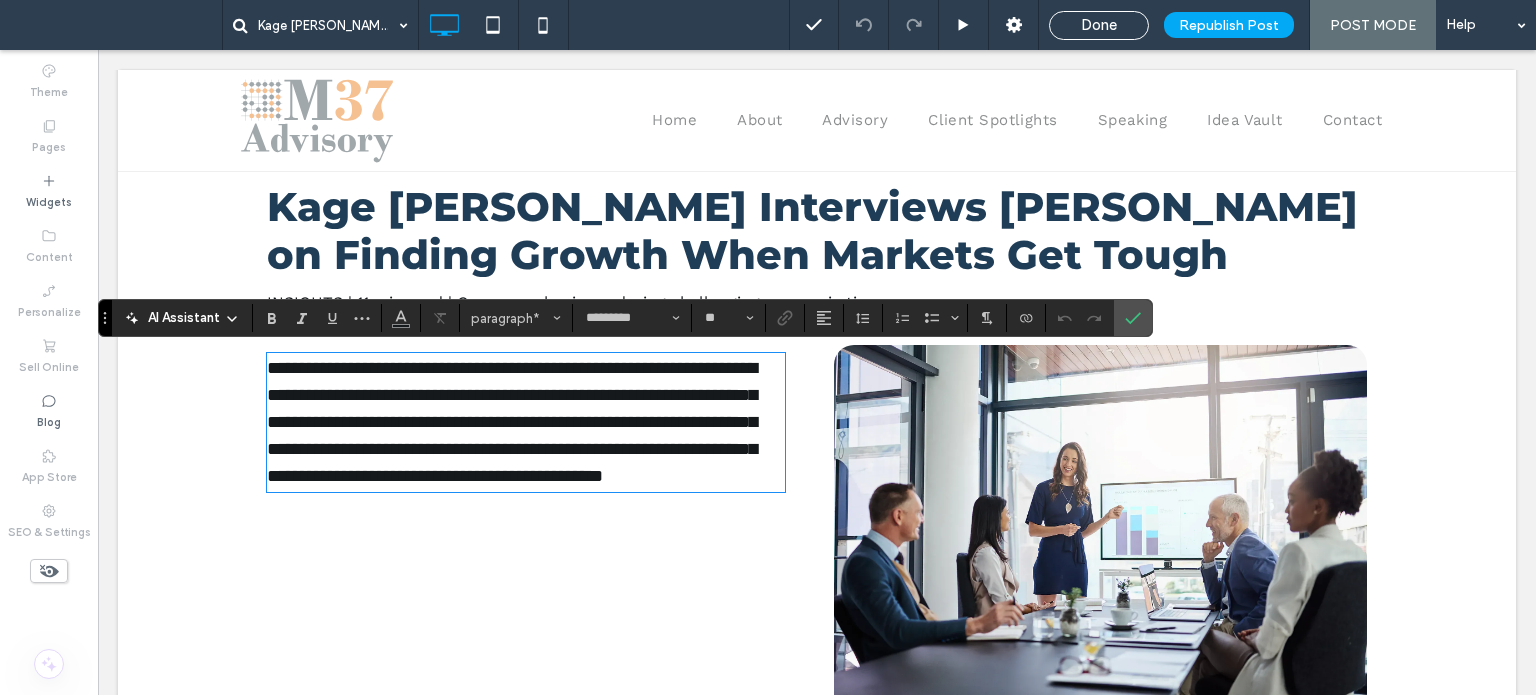 click on "**********" at bounding box center [526, 422] 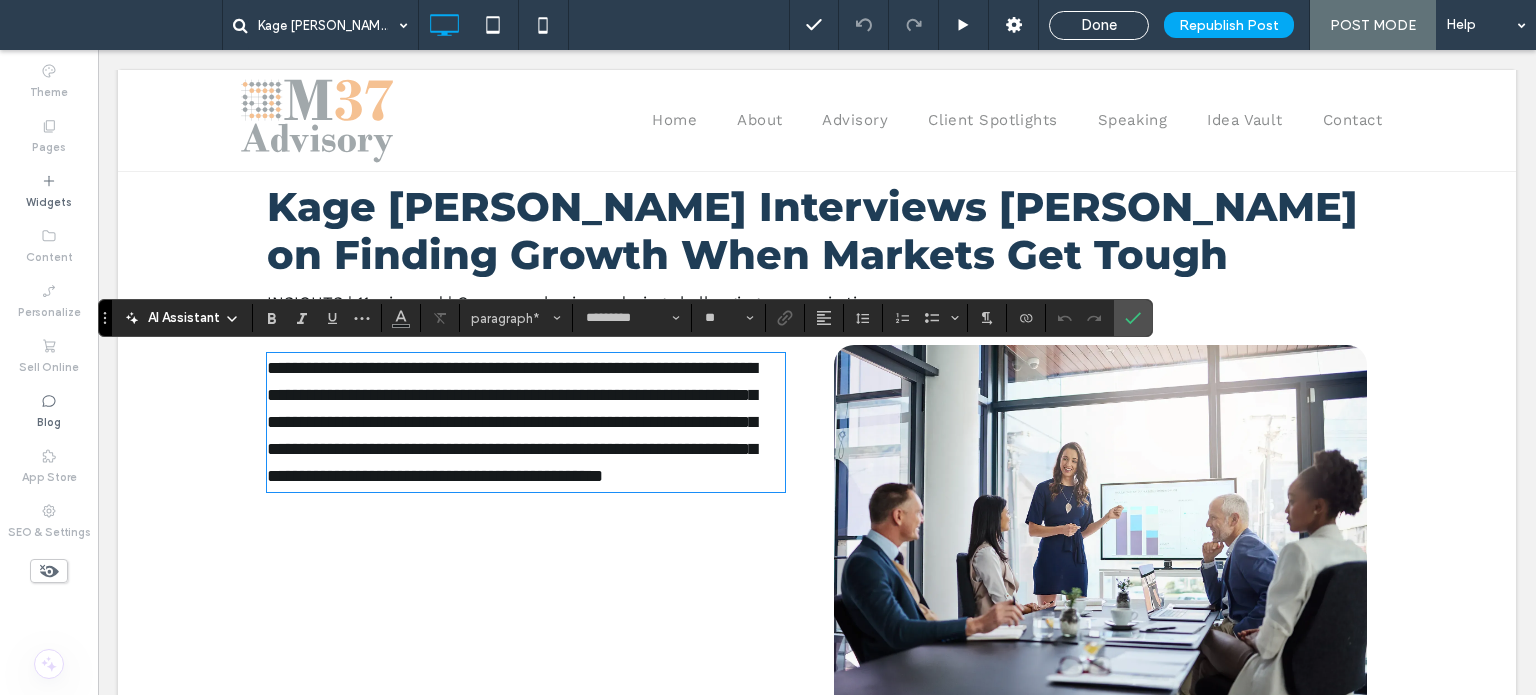 click on "**********" at bounding box center [526, 422] 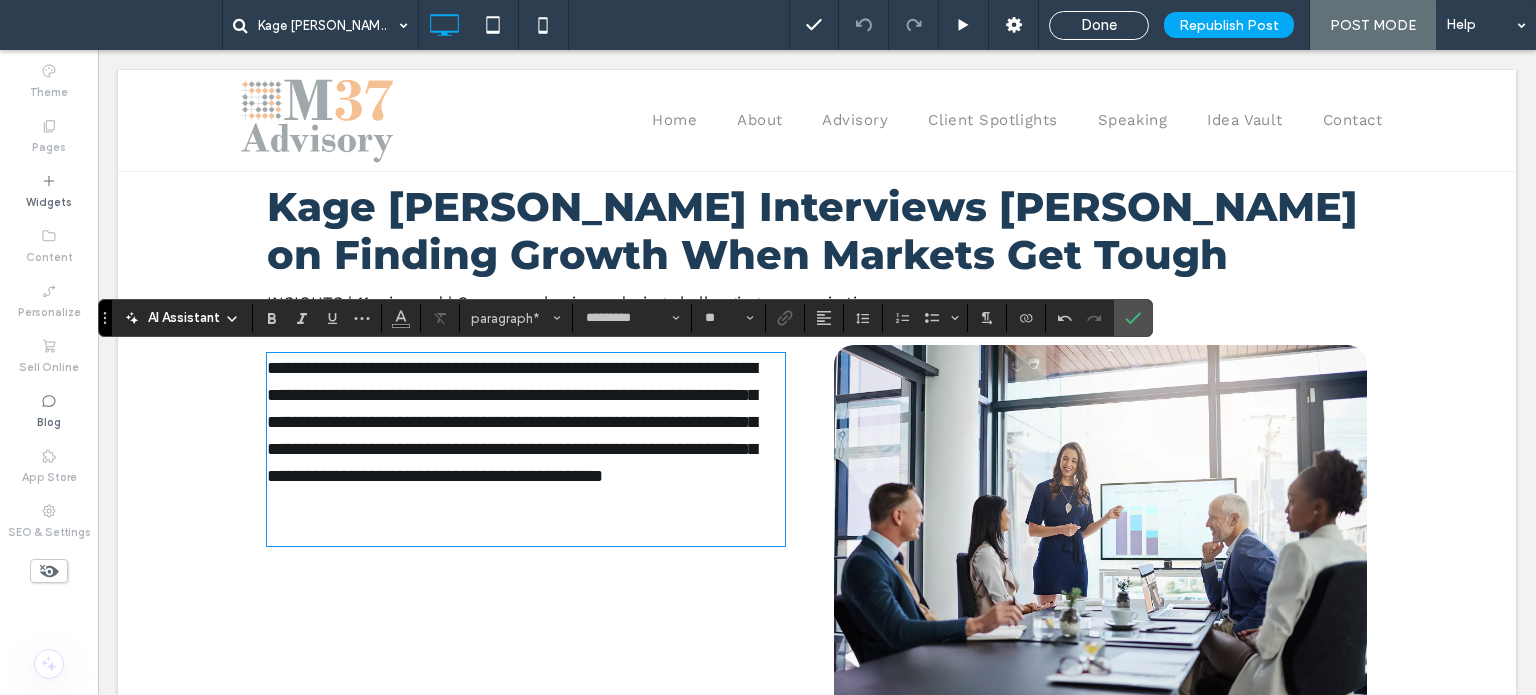 type 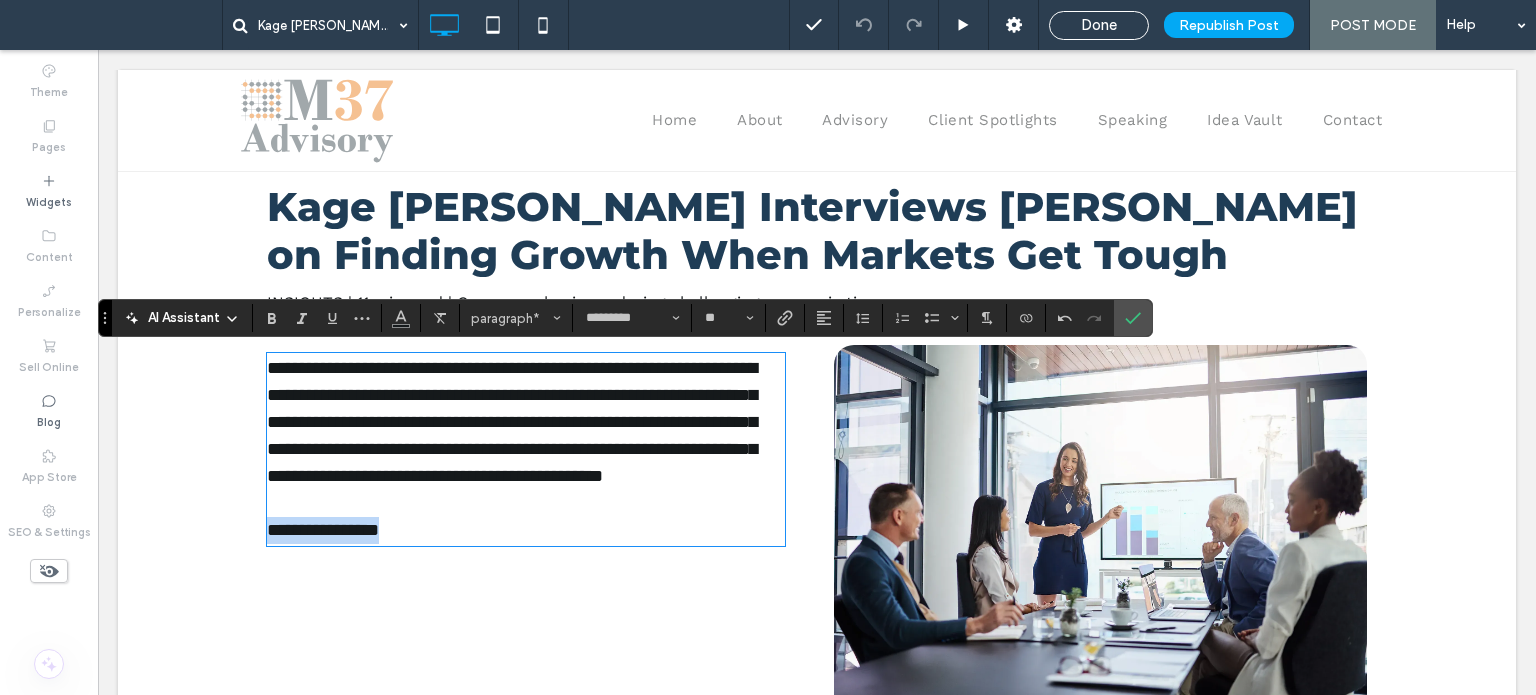 drag, startPoint x: 385, startPoint y: 563, endPoint x: 201, endPoint y: 570, distance: 184.1331 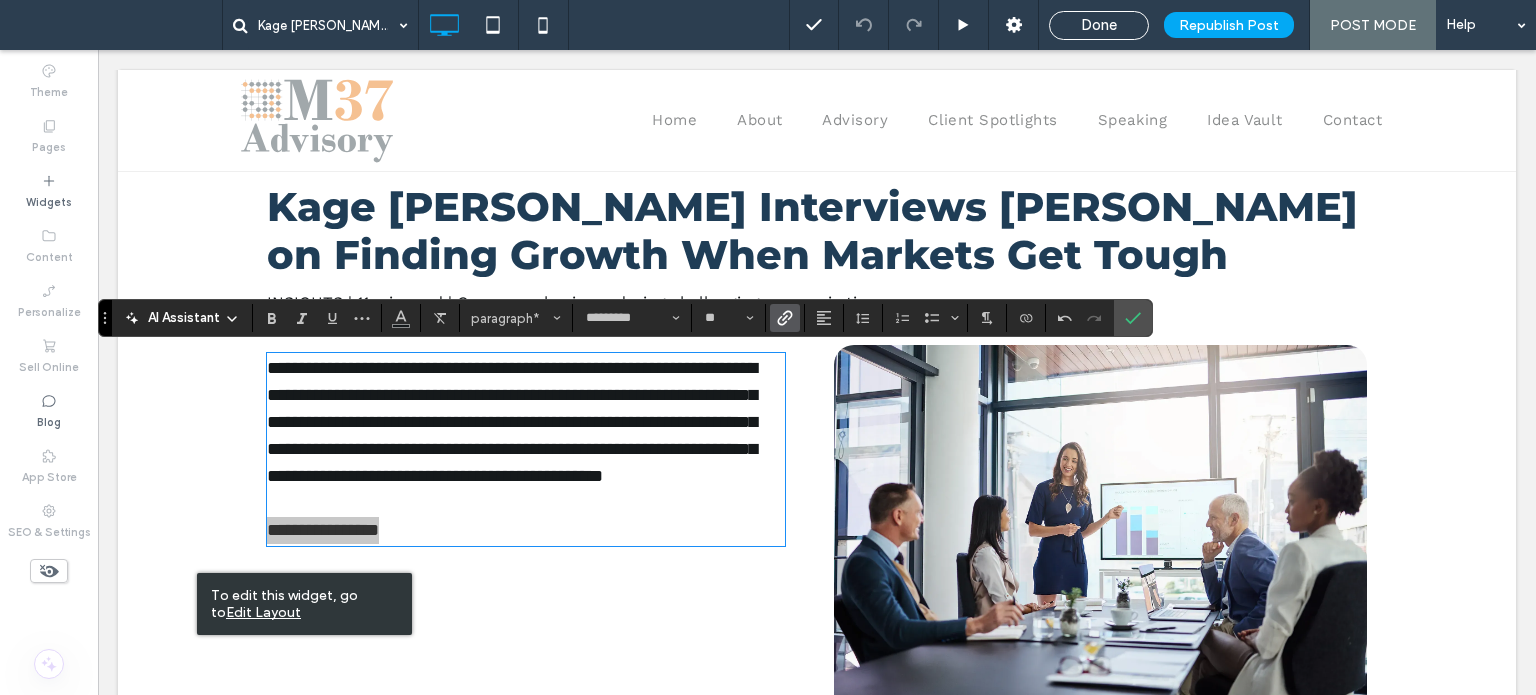 click 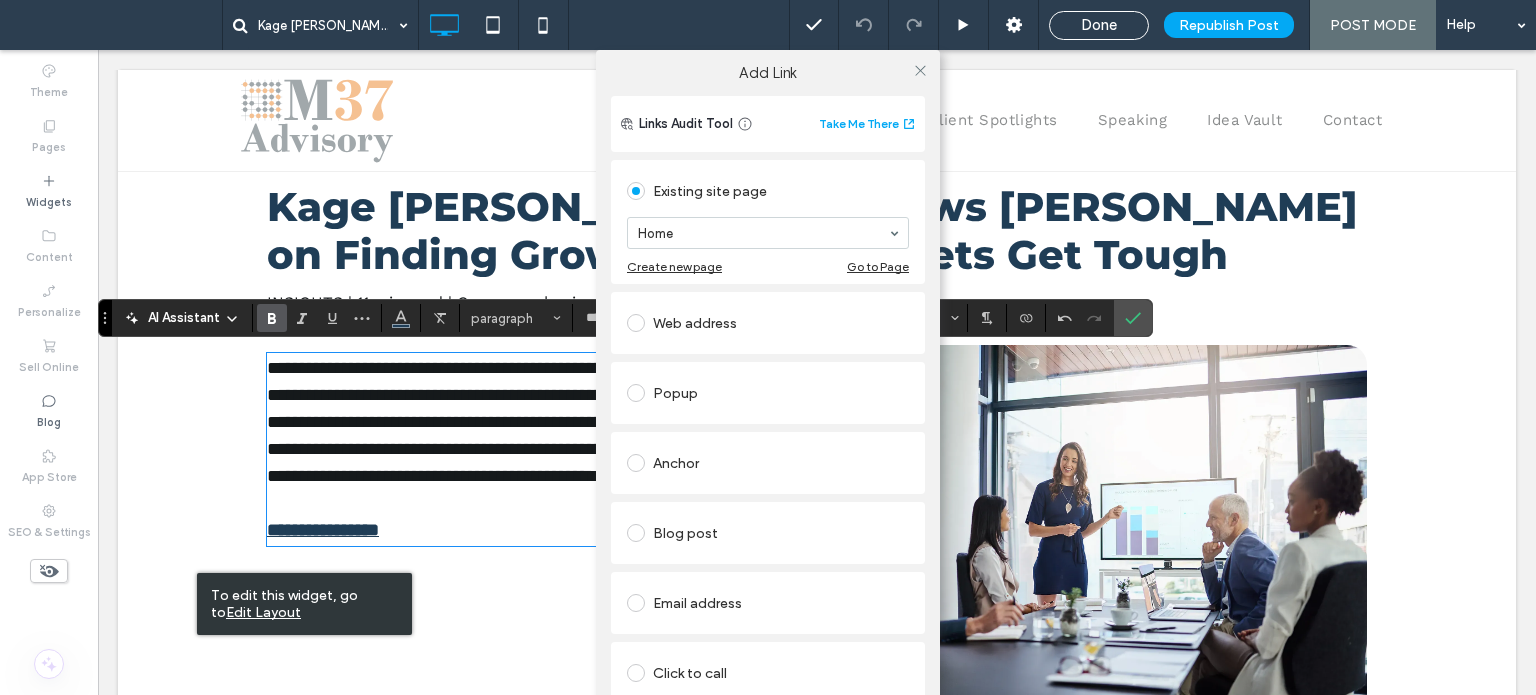 click on "Web address" at bounding box center (768, 323) 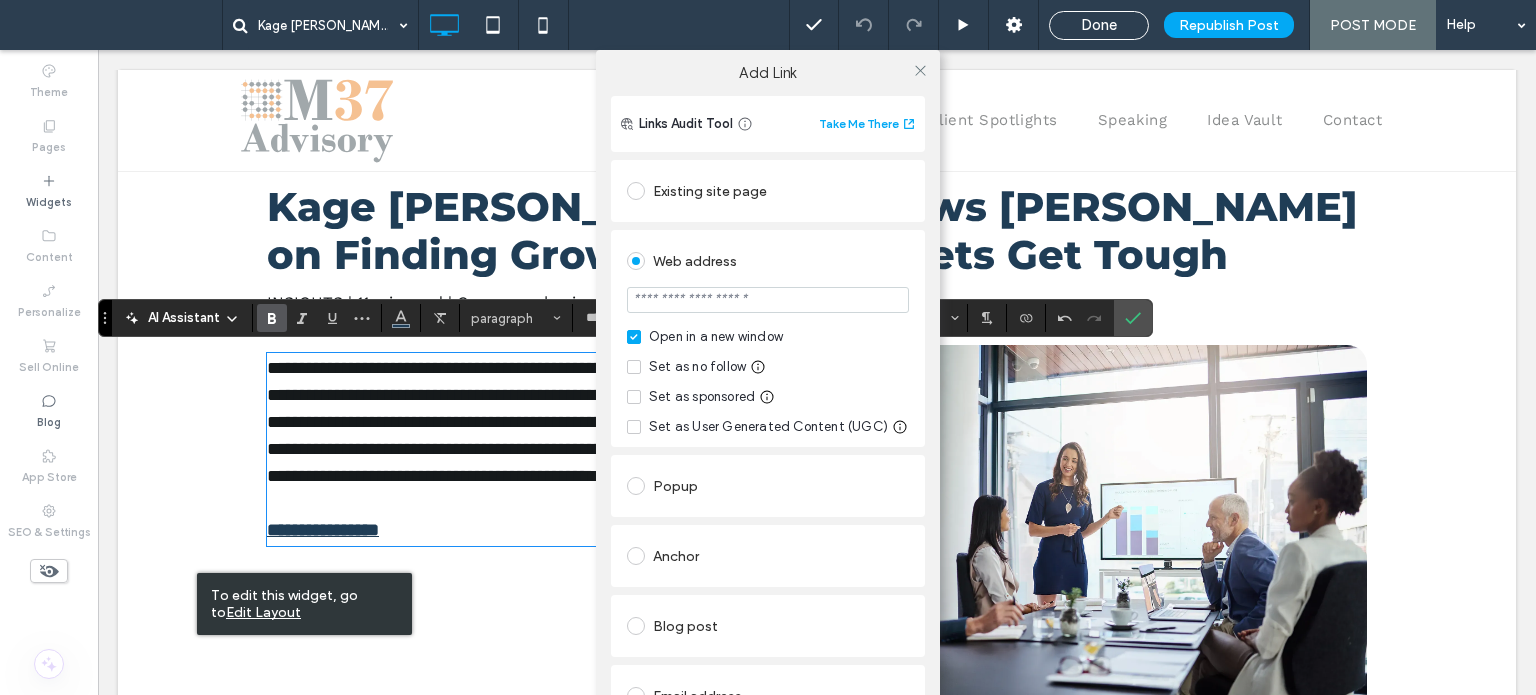 click at bounding box center (768, 302) 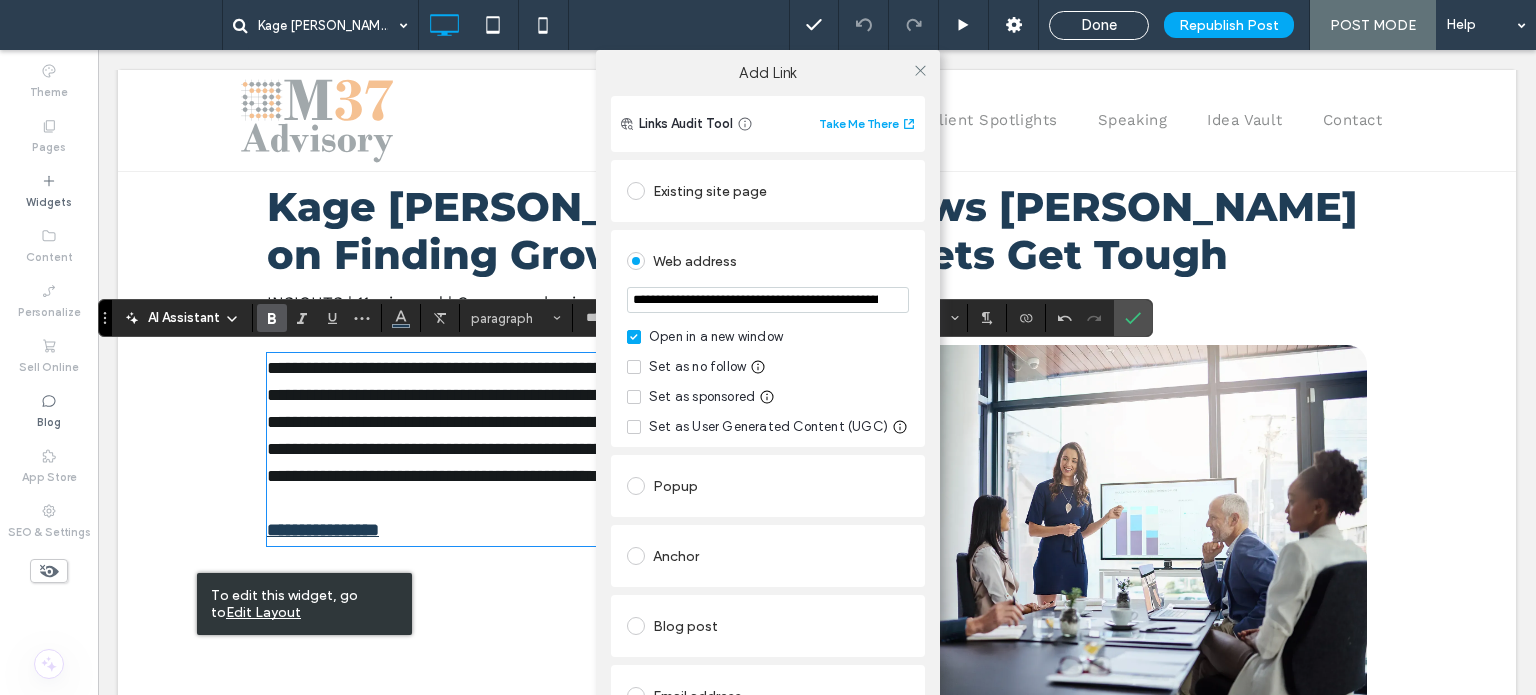 scroll, scrollTop: 0, scrollLeft: 609, axis: horizontal 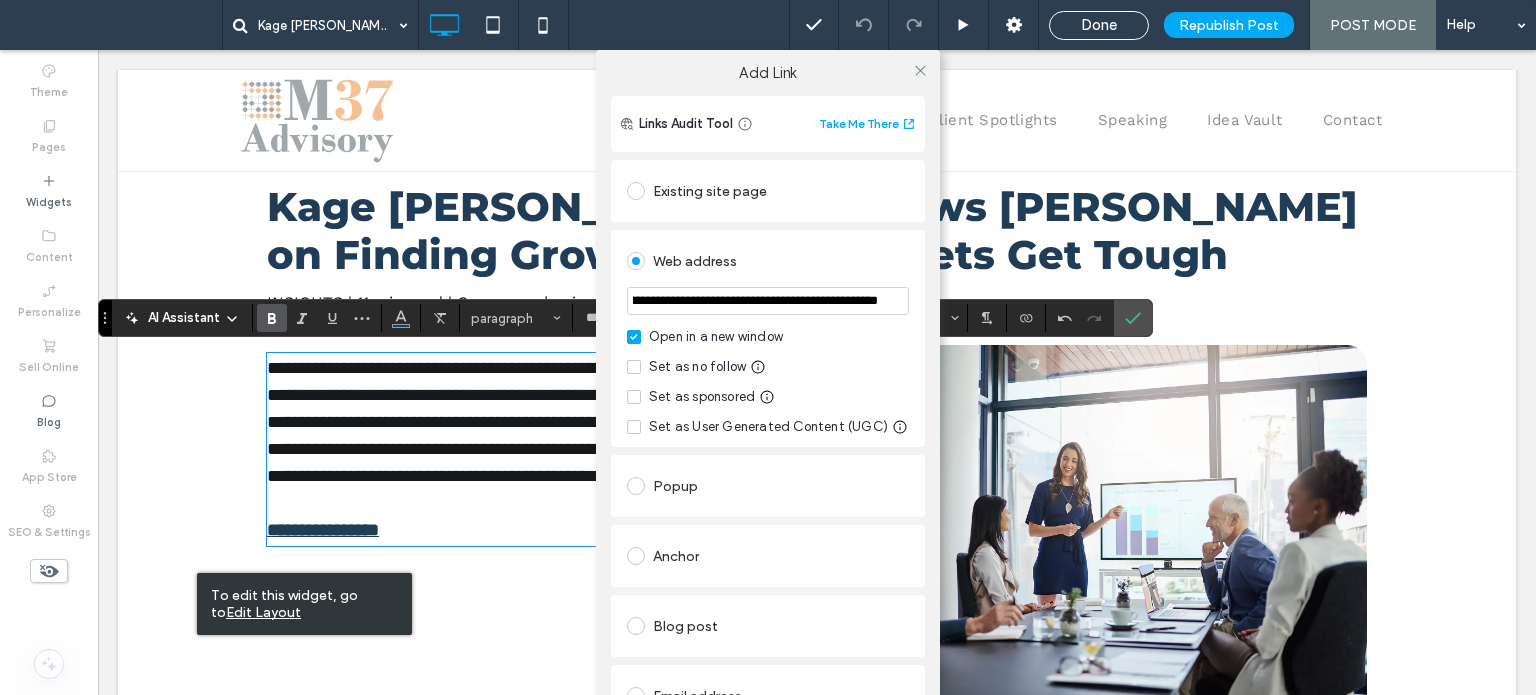 type on "**********" 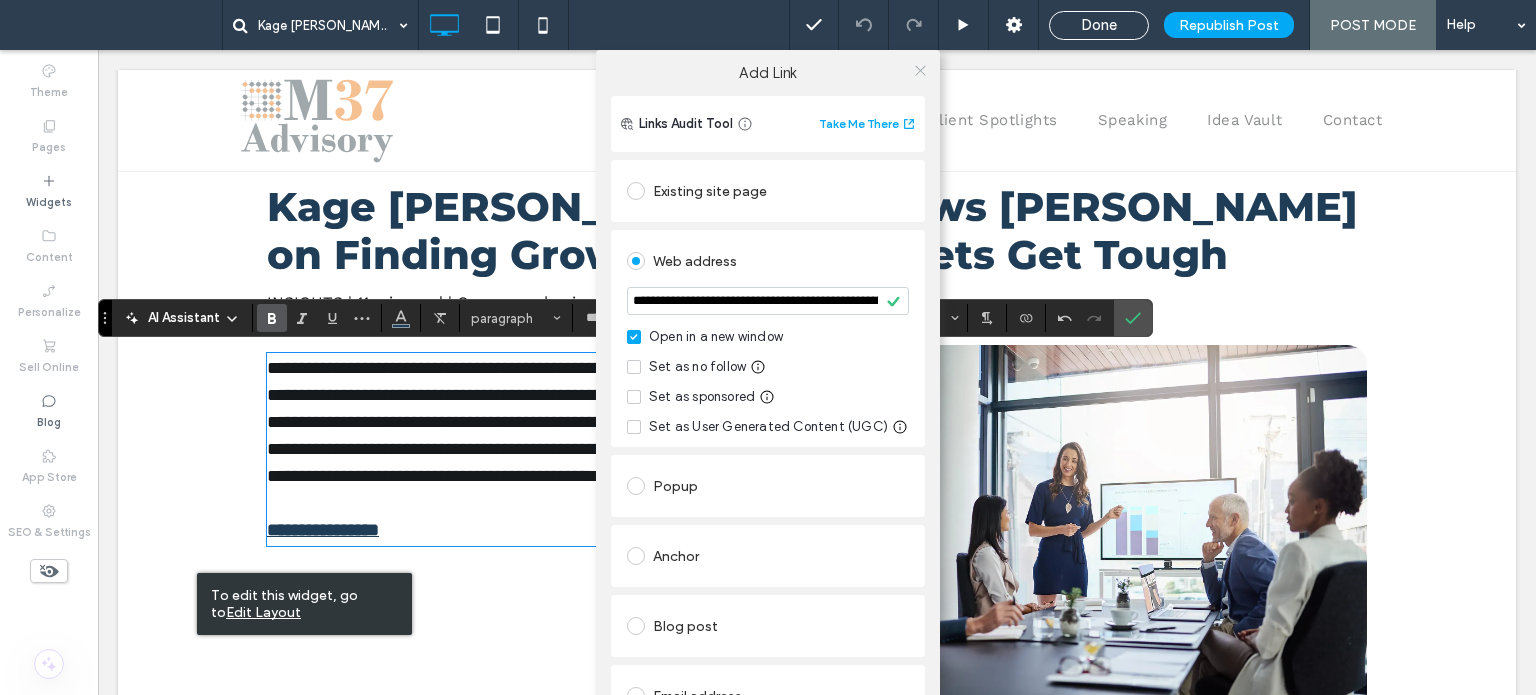click 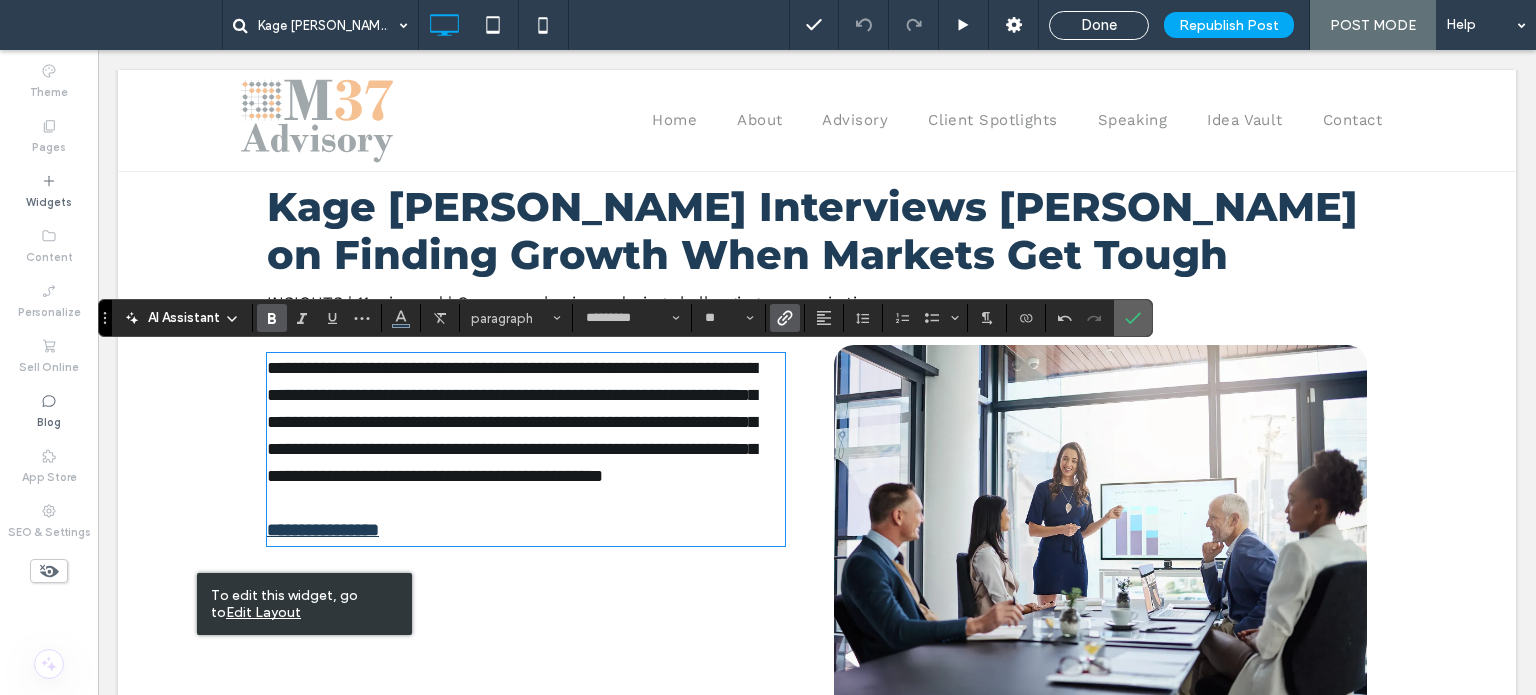 click at bounding box center [1133, 318] 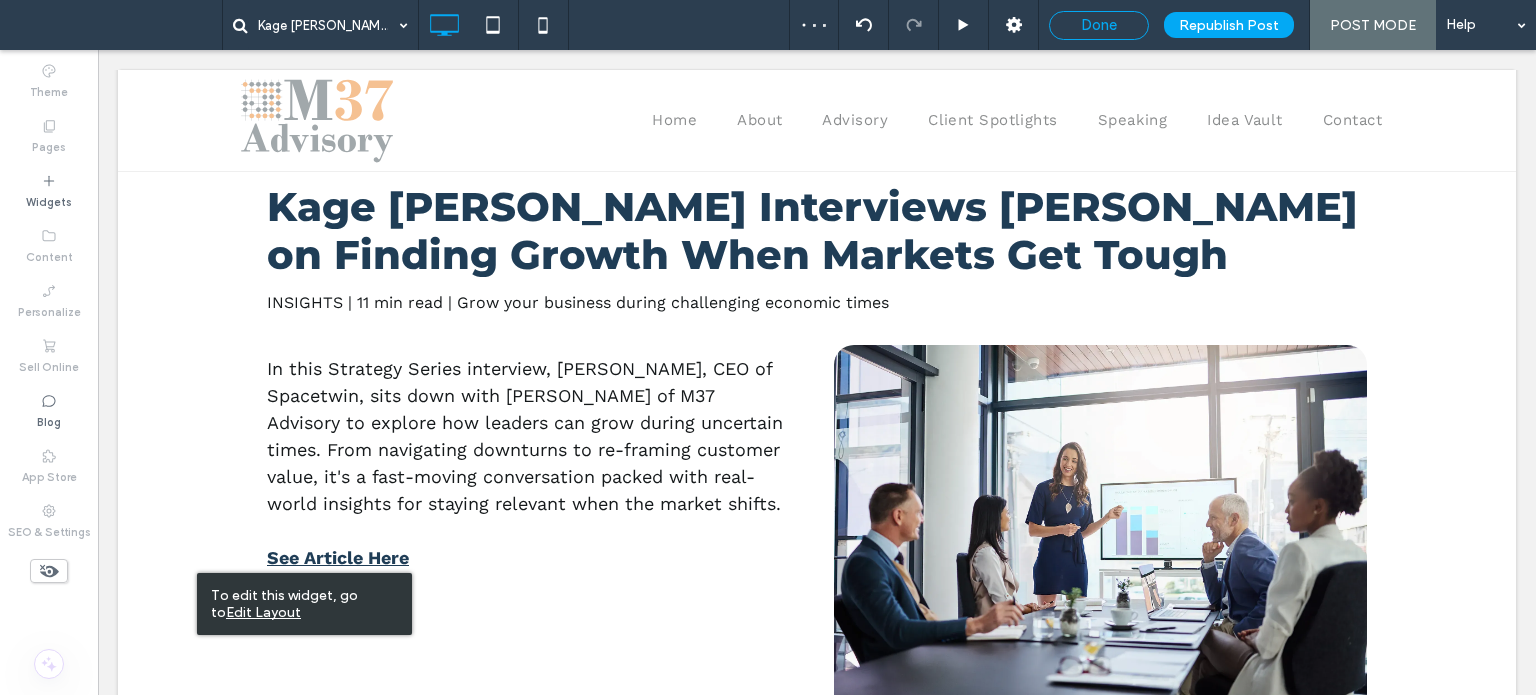 click on "Done" at bounding box center (1099, 25) 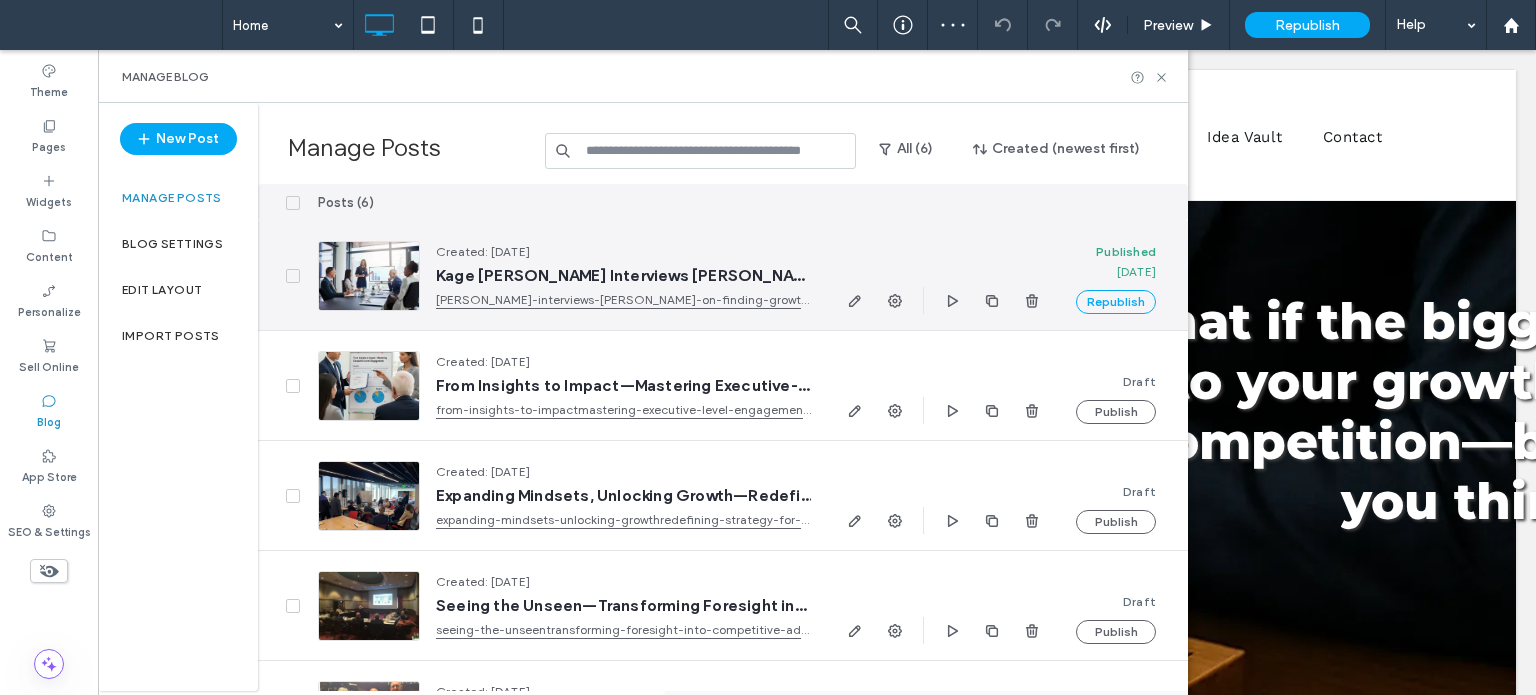 scroll, scrollTop: 0, scrollLeft: 0, axis: both 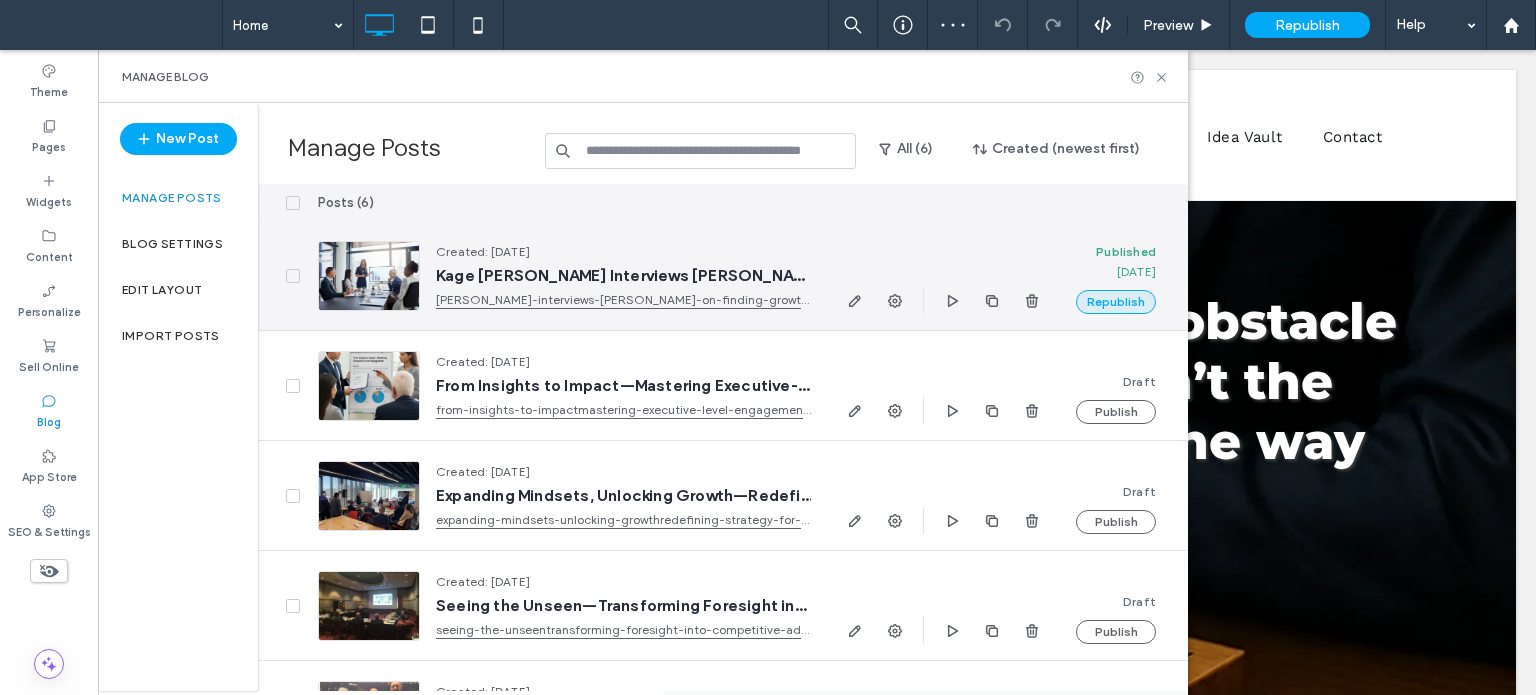 click on "Republish" at bounding box center [1116, 302] 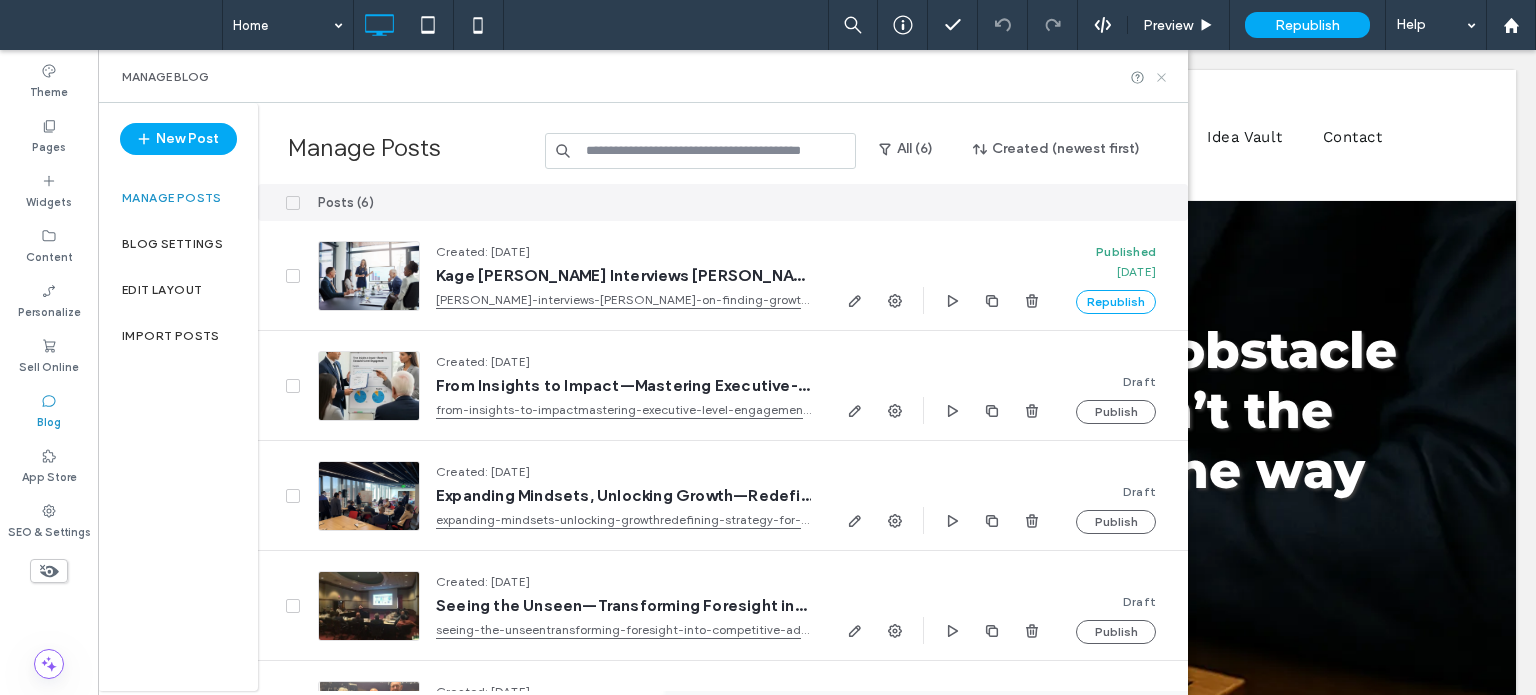 click 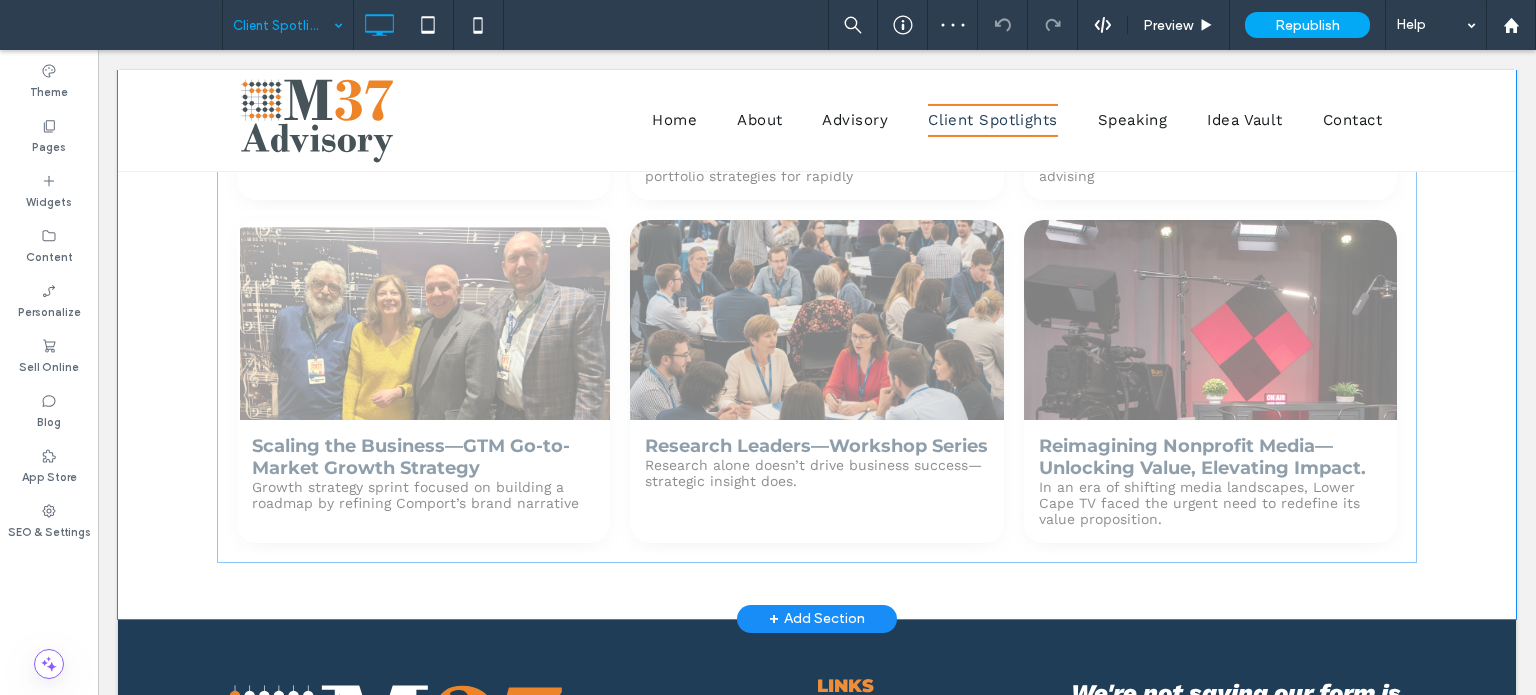 scroll, scrollTop: 771, scrollLeft: 0, axis: vertical 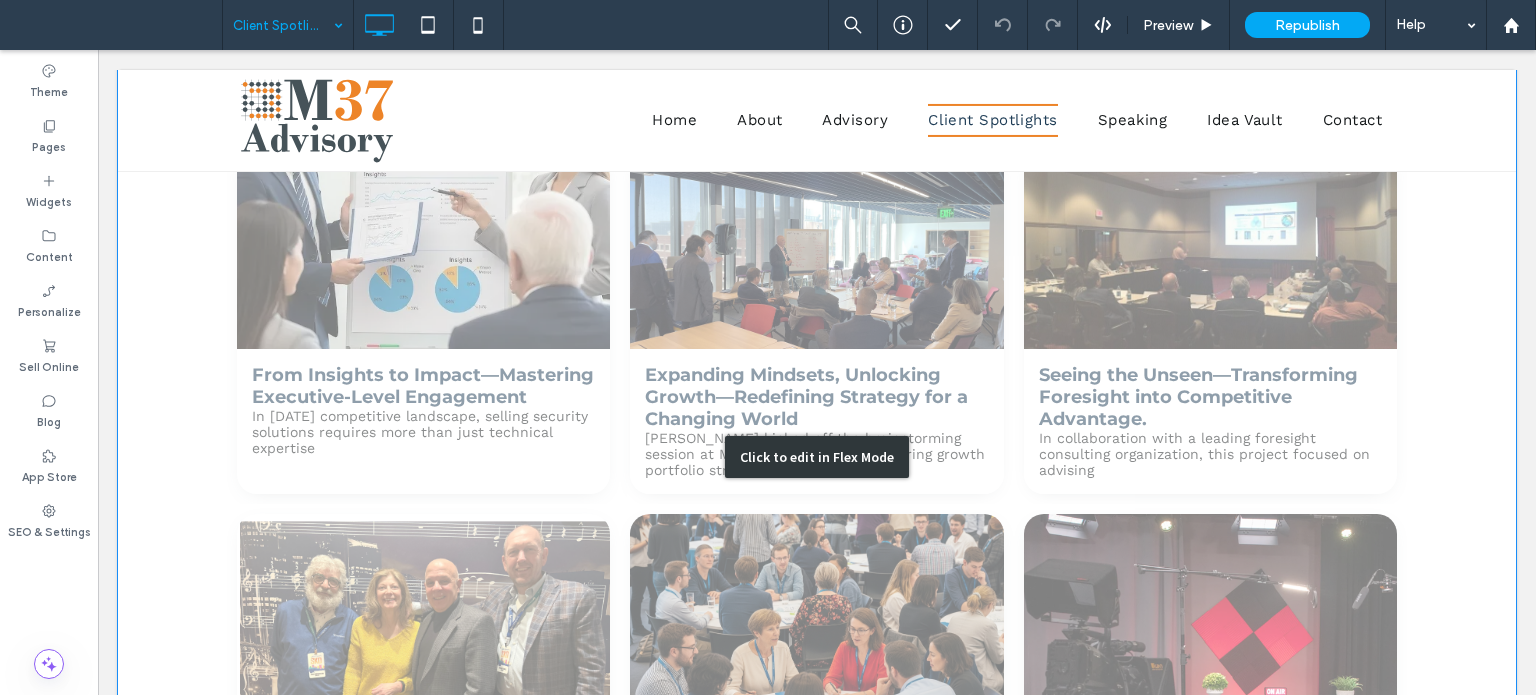 click on "Click to edit in Flex Mode" at bounding box center (817, 457) 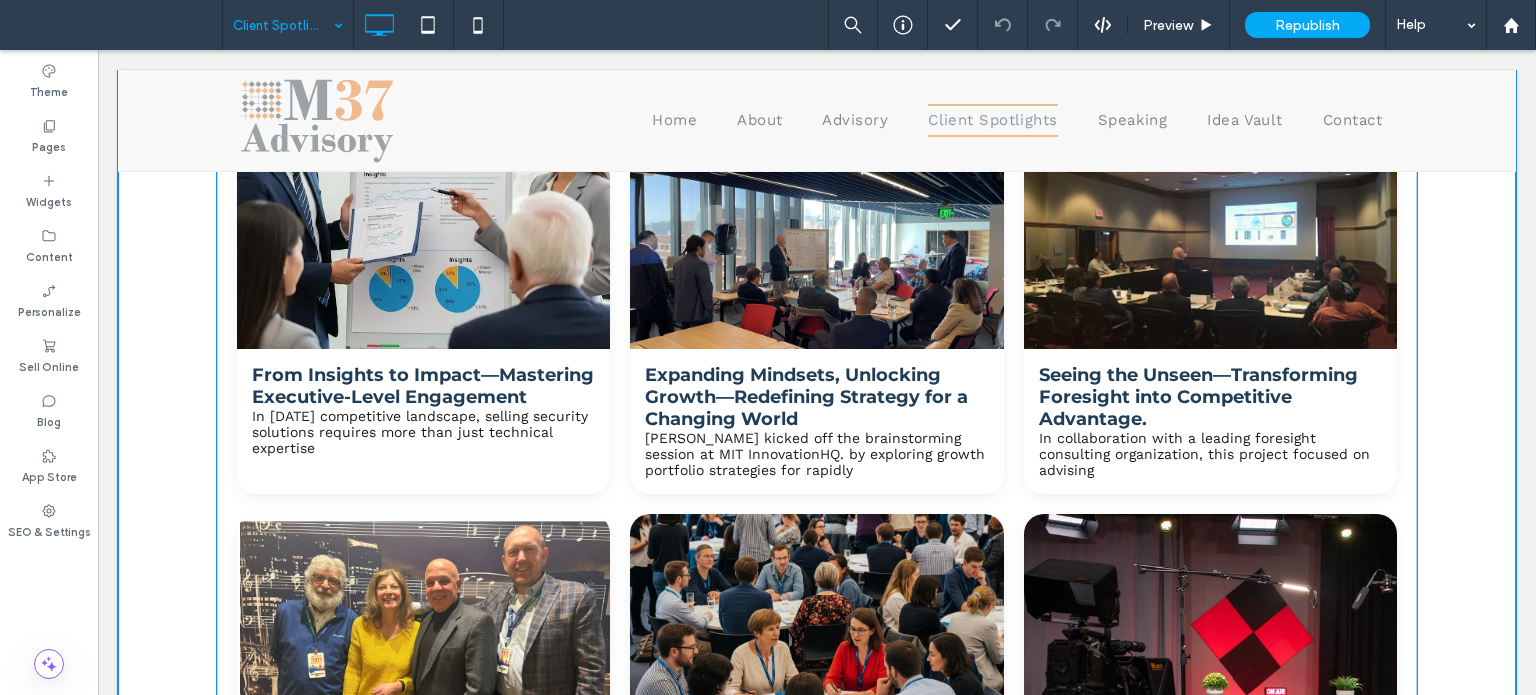 scroll, scrollTop: 669, scrollLeft: 0, axis: vertical 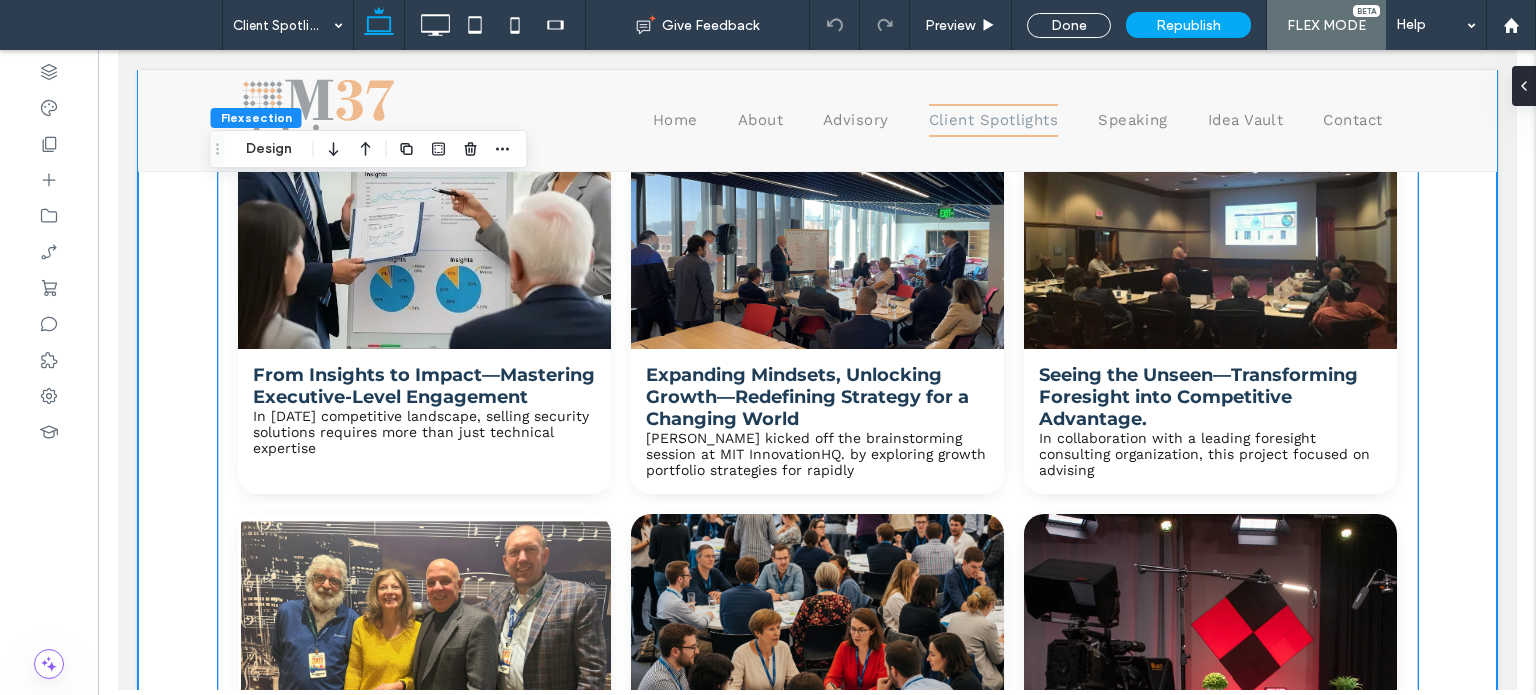 click on "Expanding Mindsets, Unlocking Growth—Redefining Strategy for a Changing World" at bounding box center [816, 397] 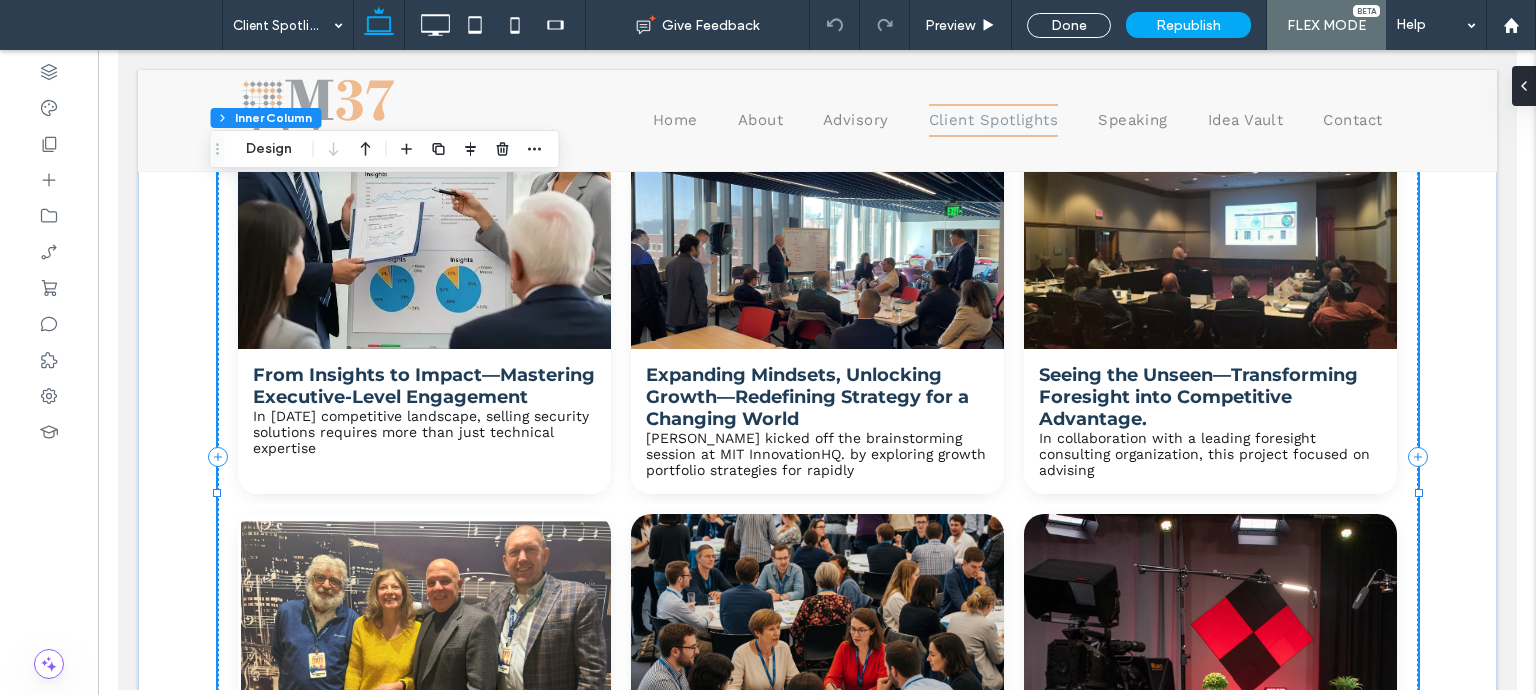 click on "Expanding Mindsets, Unlocking Growth—Redefining Strategy for a Changing World" at bounding box center [816, 397] 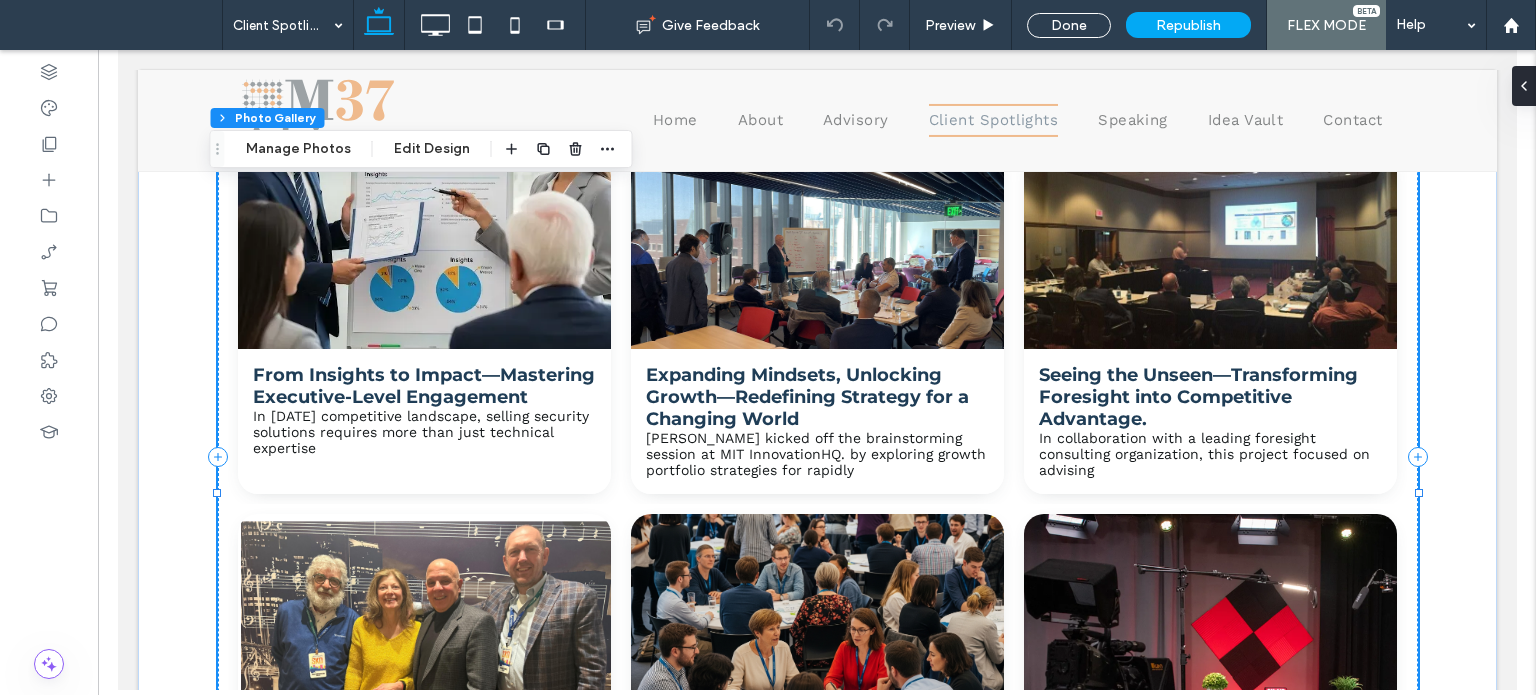 click on "Expanding Mindsets, Unlocking Growth—Redefining Strategy for a Changing World" at bounding box center [816, 397] 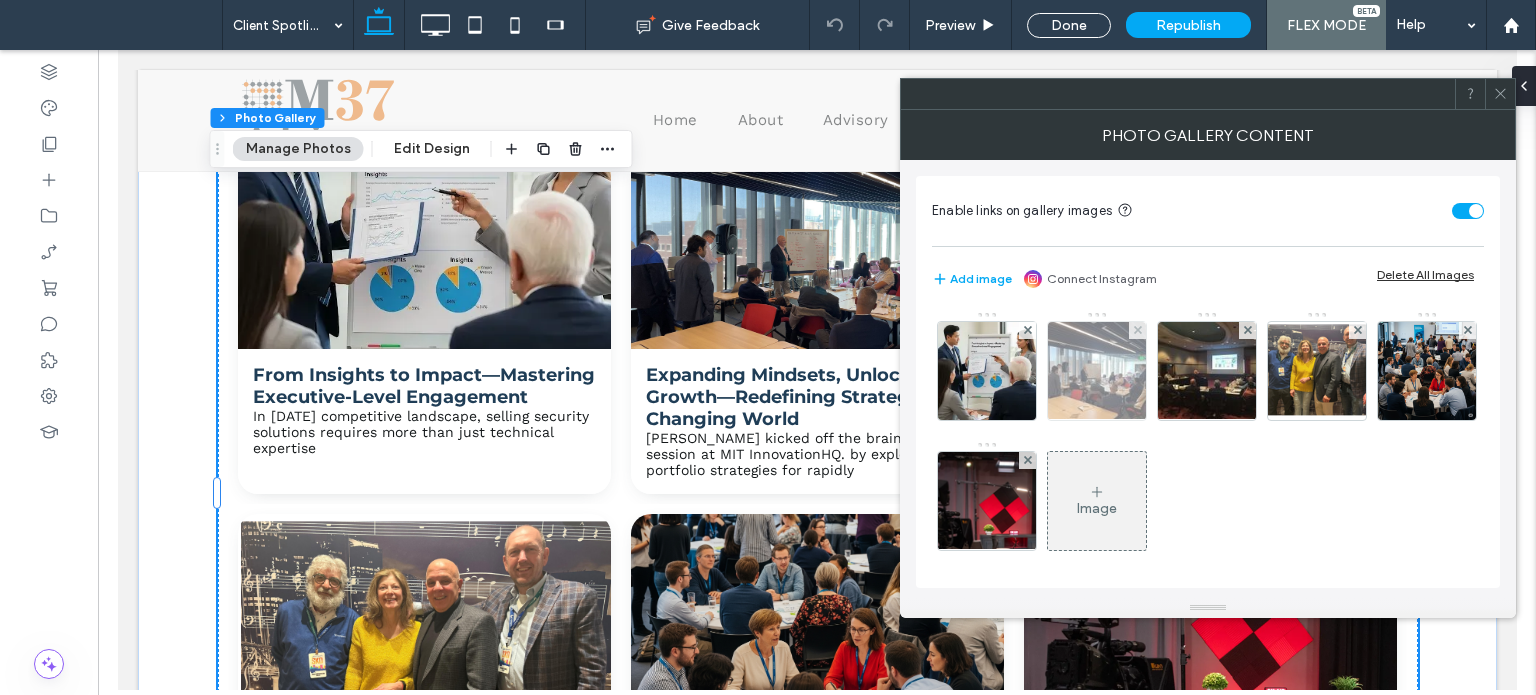 click at bounding box center (1097, 371) 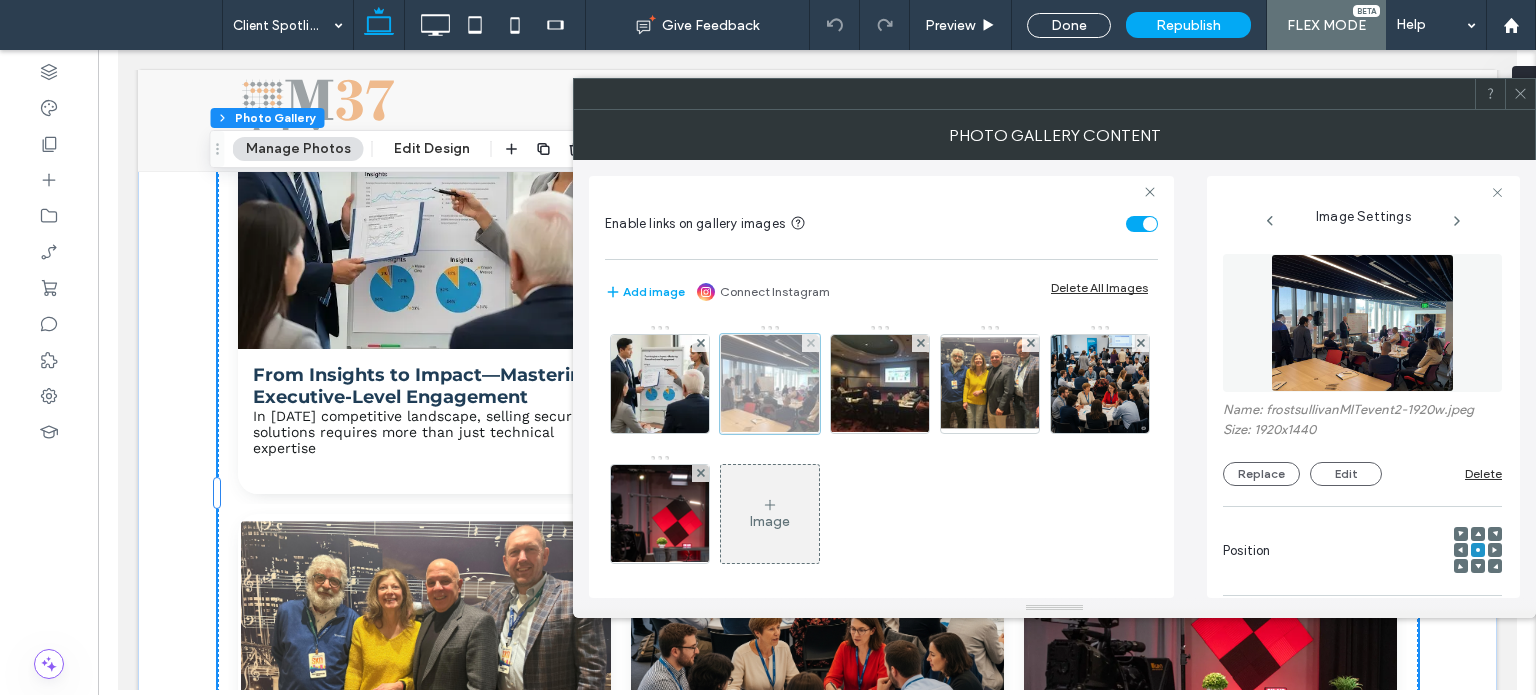 scroll, scrollTop: 0, scrollLeft: 17, axis: horizontal 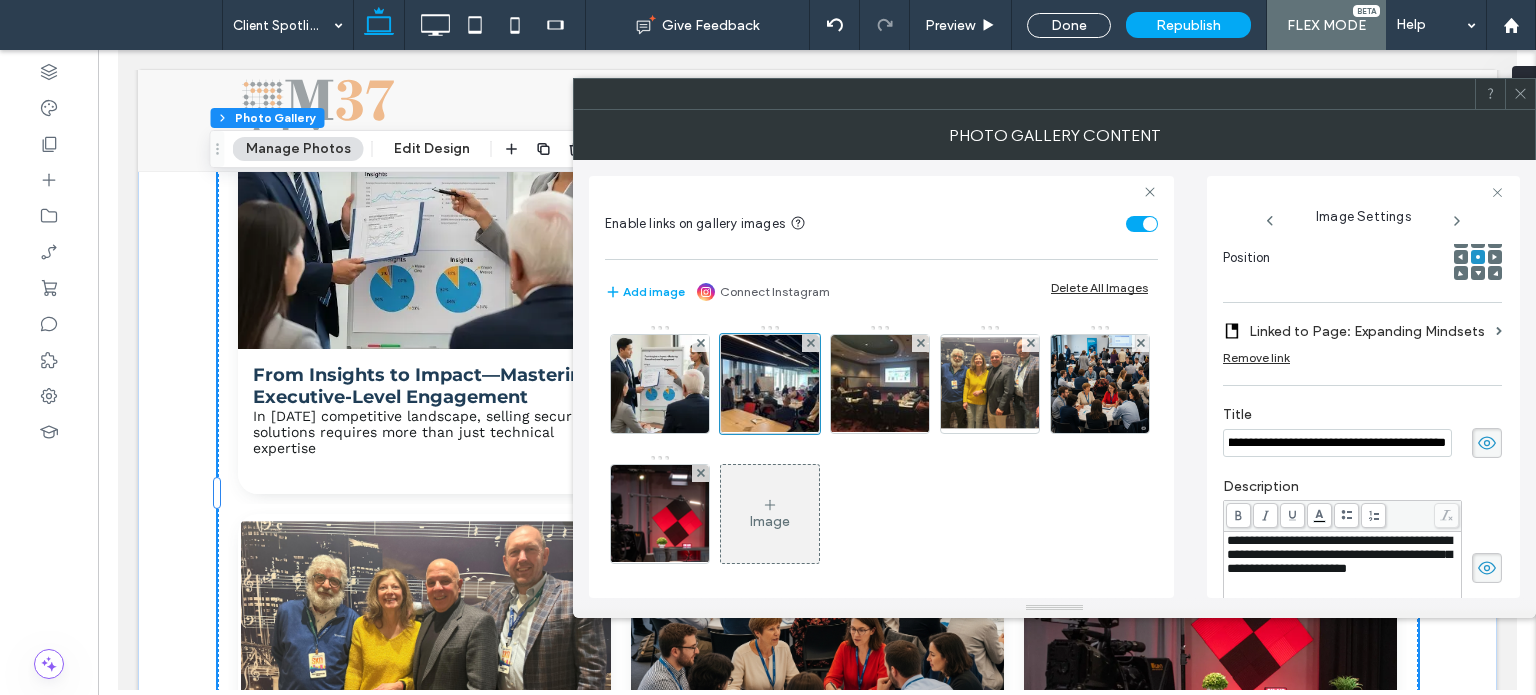 click on "Linked to Page: Expanding Mindsets" at bounding box center (1368, 331) 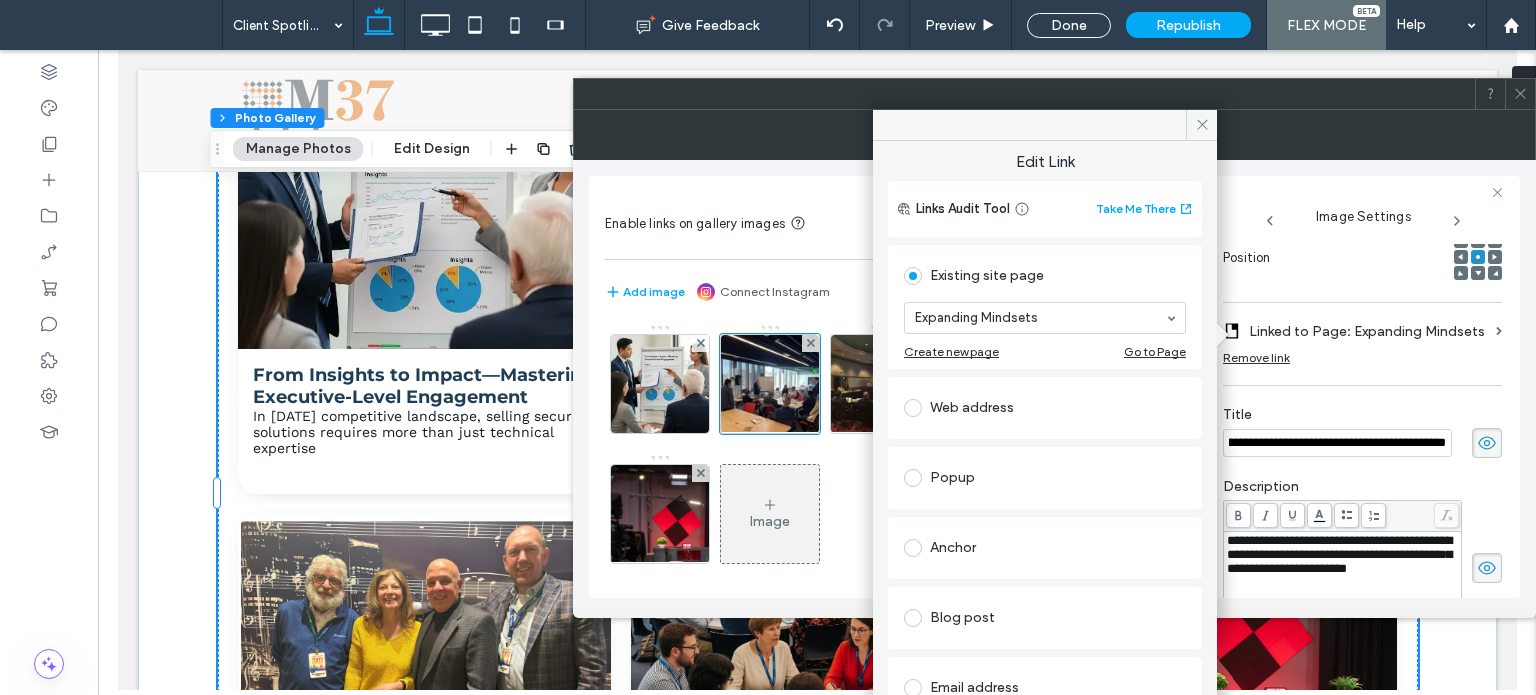 scroll, scrollTop: 0, scrollLeft: 0, axis: both 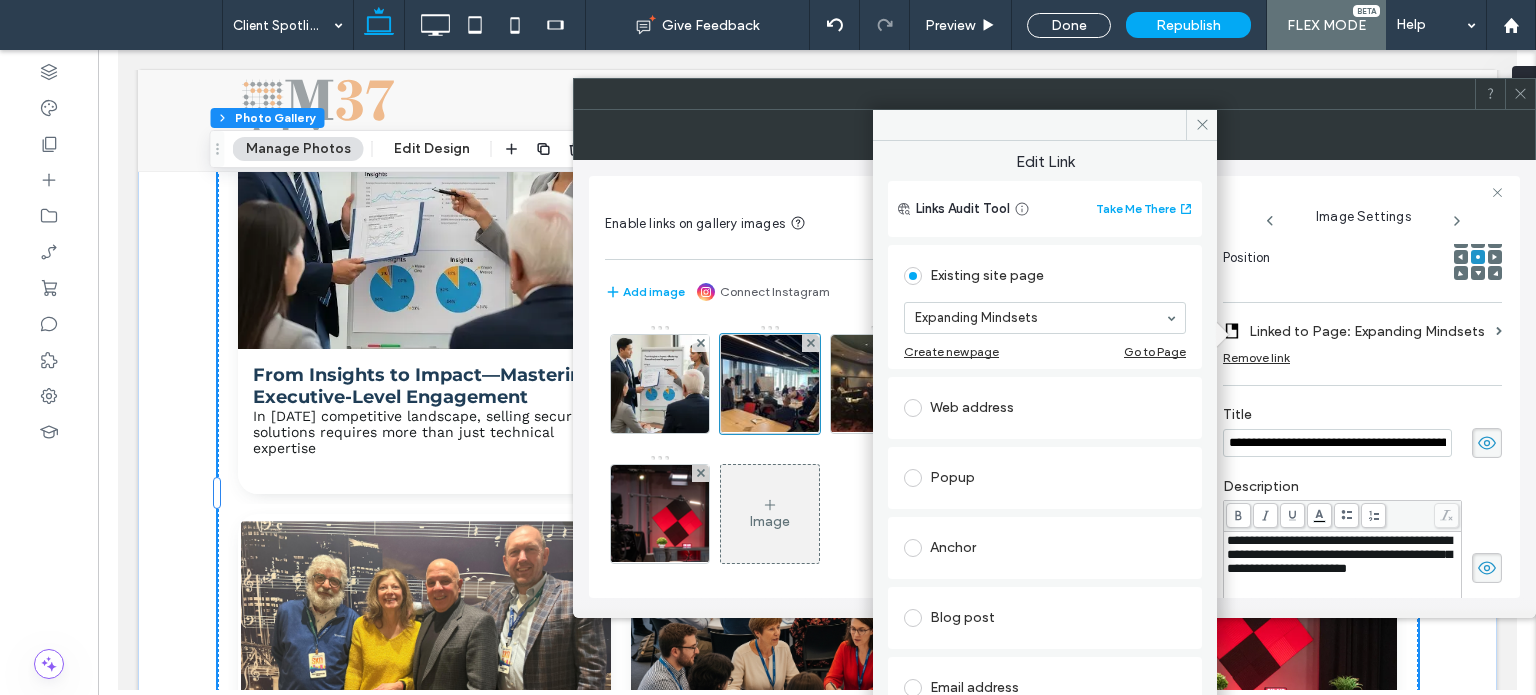 click on "Go to Page" at bounding box center [1155, 351] 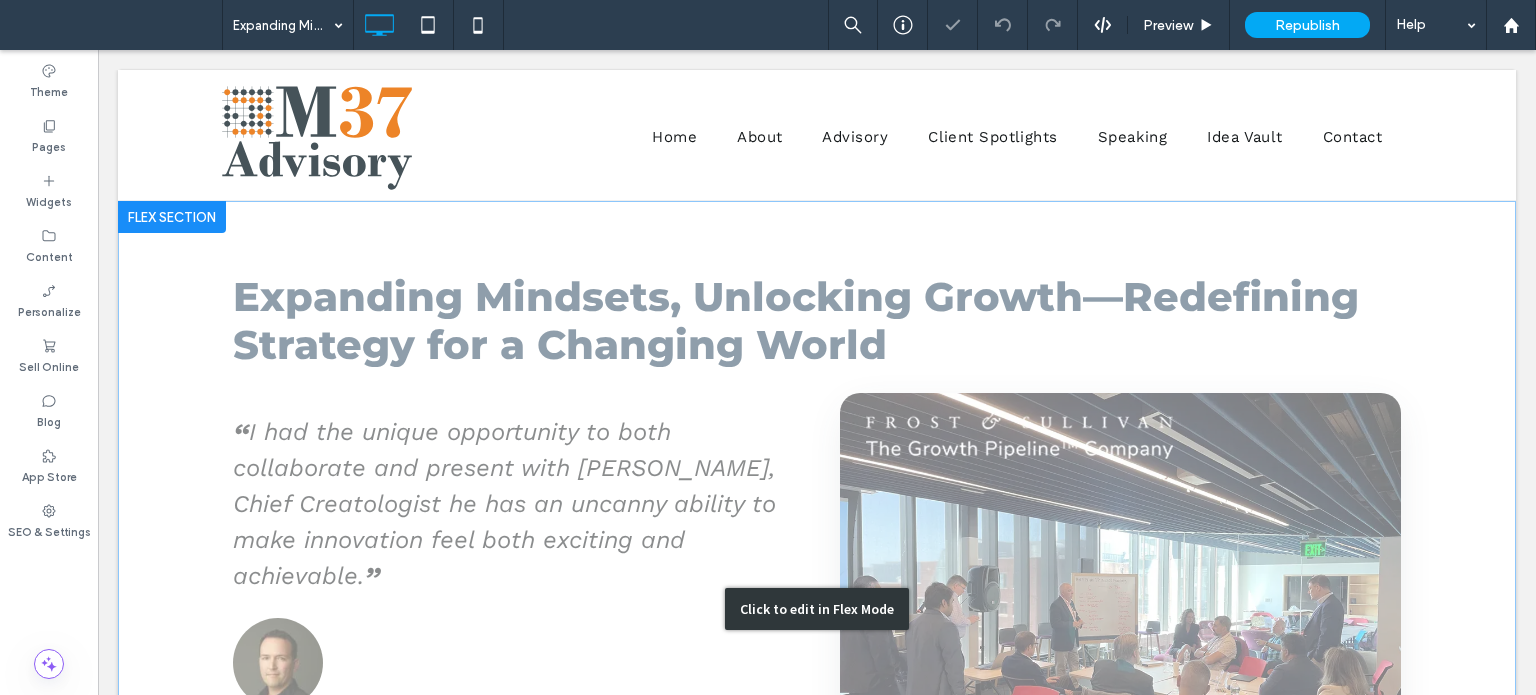 scroll, scrollTop: 300, scrollLeft: 0, axis: vertical 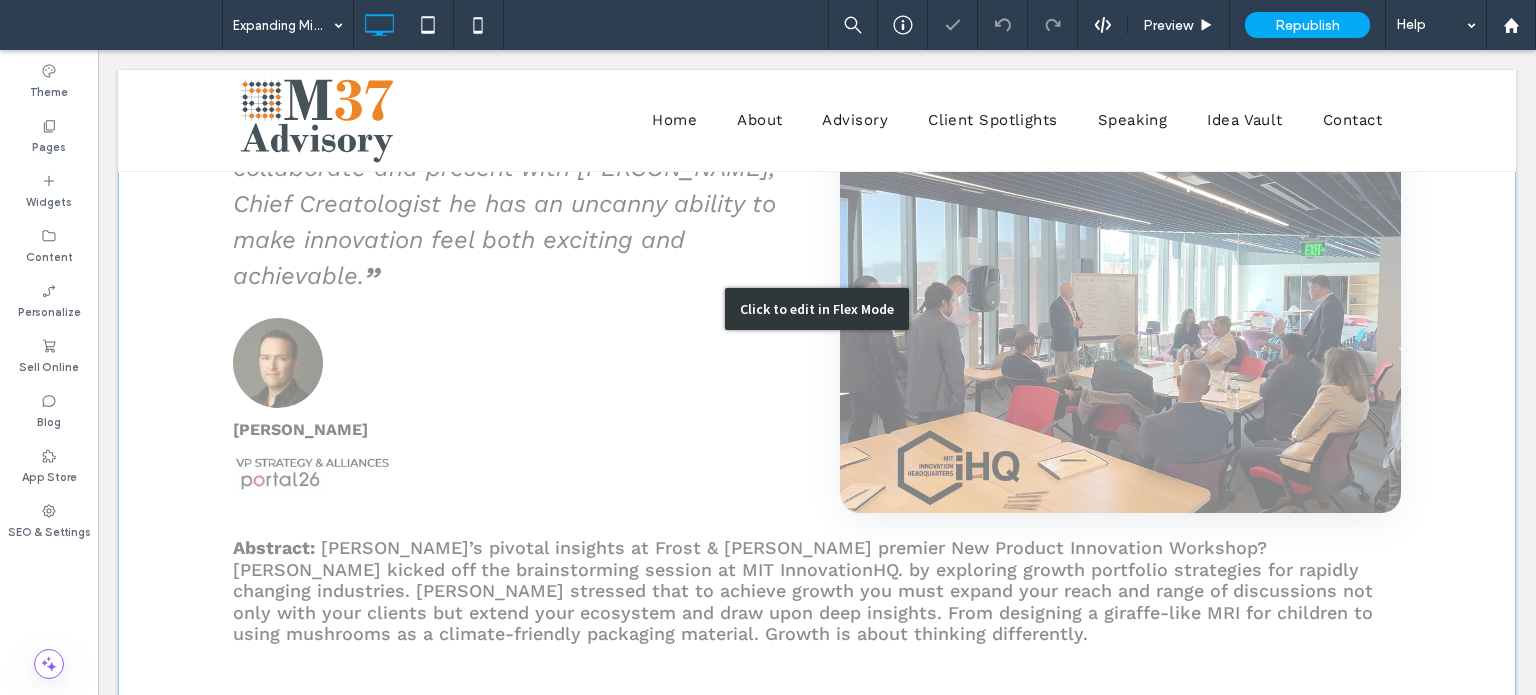 click on "Click to edit in Flex Mode" at bounding box center (817, 309) 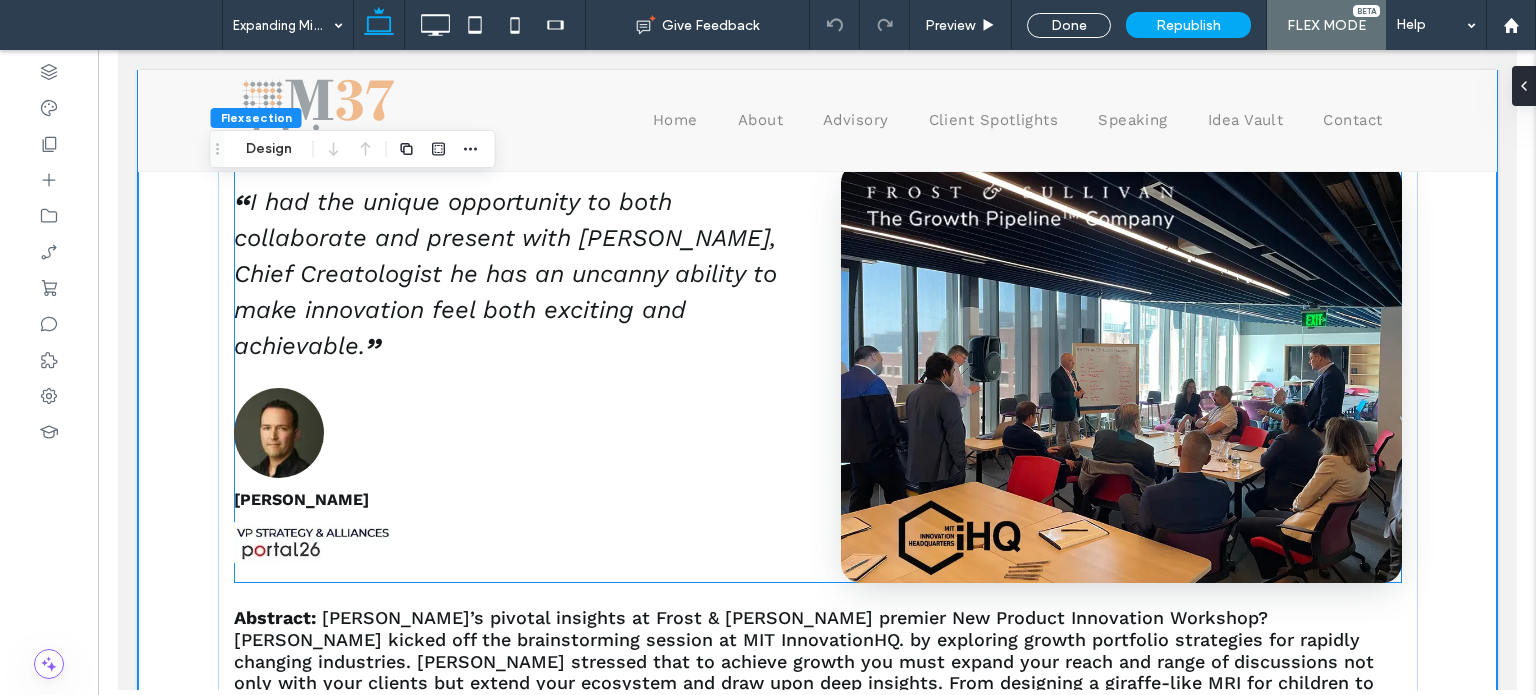 scroll, scrollTop: 198, scrollLeft: 0, axis: vertical 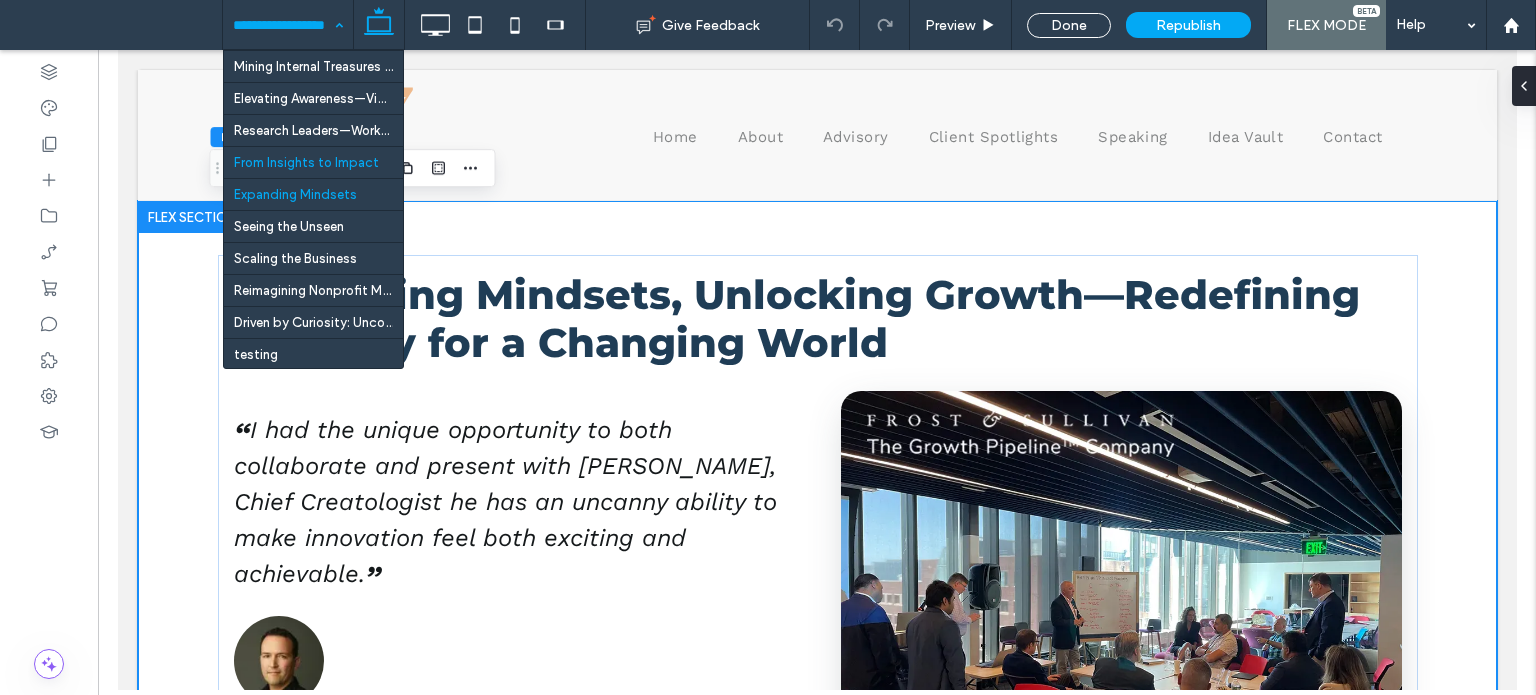 drag, startPoint x: 326, startPoint y: 154, endPoint x: 706, endPoint y: 569, distance: 562.6944 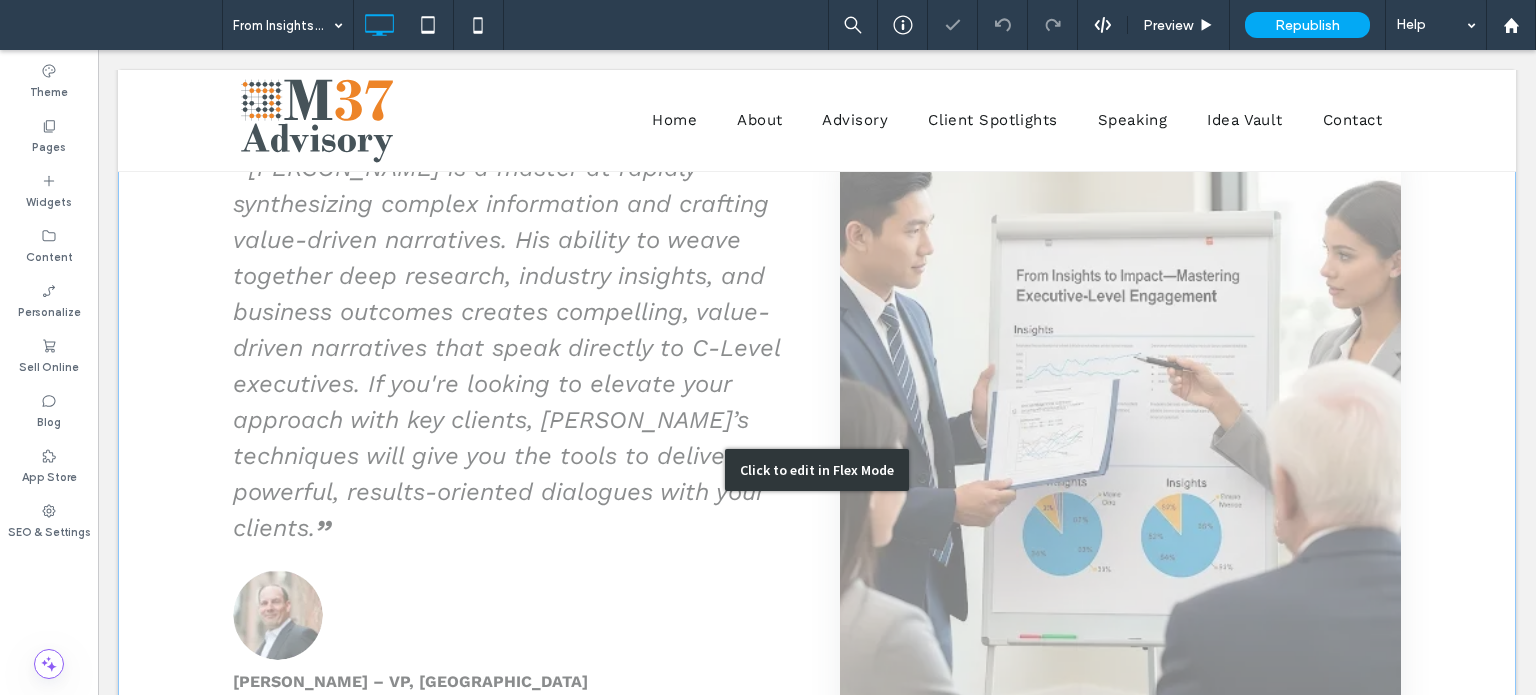 scroll, scrollTop: 400, scrollLeft: 0, axis: vertical 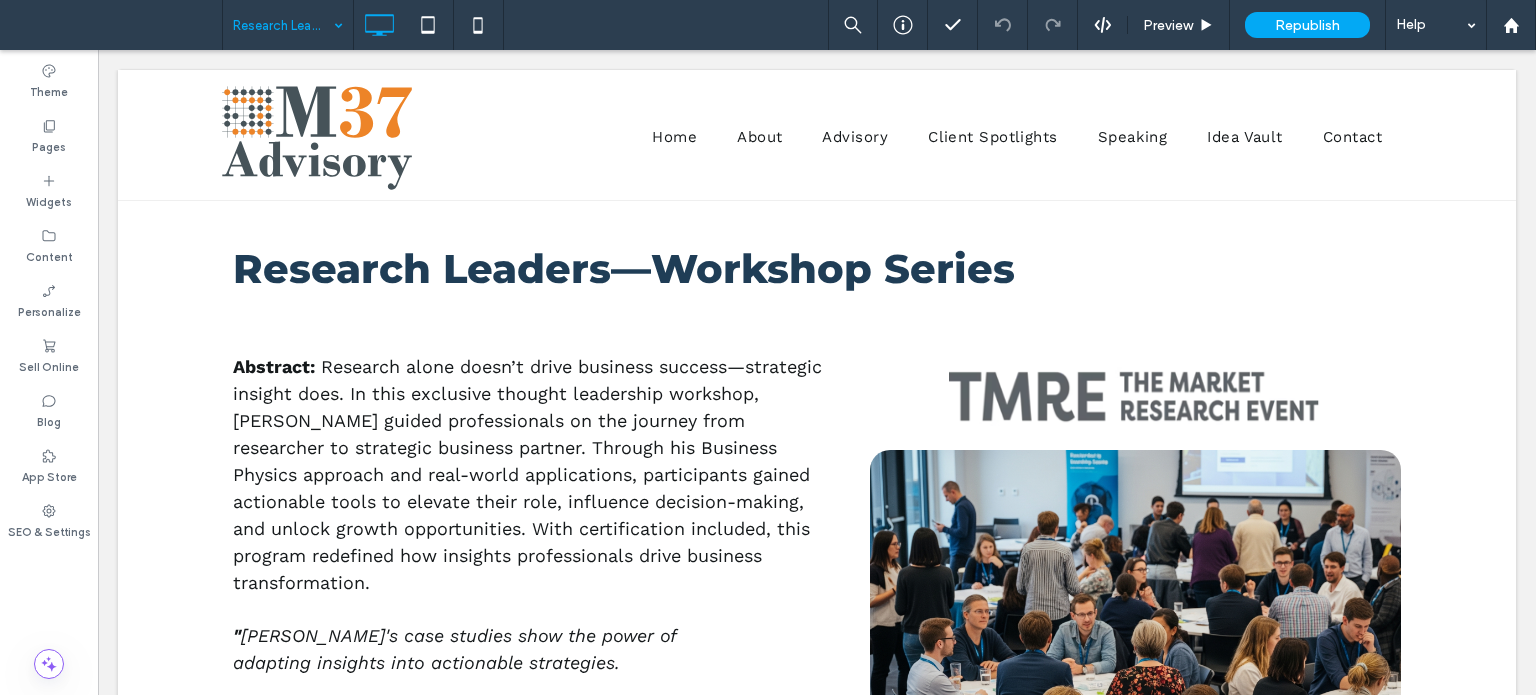 click at bounding box center [283, 25] 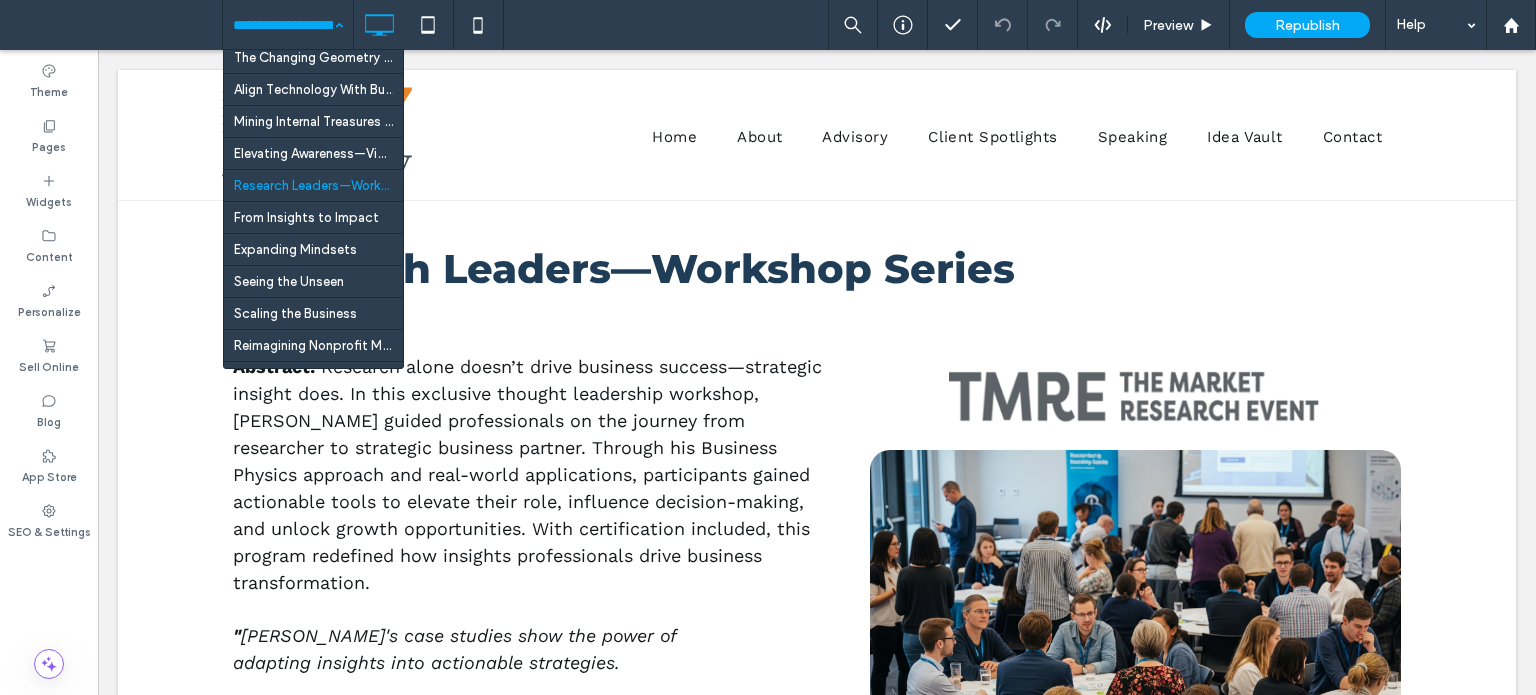 scroll, scrollTop: 300, scrollLeft: 0, axis: vertical 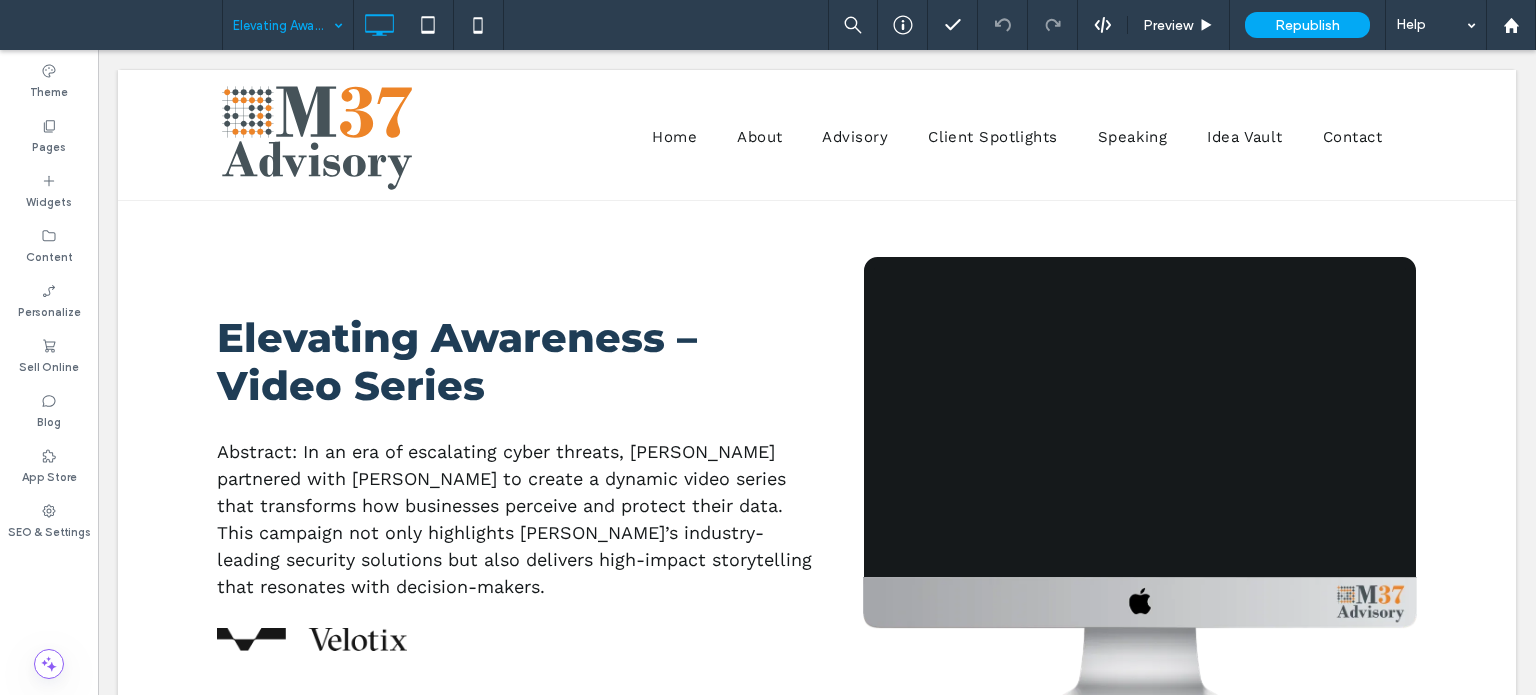 click at bounding box center [283, 25] 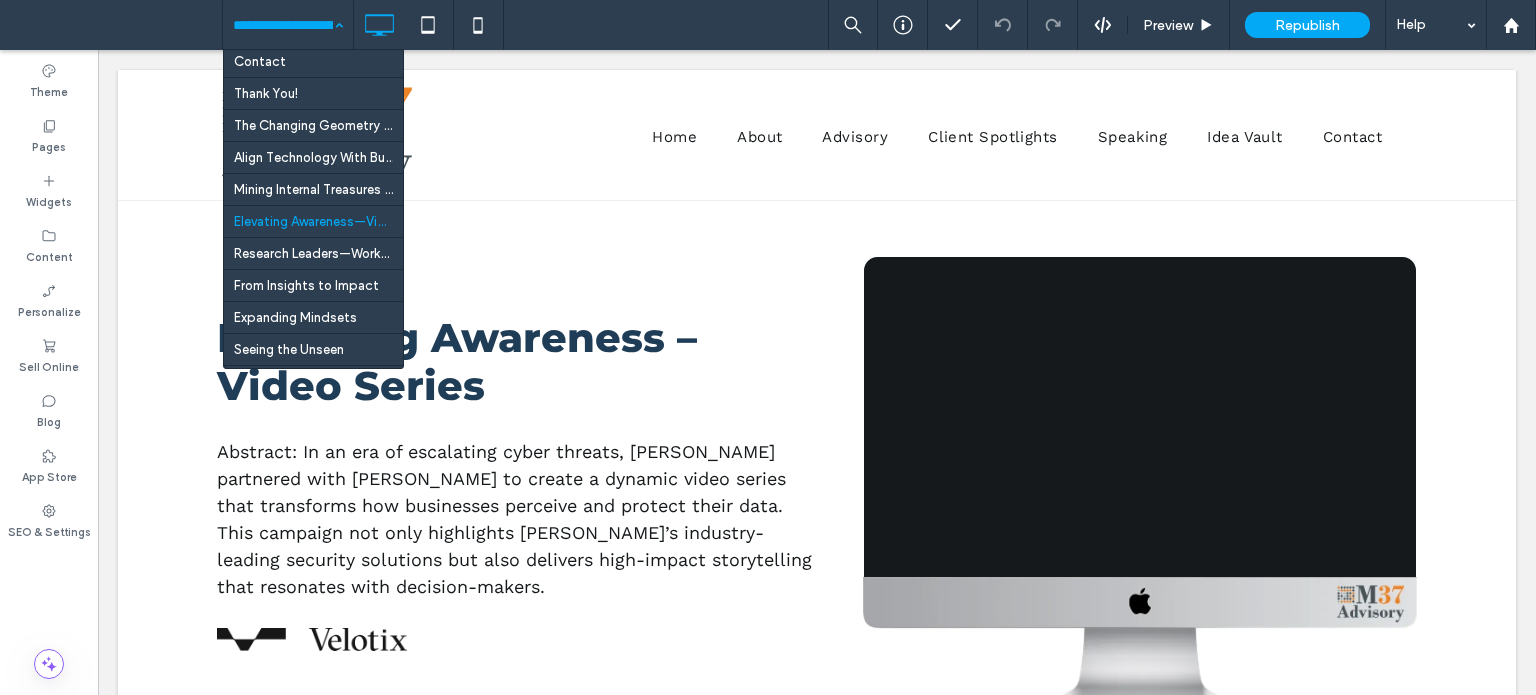 scroll, scrollTop: 200, scrollLeft: 0, axis: vertical 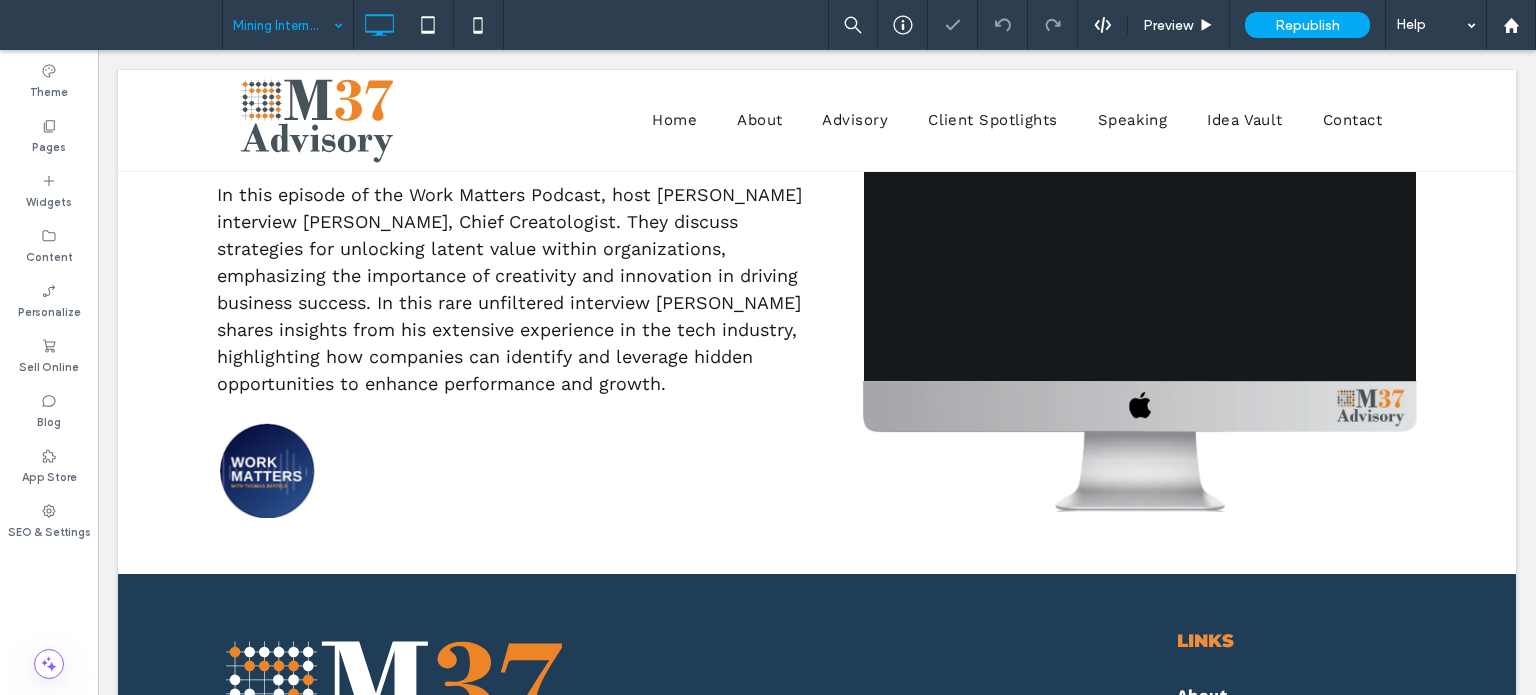 click at bounding box center [283, 25] 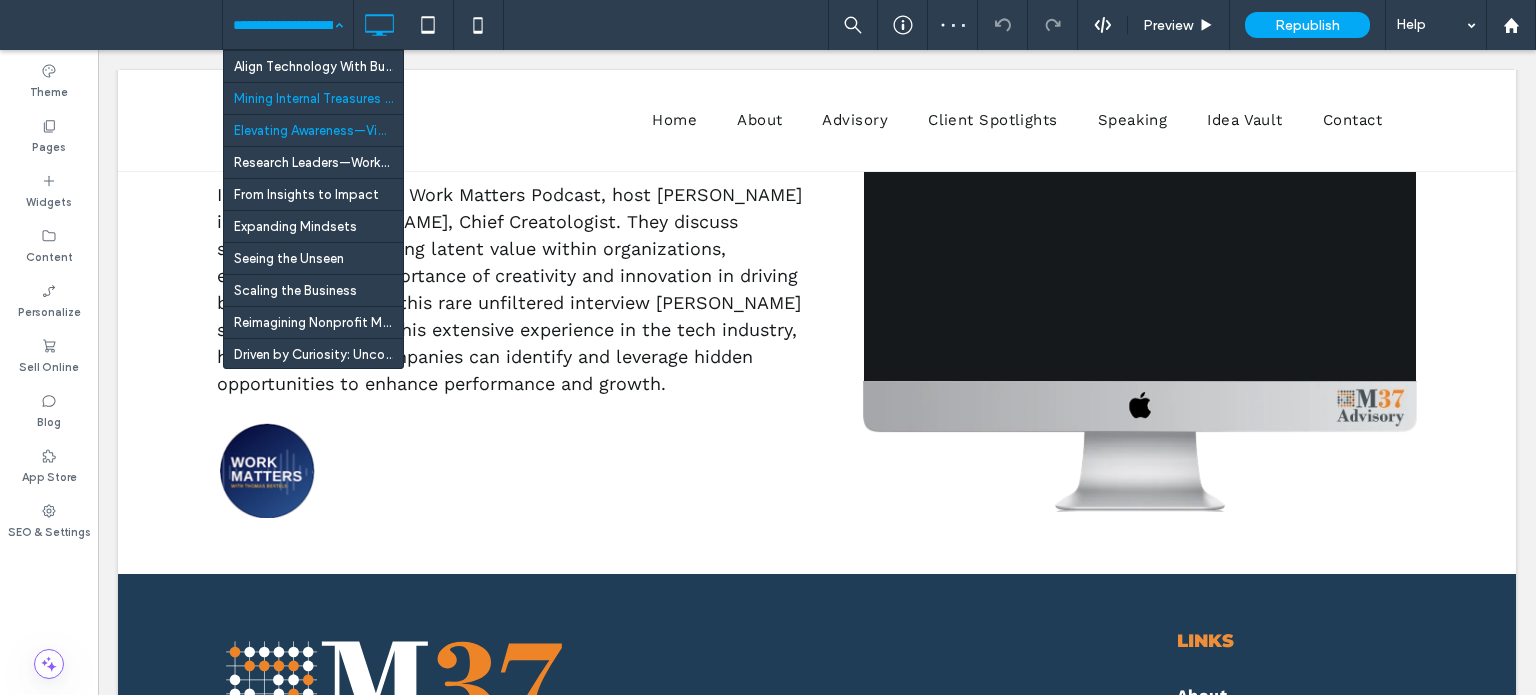 scroll, scrollTop: 300, scrollLeft: 0, axis: vertical 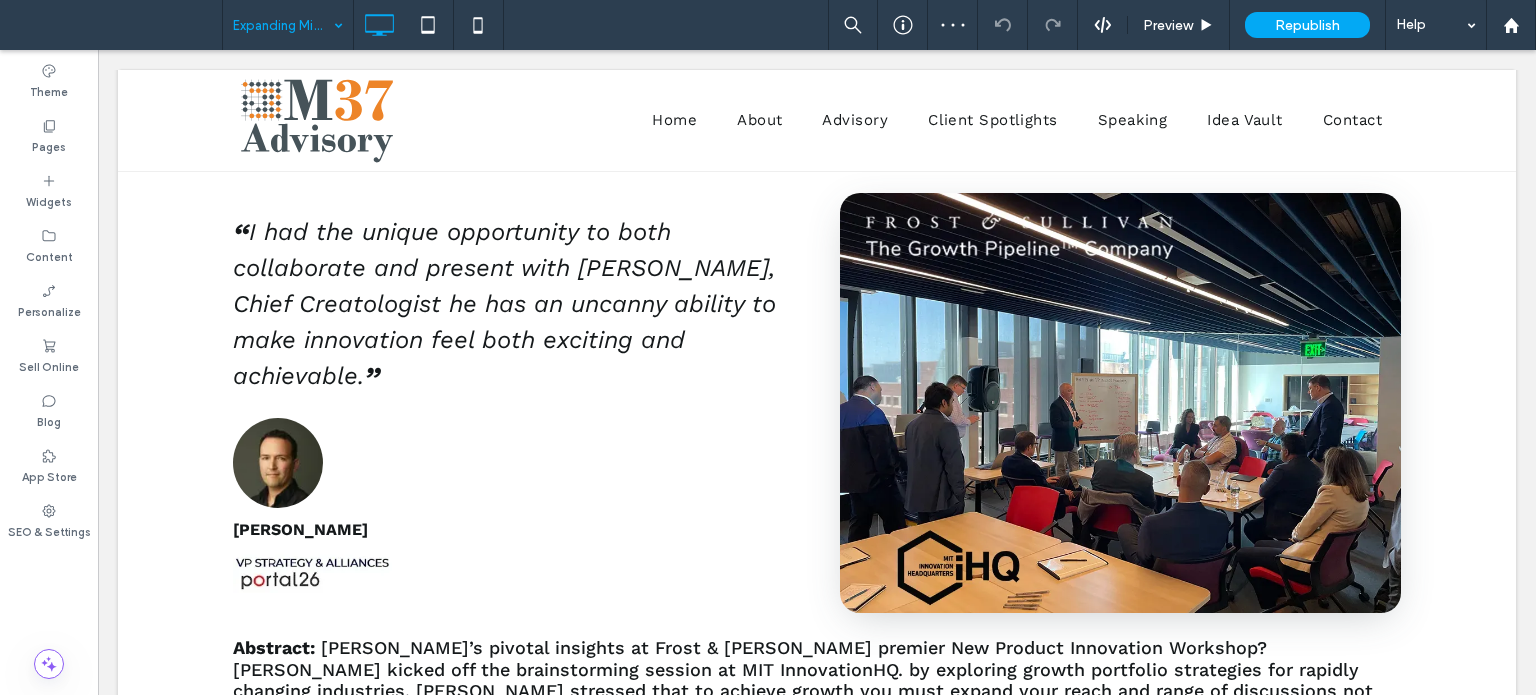 click at bounding box center [283, 25] 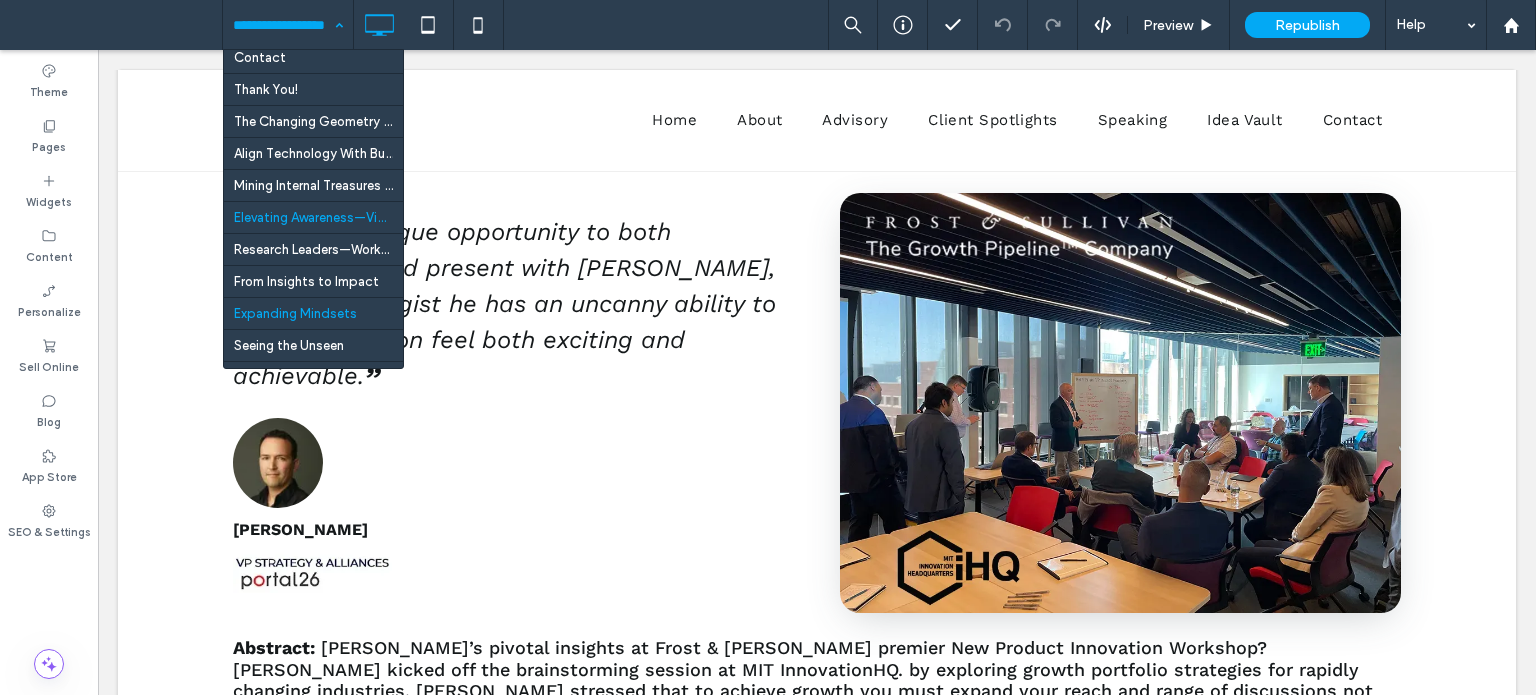scroll, scrollTop: 300, scrollLeft: 0, axis: vertical 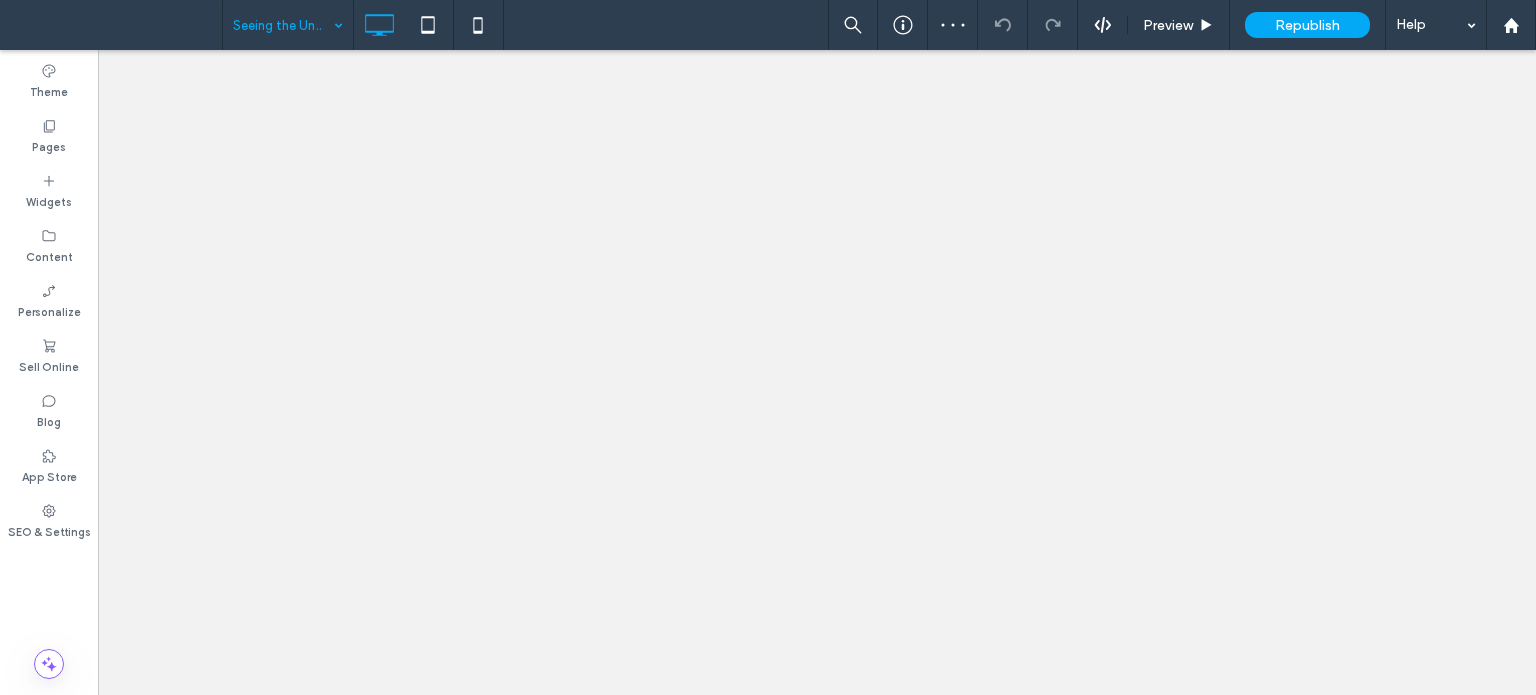 click at bounding box center [283, 25] 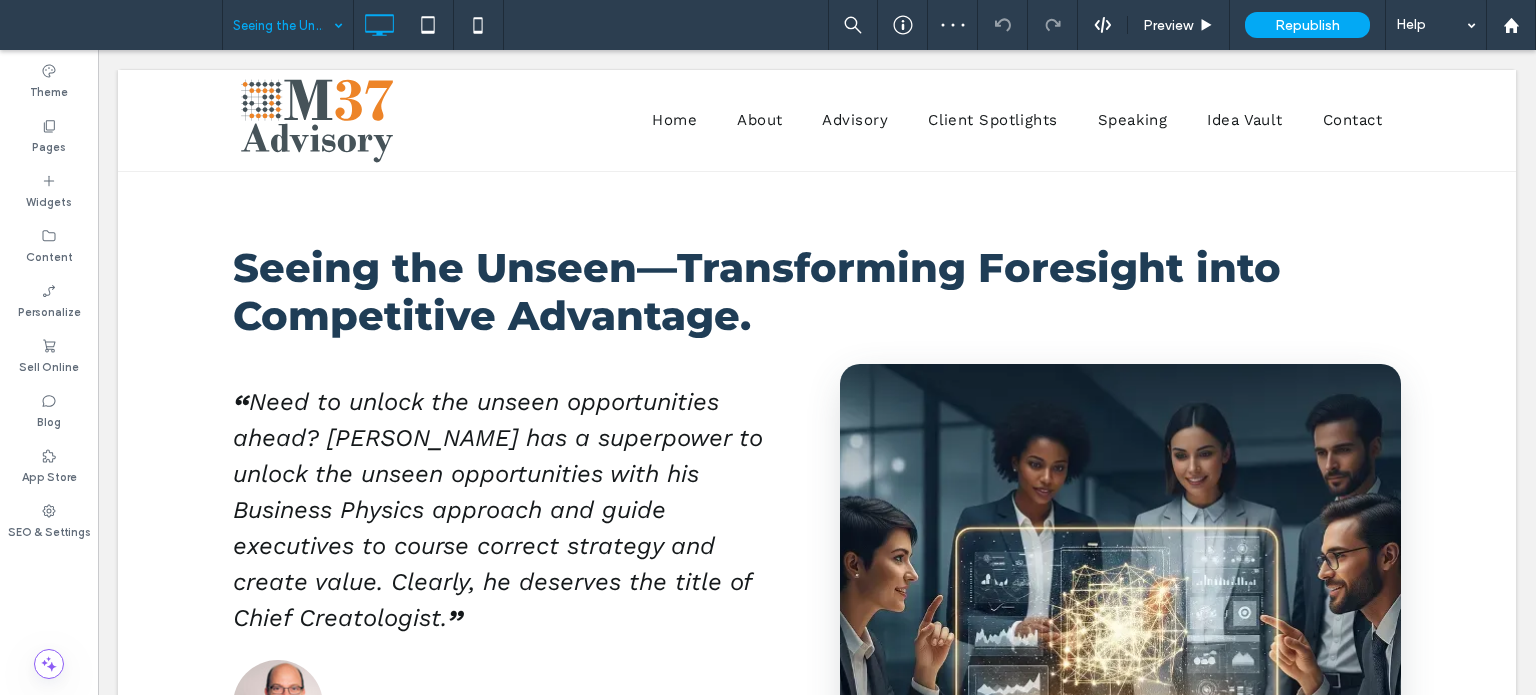 scroll, scrollTop: 200, scrollLeft: 0, axis: vertical 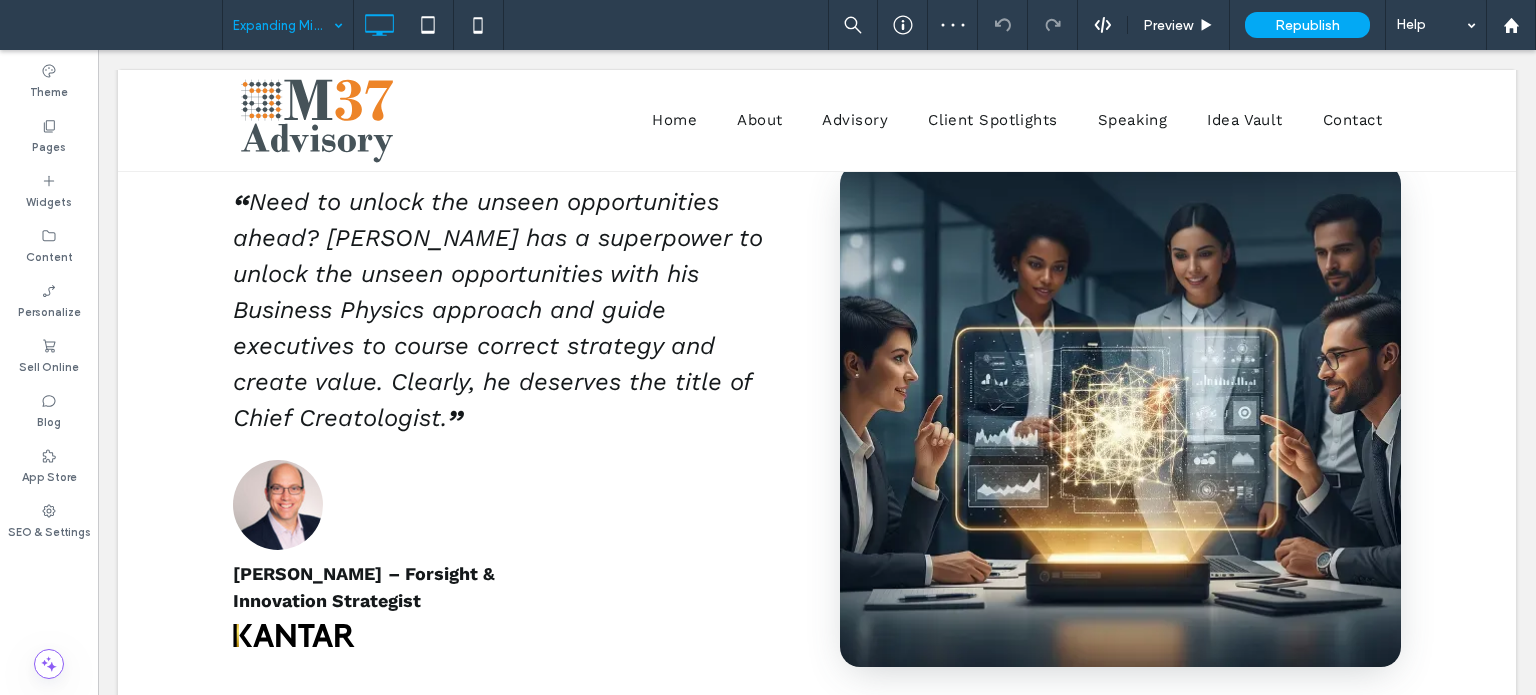 click at bounding box center [283, 25] 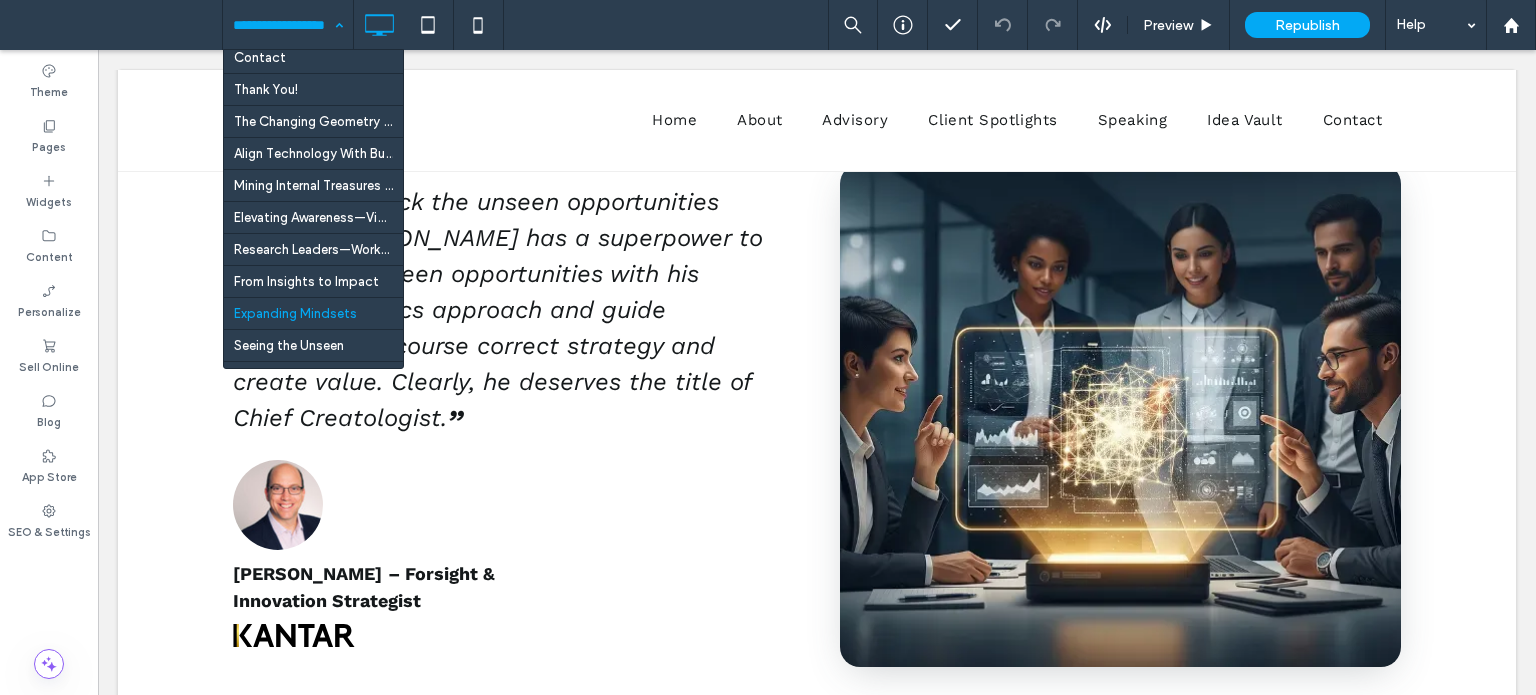 scroll, scrollTop: 300, scrollLeft: 0, axis: vertical 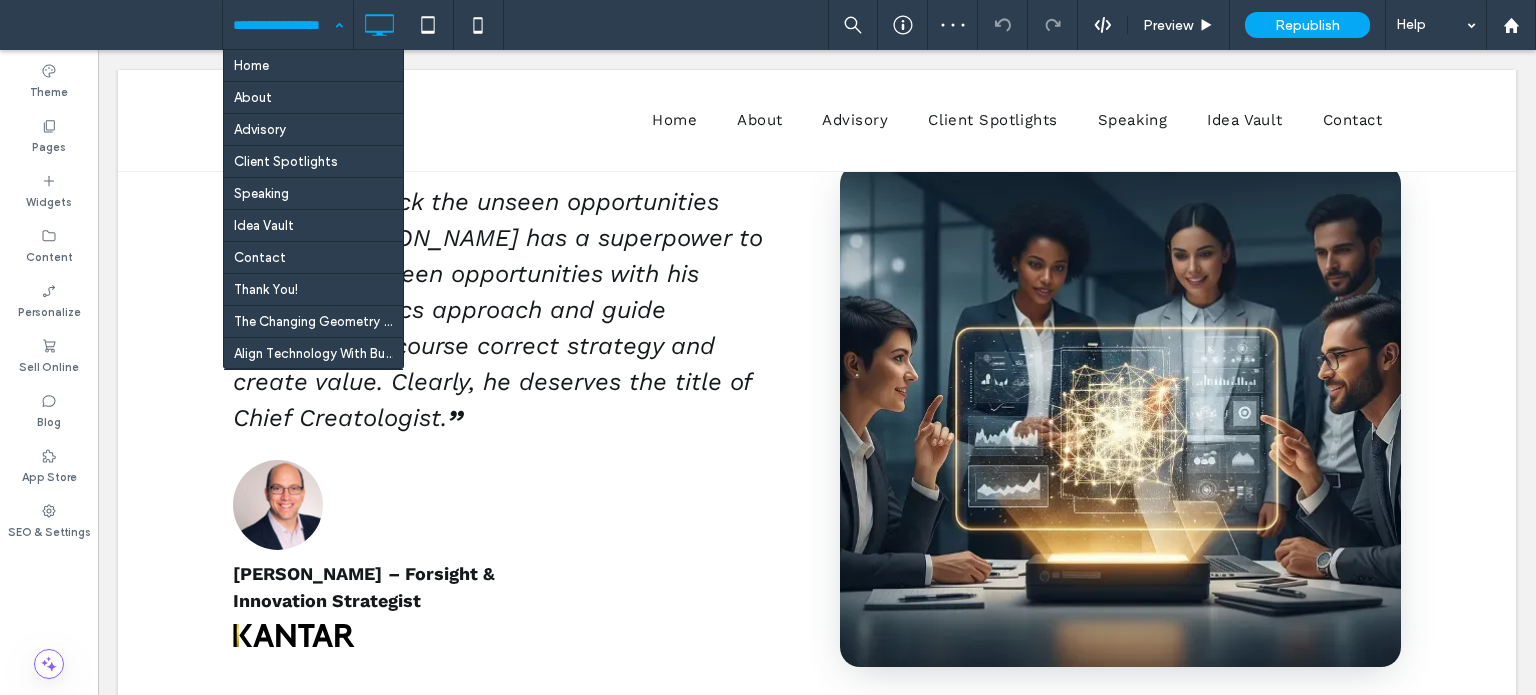 click at bounding box center [283, 25] 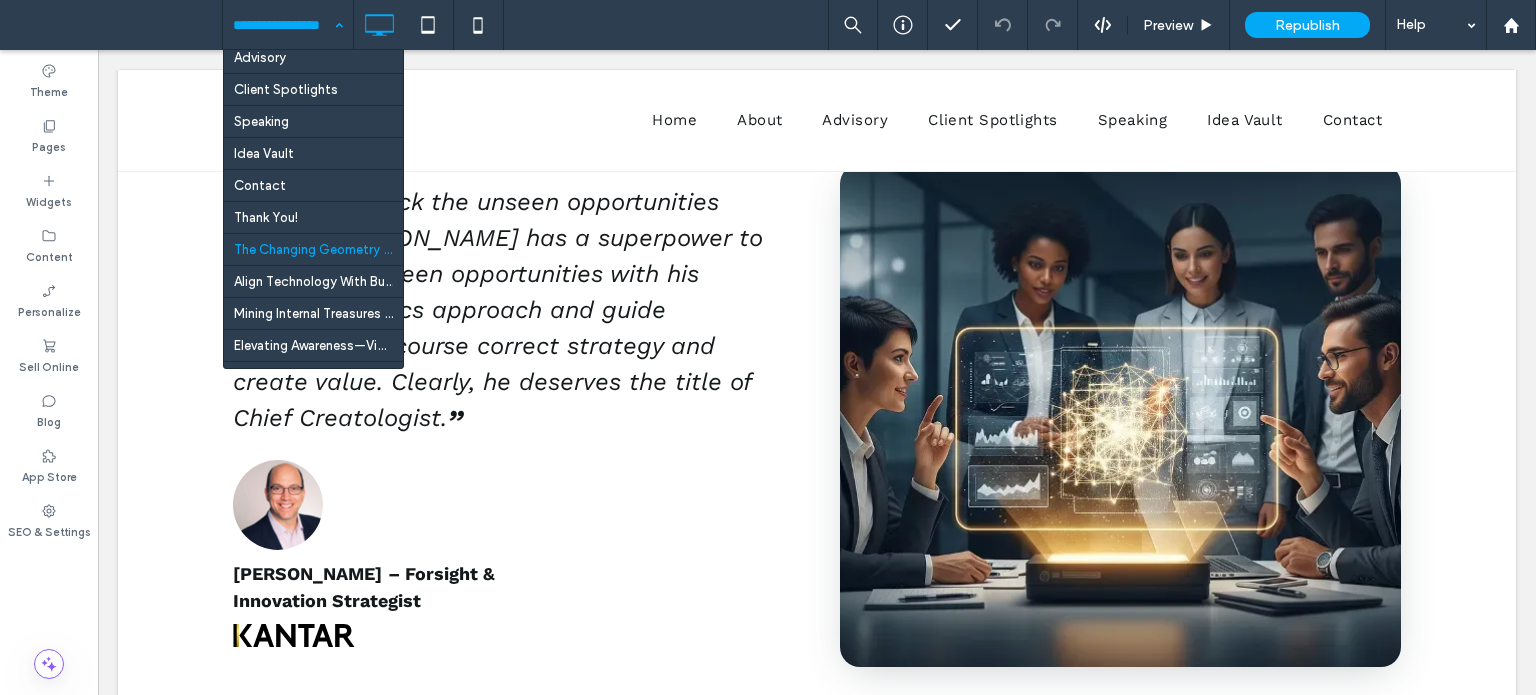 scroll, scrollTop: 200, scrollLeft: 0, axis: vertical 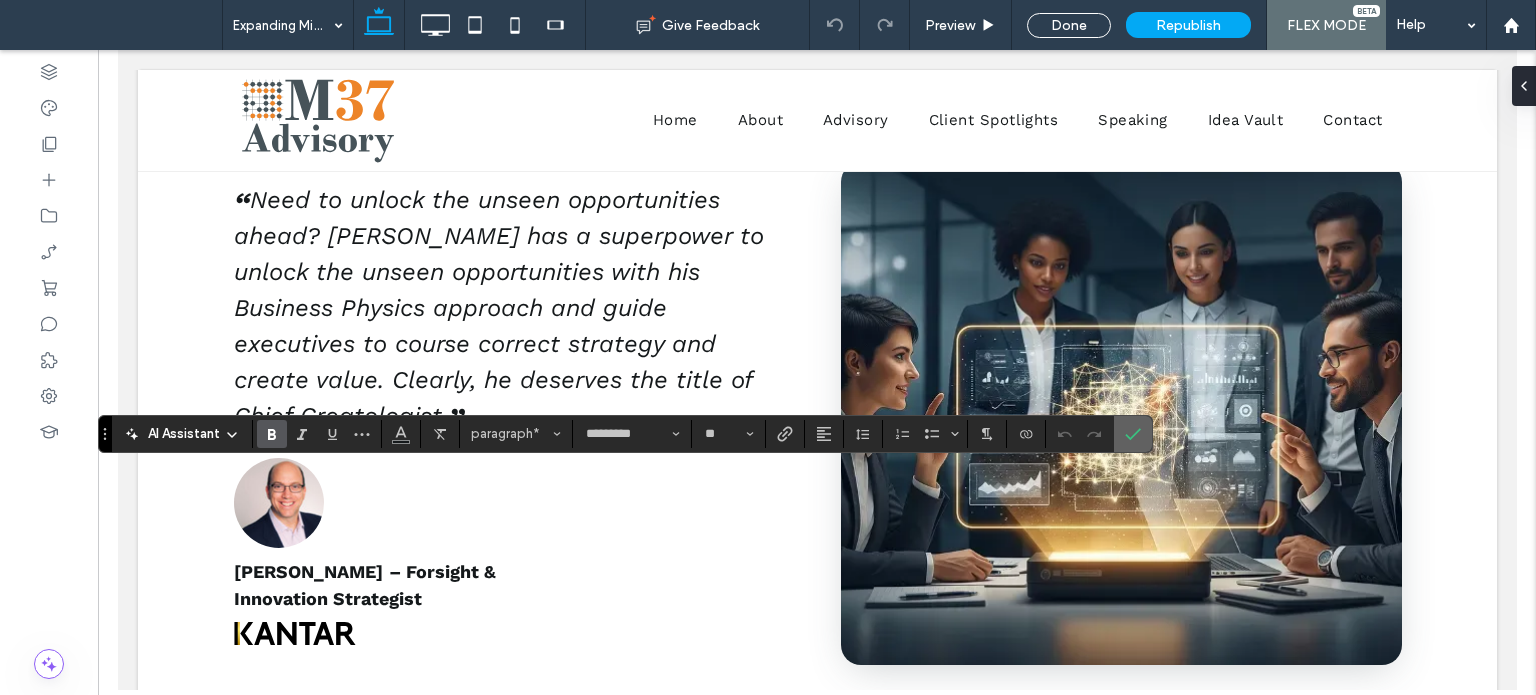 click at bounding box center (1133, 434) 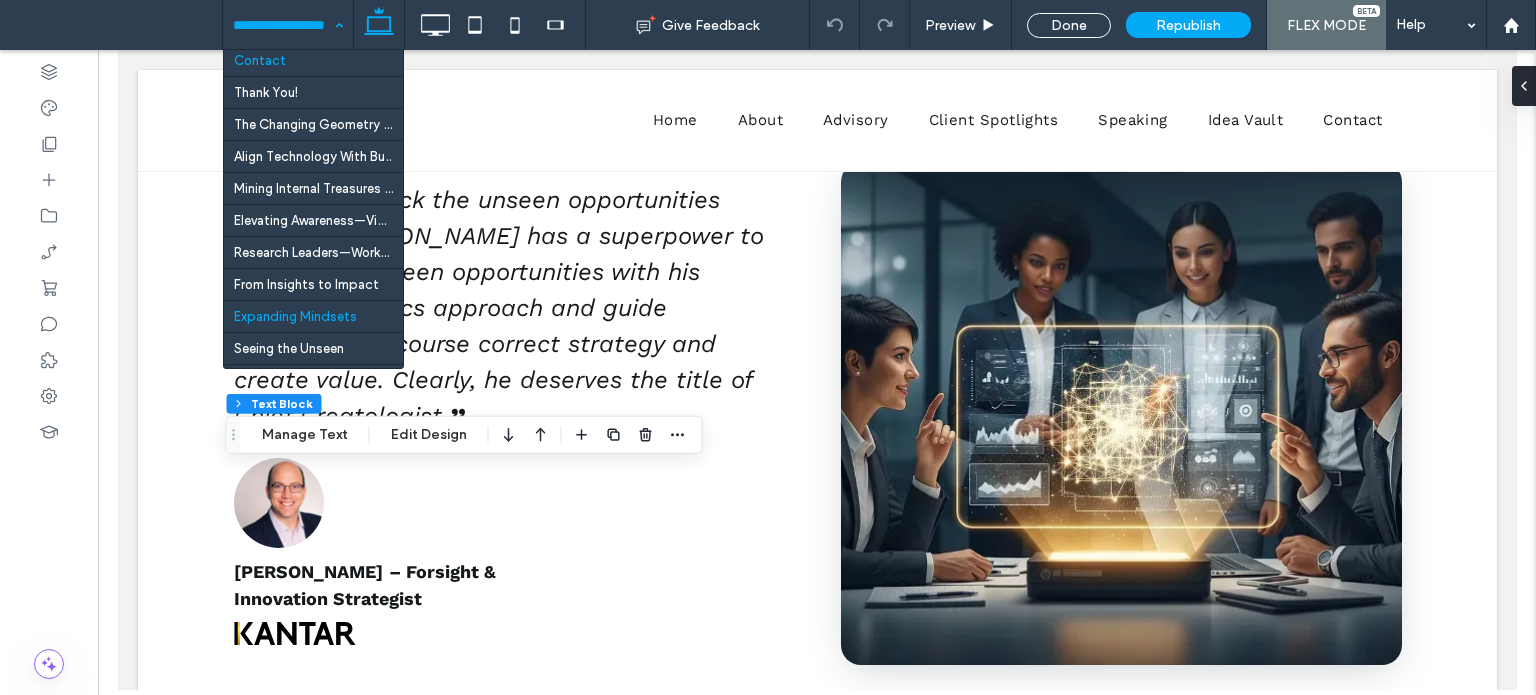 scroll, scrollTop: 200, scrollLeft: 0, axis: vertical 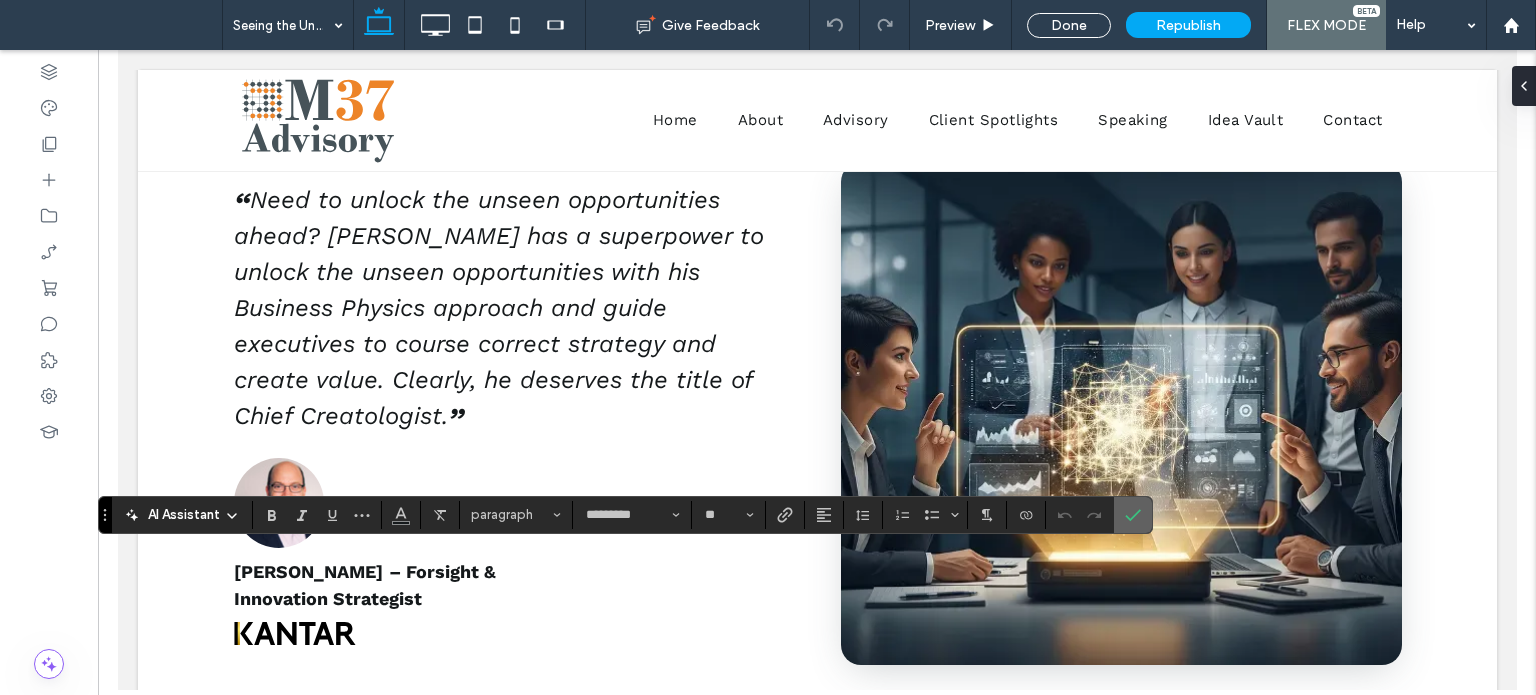click 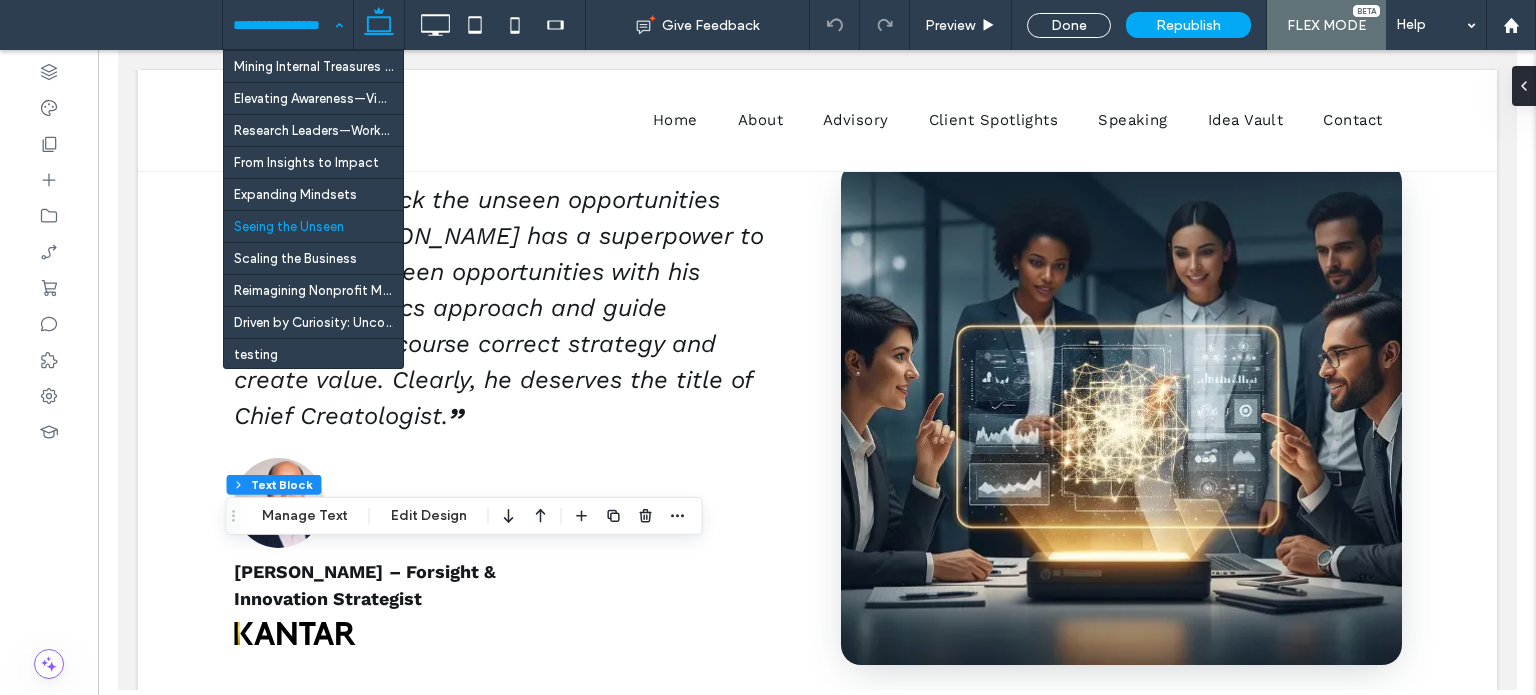 scroll, scrollTop: 335, scrollLeft: 0, axis: vertical 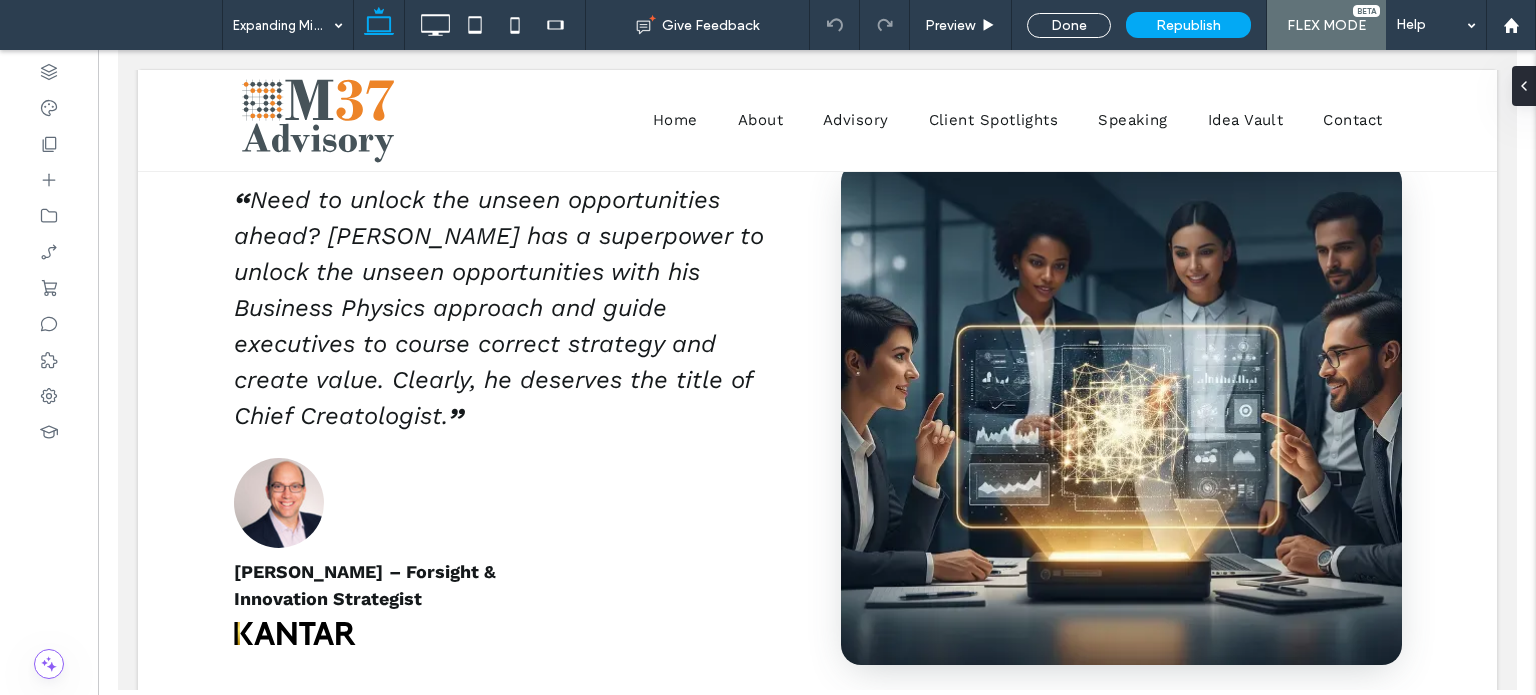 type on "*********" 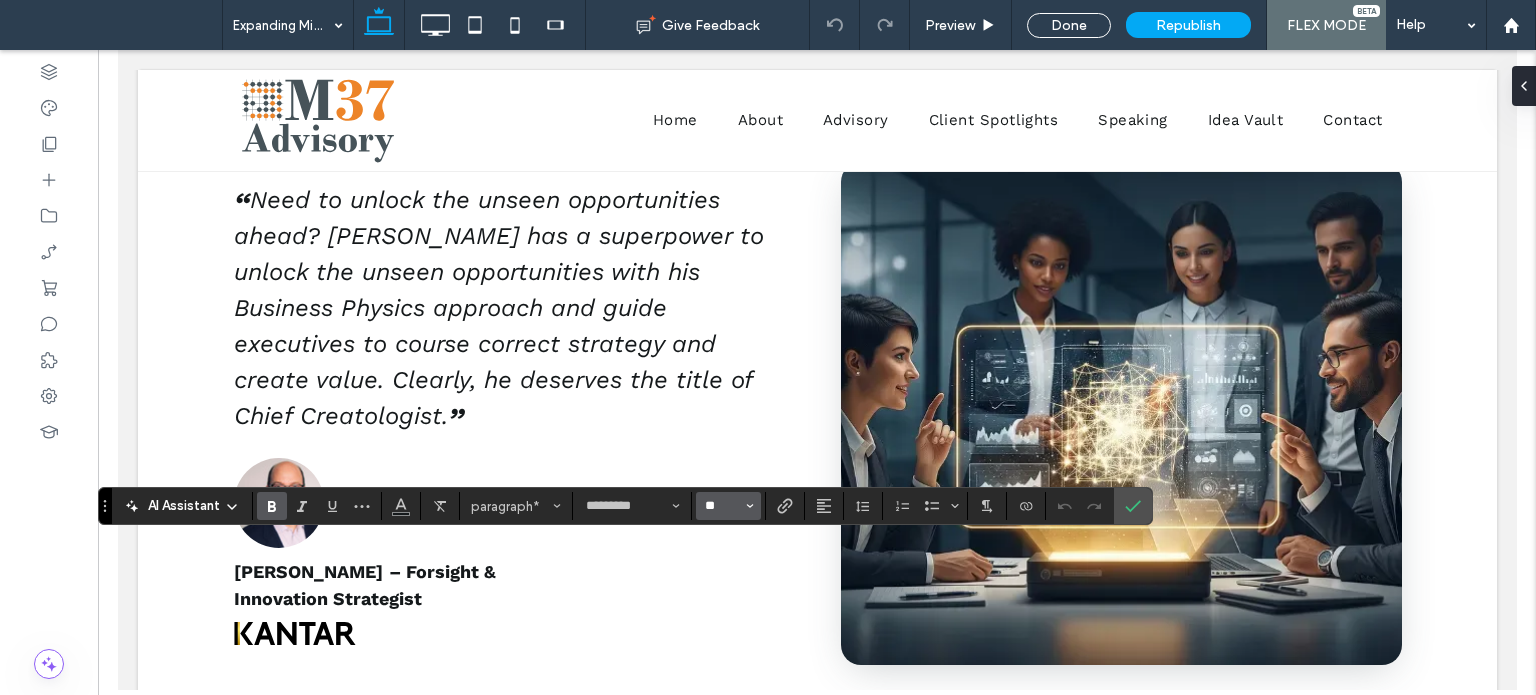 click on "**" at bounding box center (722, 506) 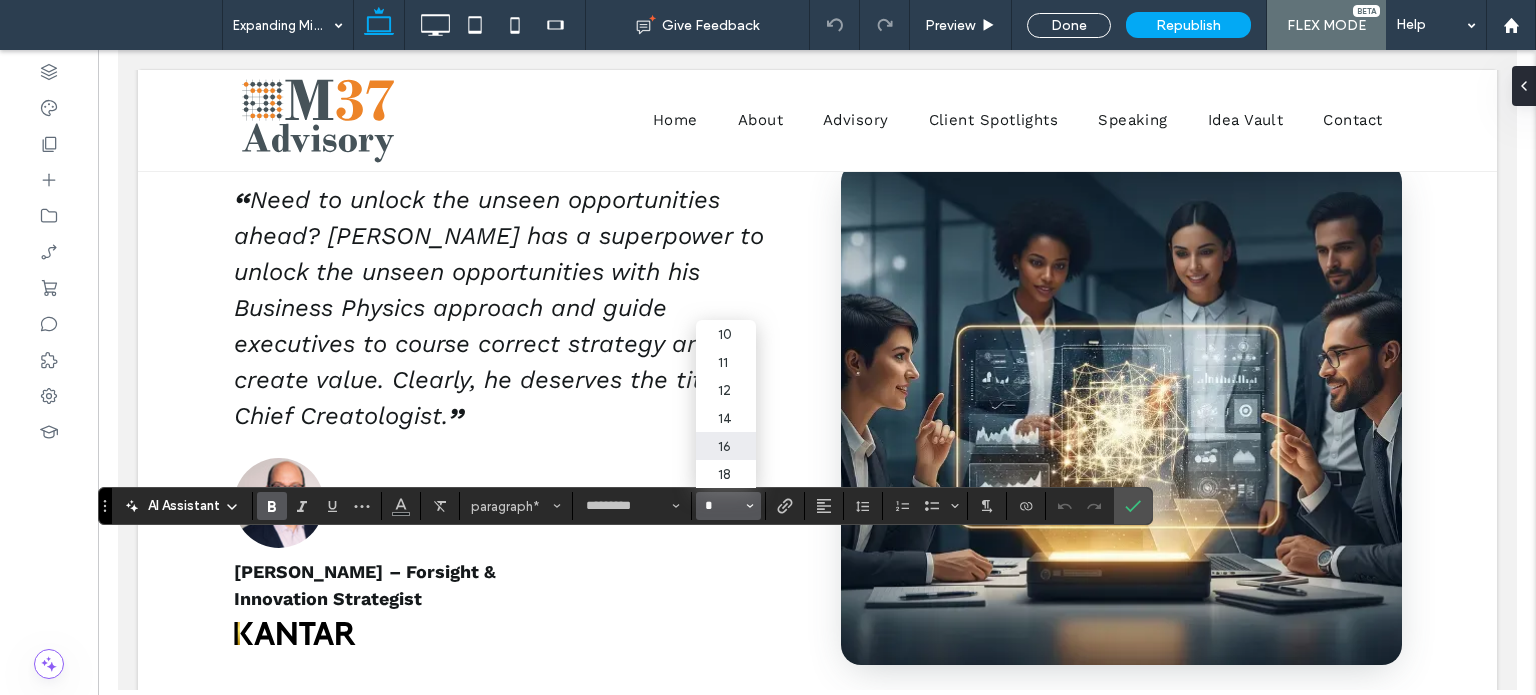 scroll, scrollTop: 0, scrollLeft: 0, axis: both 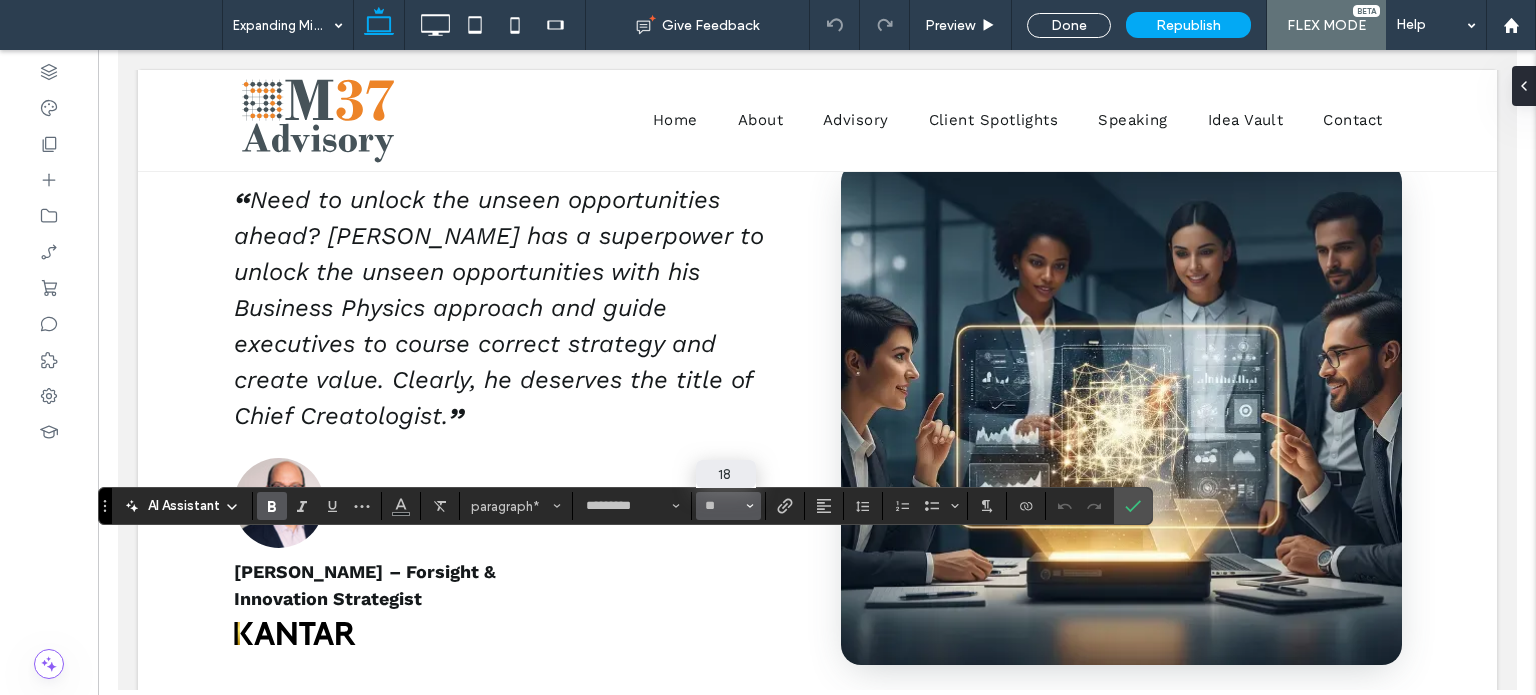 type on "**" 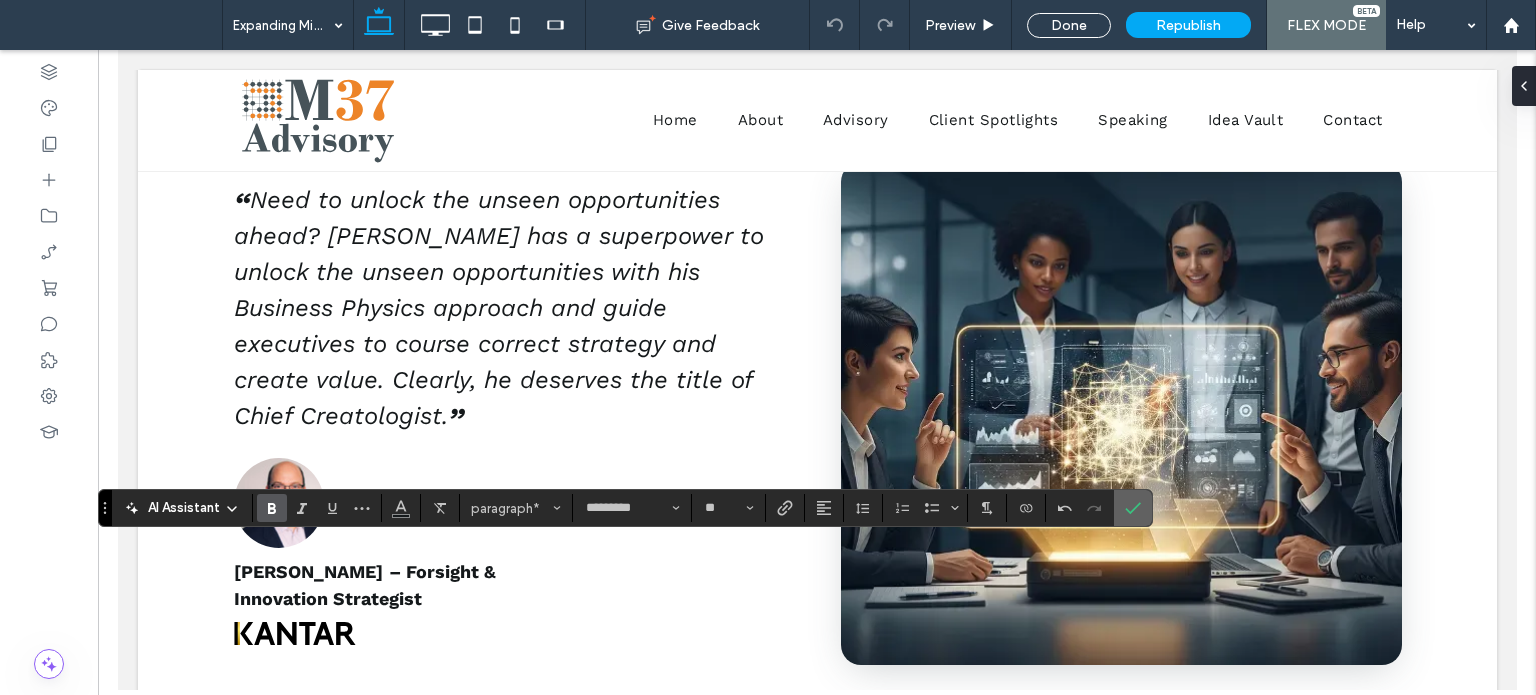 click 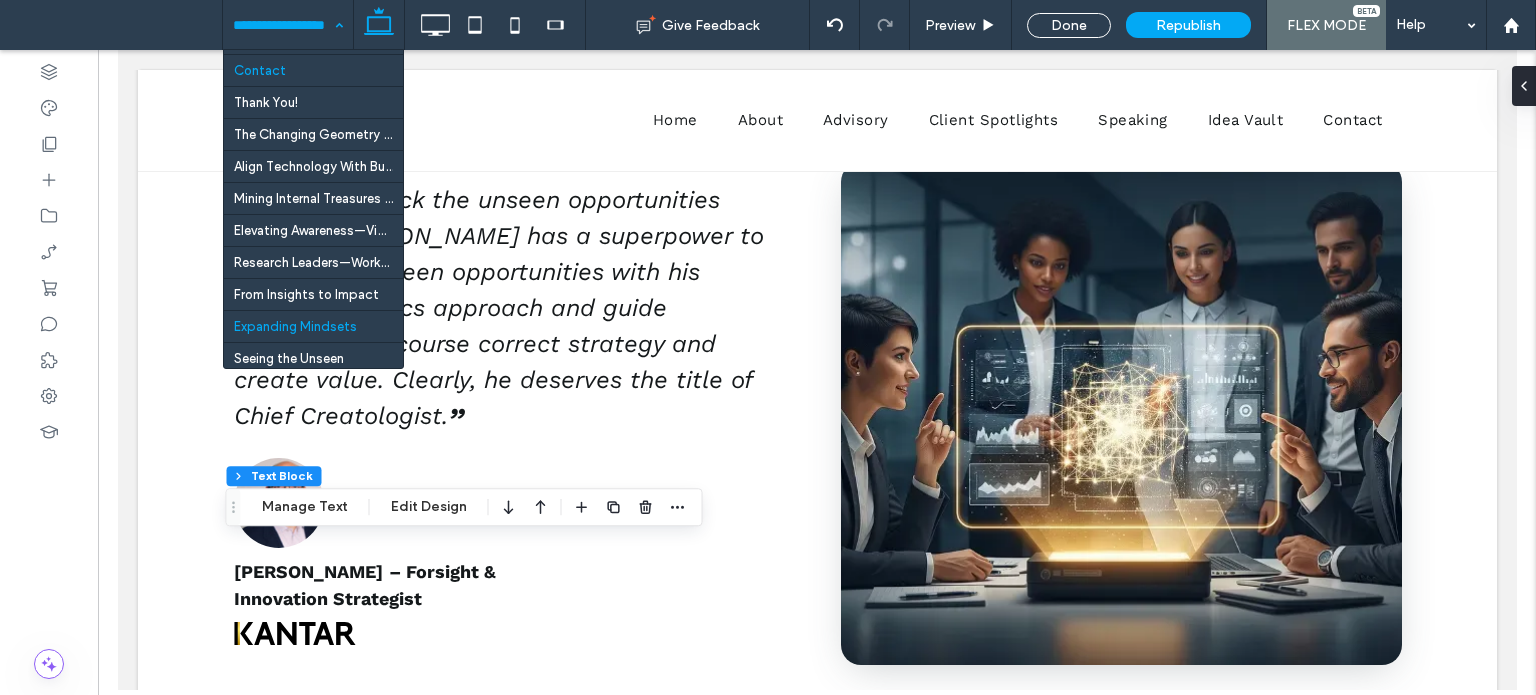 scroll, scrollTop: 200, scrollLeft: 0, axis: vertical 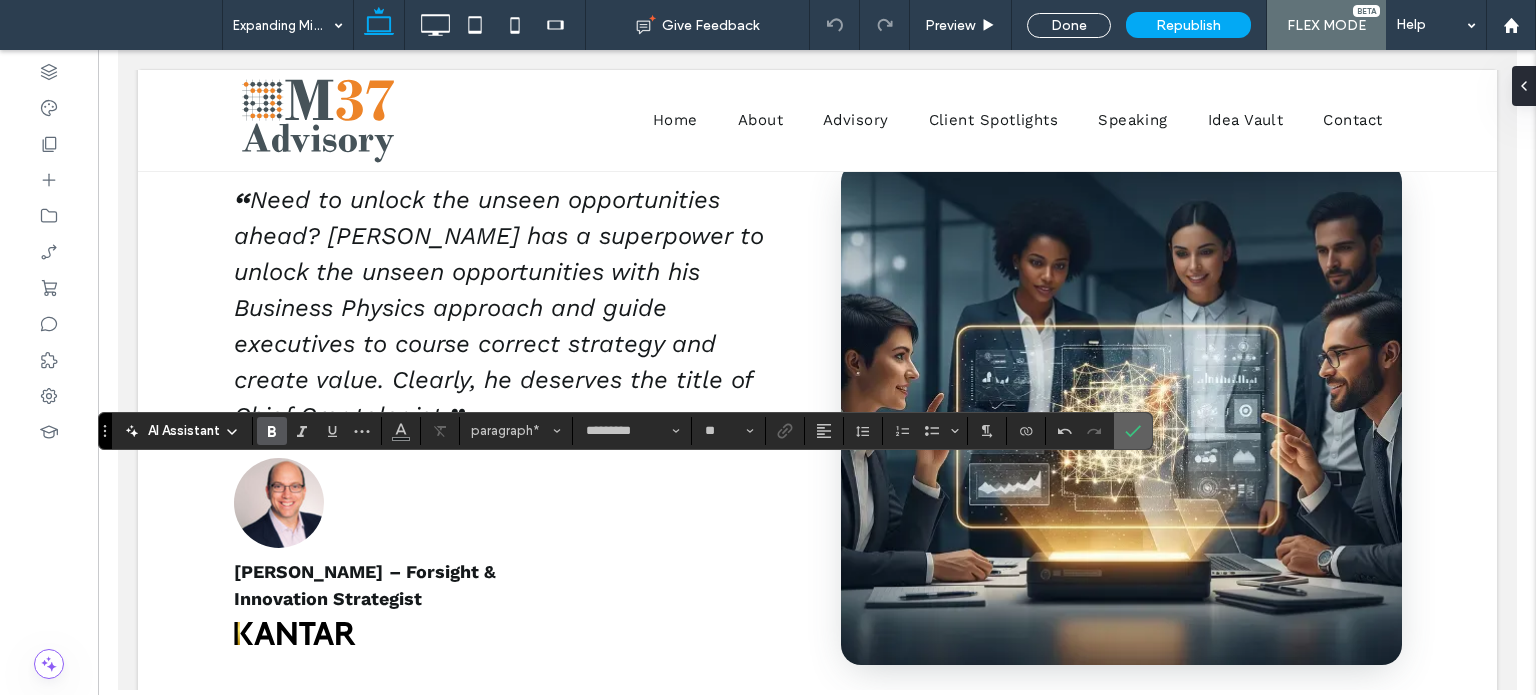 click 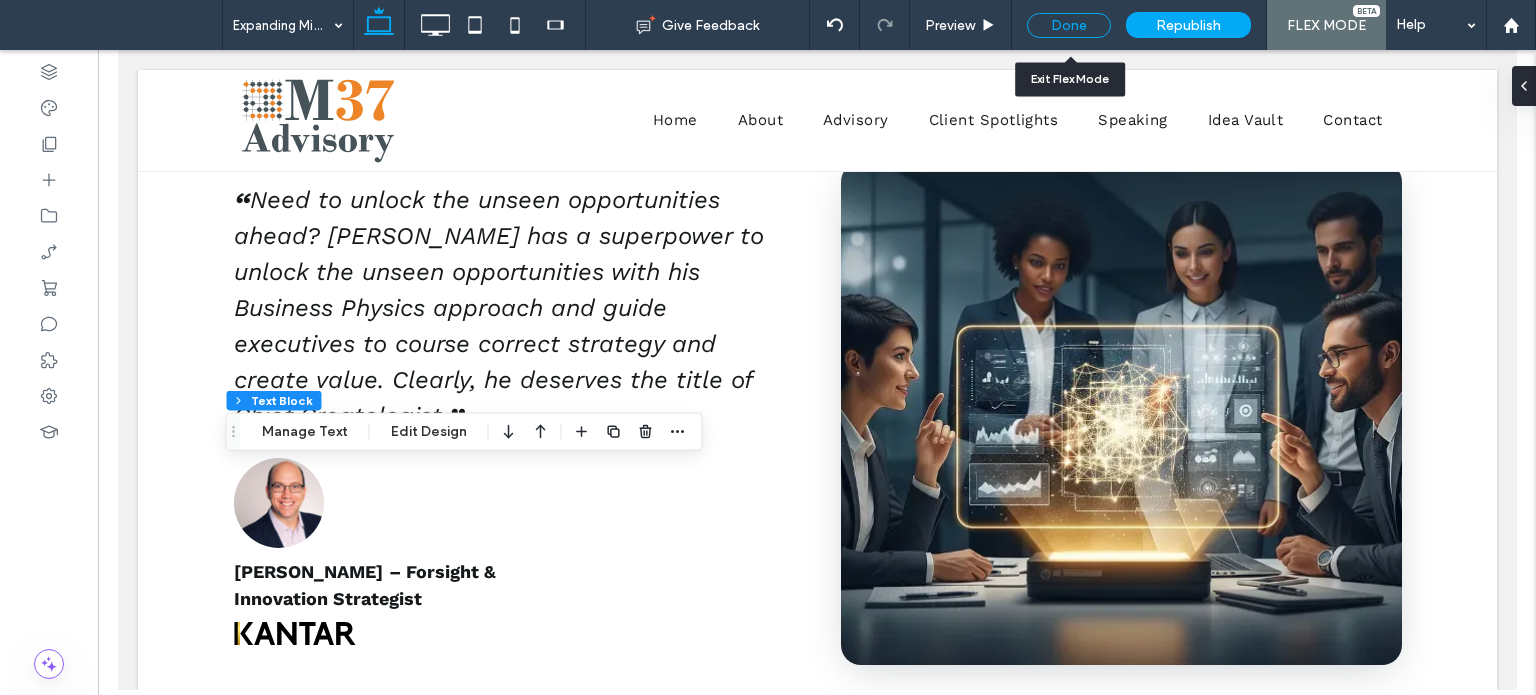 click on "Done" at bounding box center (1069, 25) 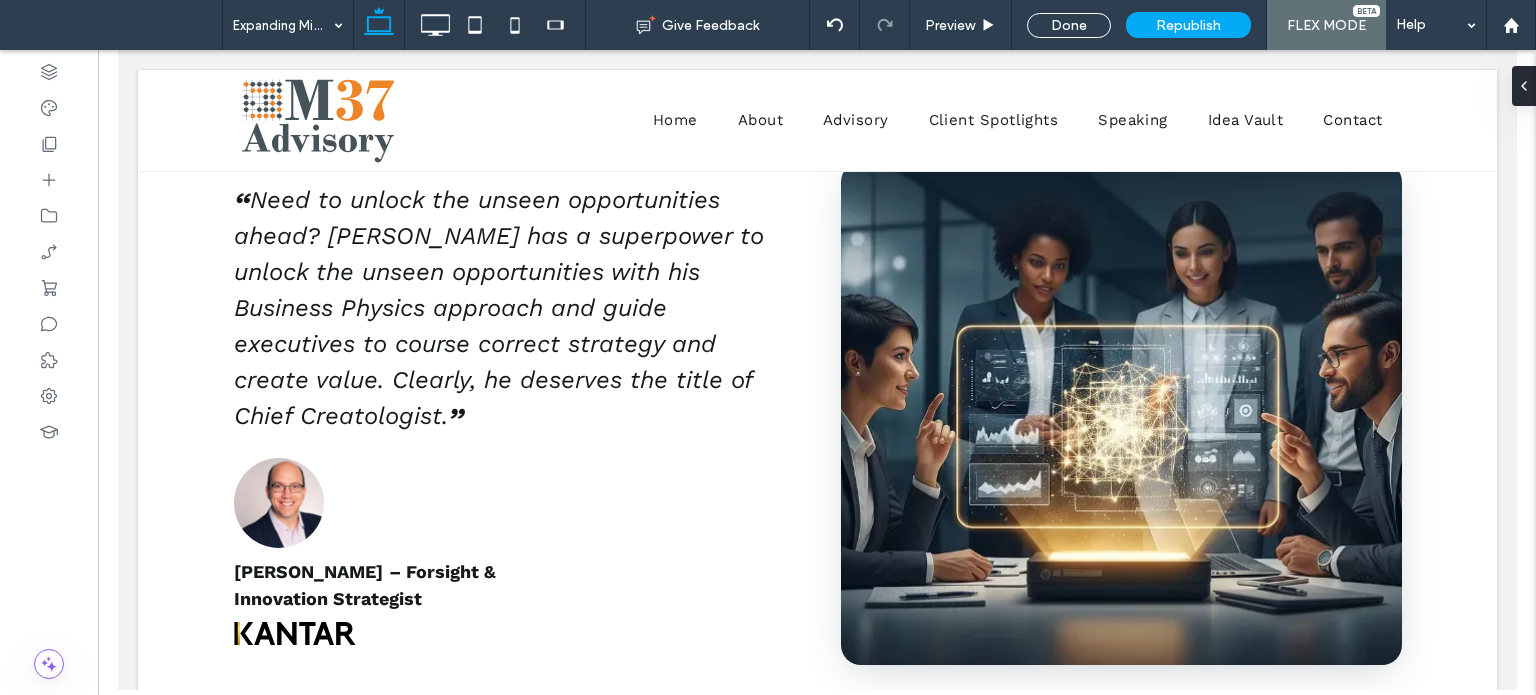 type on "**" 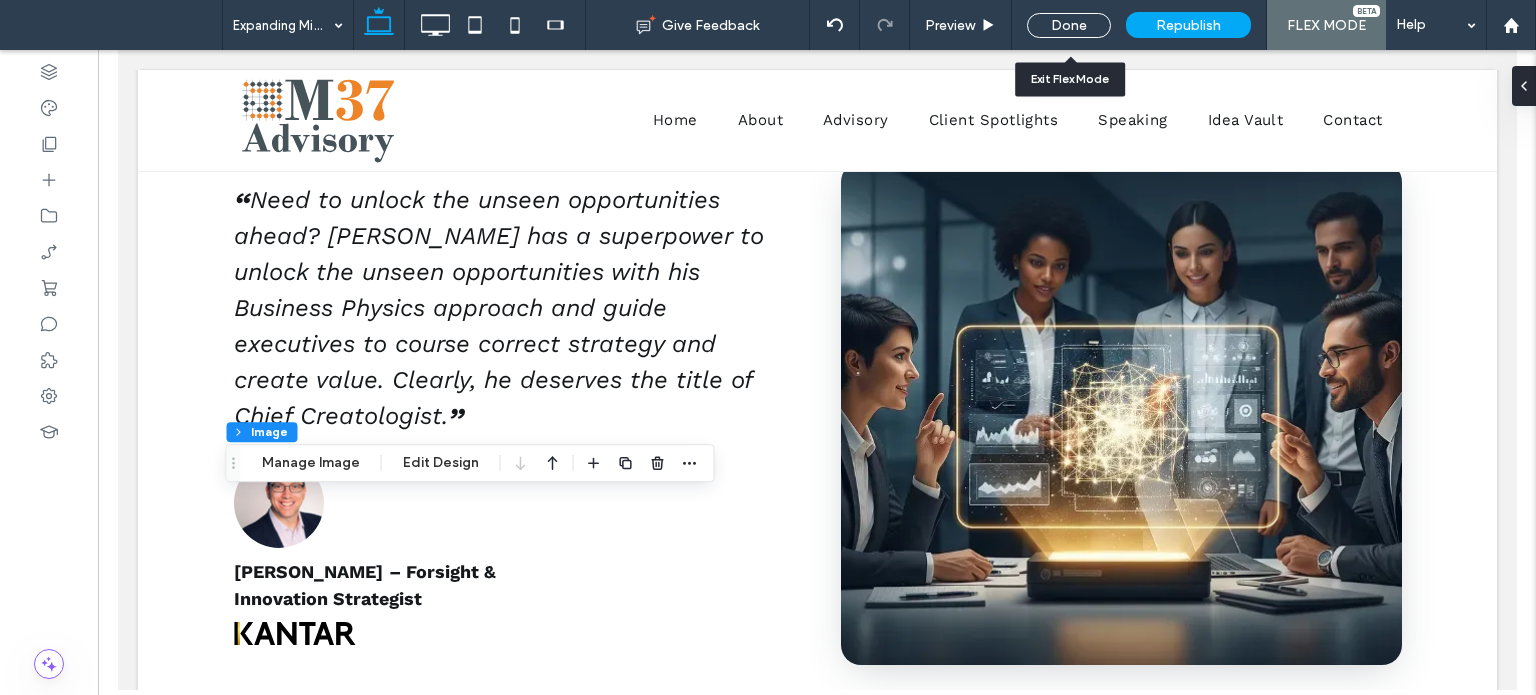 click on "Done" at bounding box center (1069, 25) 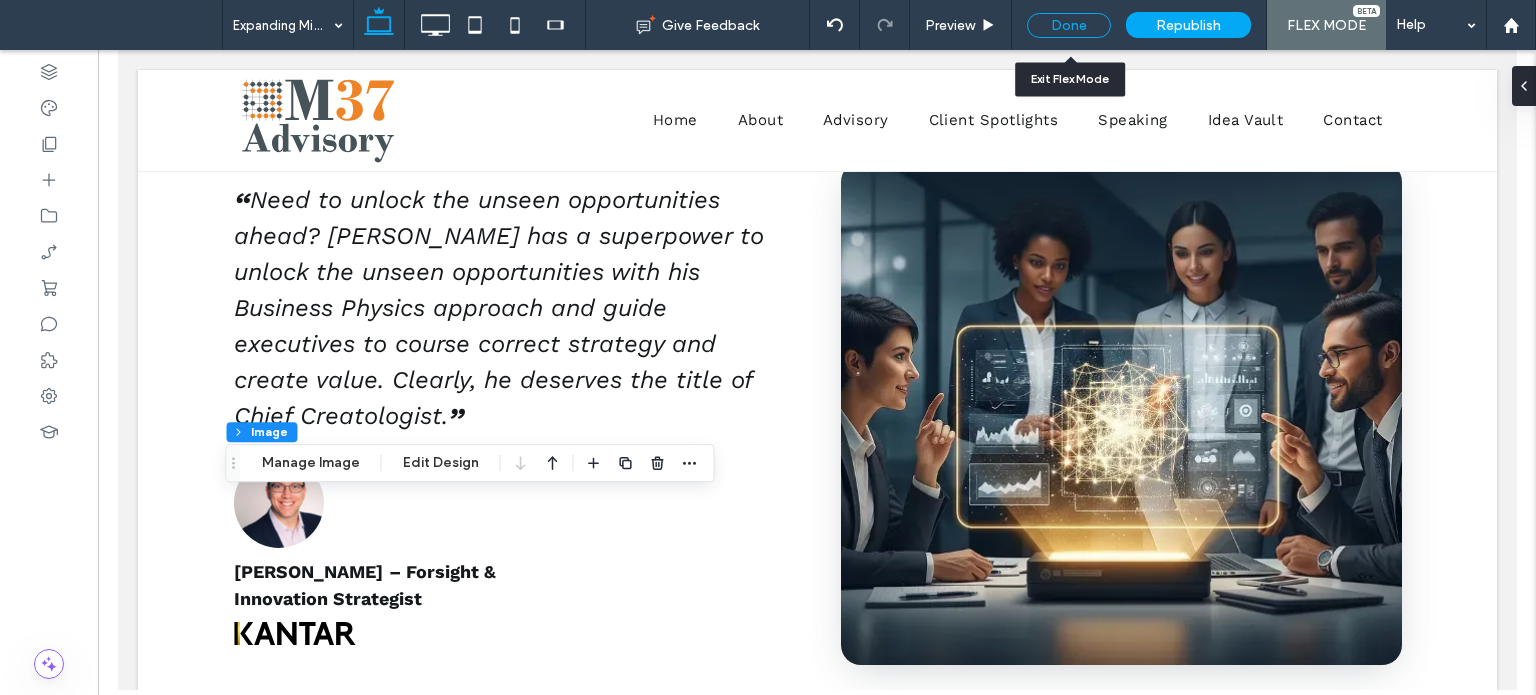 click on "Done" at bounding box center [1069, 25] 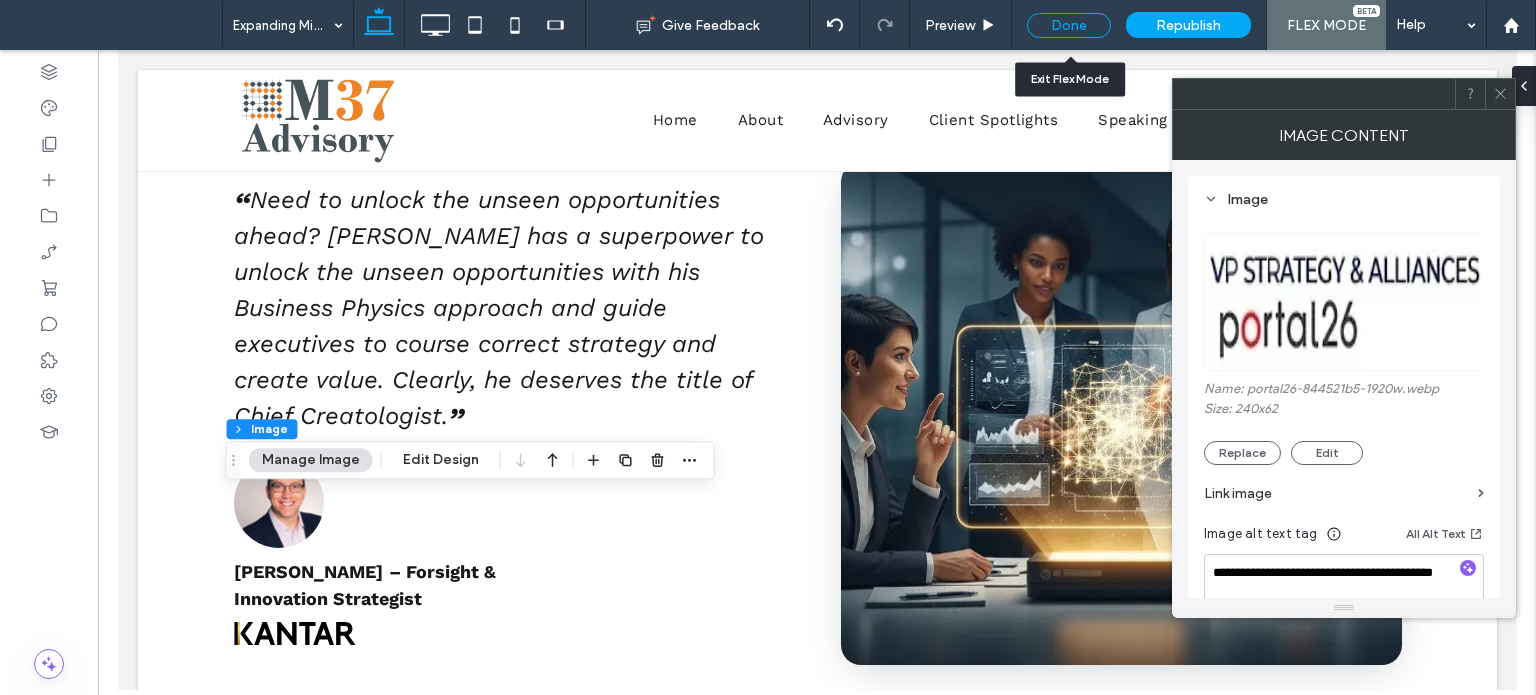 click on "Done" at bounding box center [1069, 25] 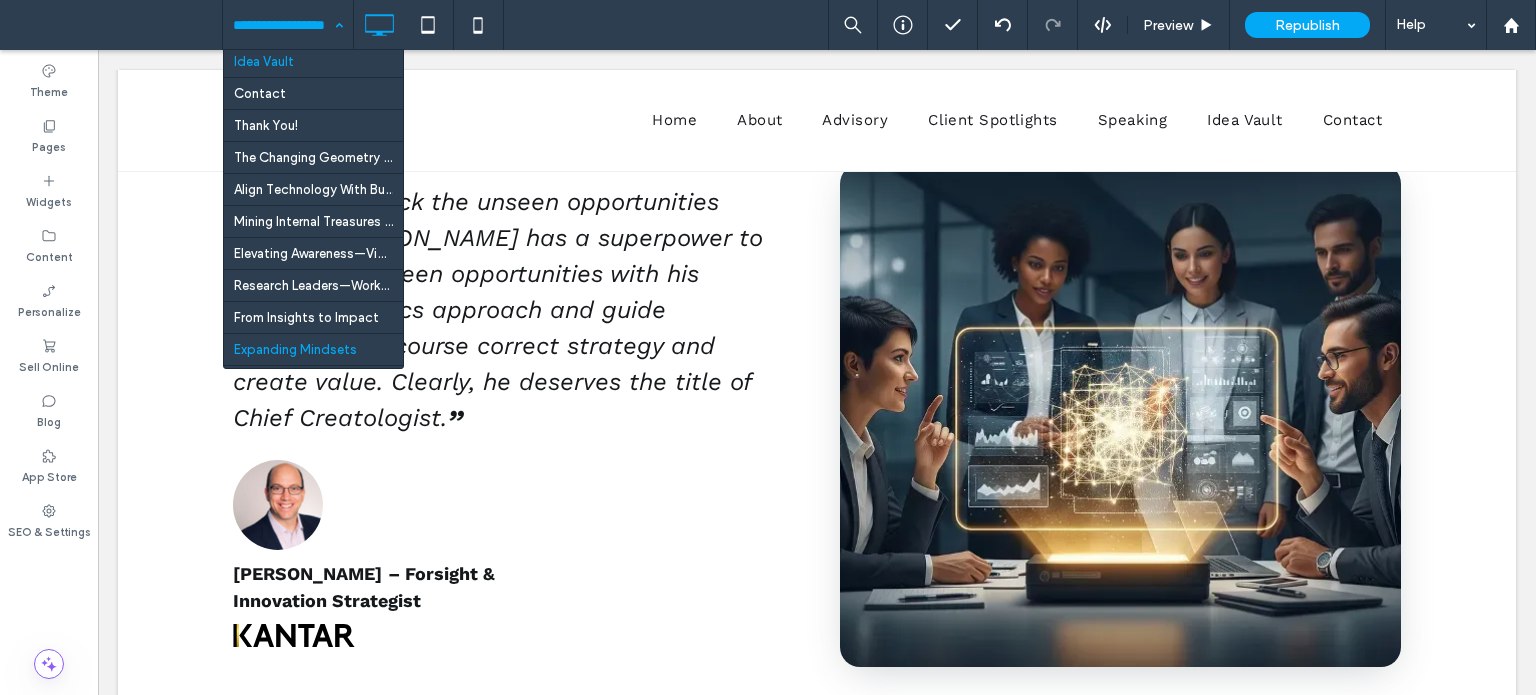 scroll, scrollTop: 200, scrollLeft: 0, axis: vertical 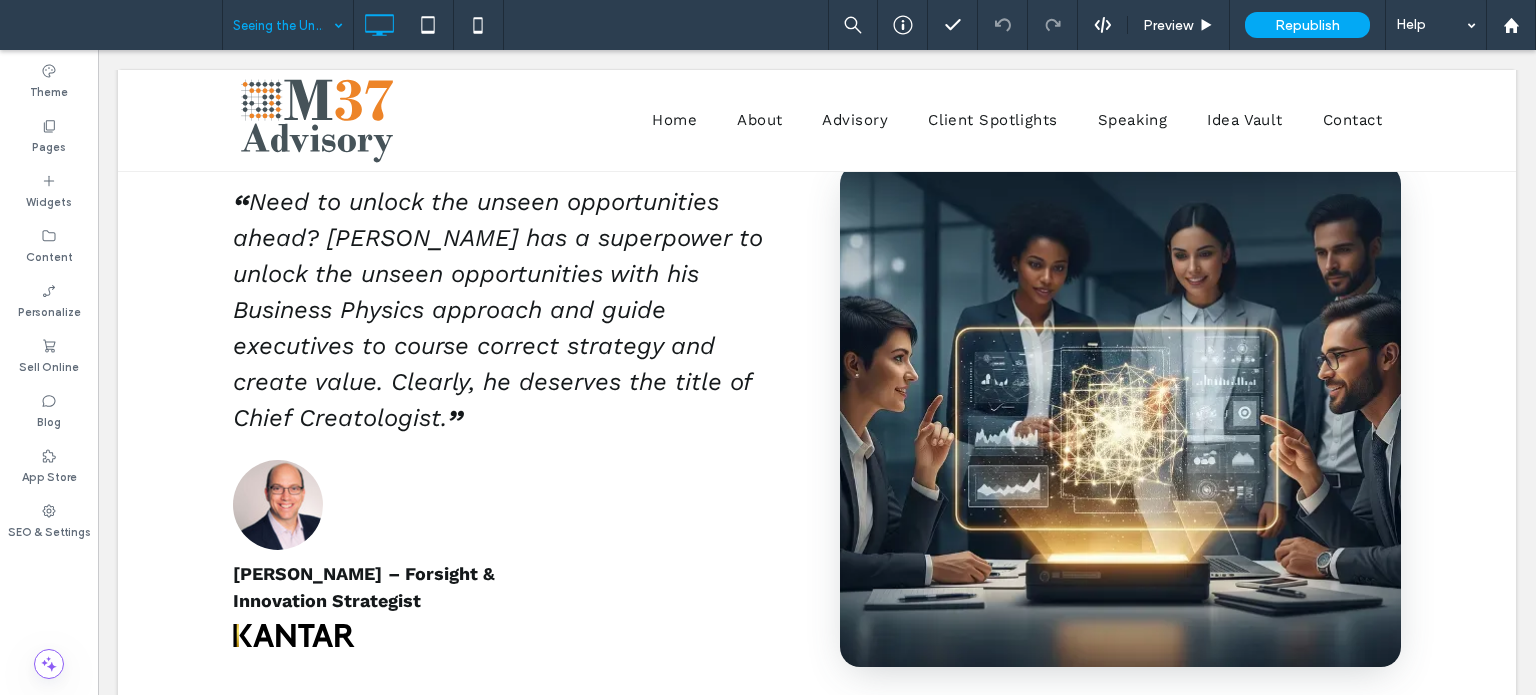 click at bounding box center [283, 25] 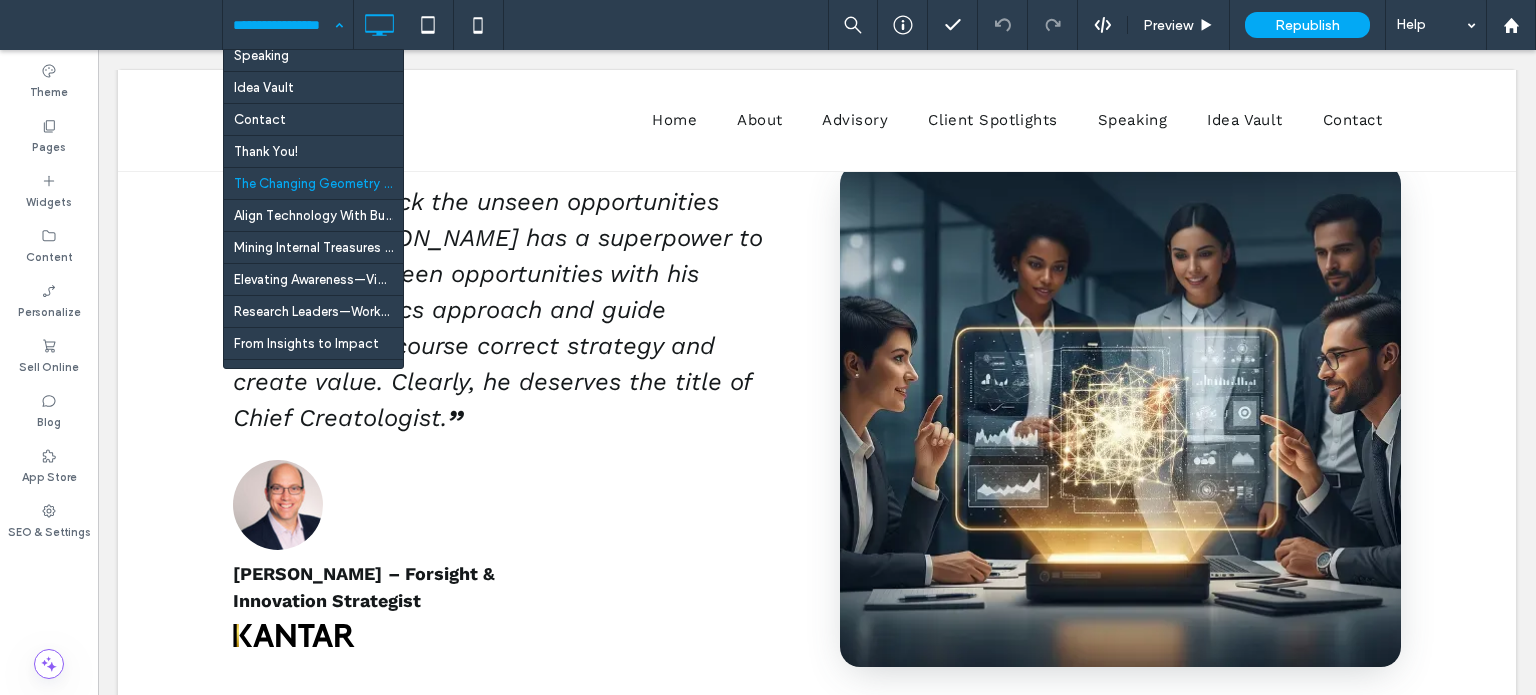 scroll, scrollTop: 200, scrollLeft: 0, axis: vertical 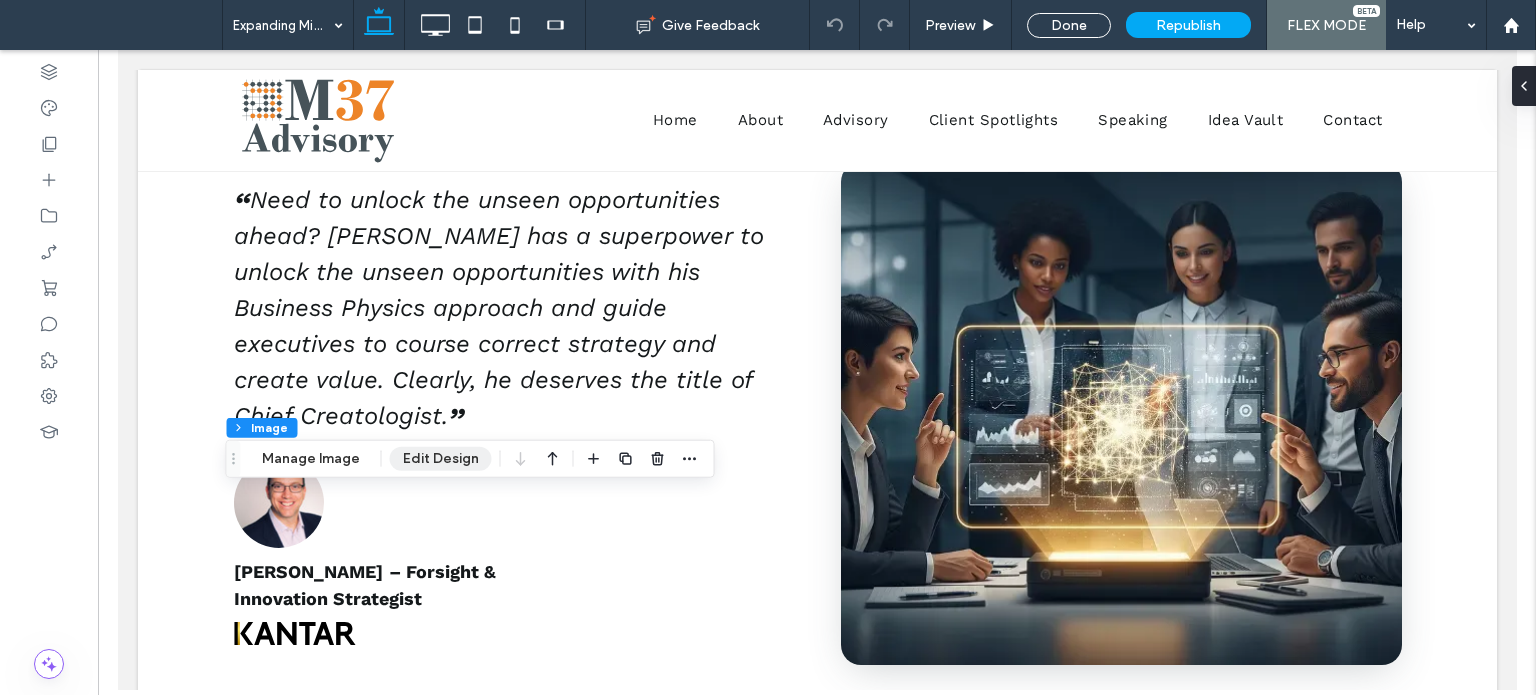 click on "Edit Design" at bounding box center [441, 459] 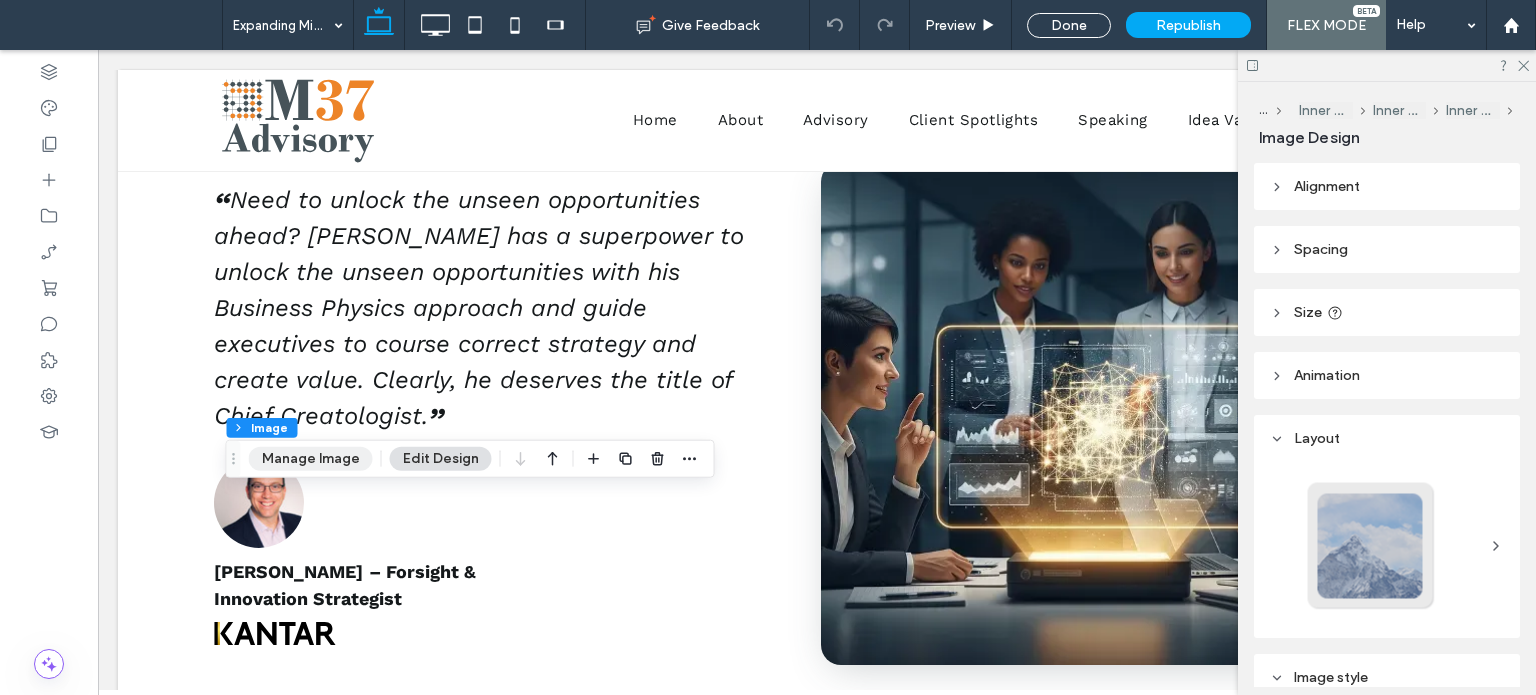 click on "Manage Image" at bounding box center [311, 459] 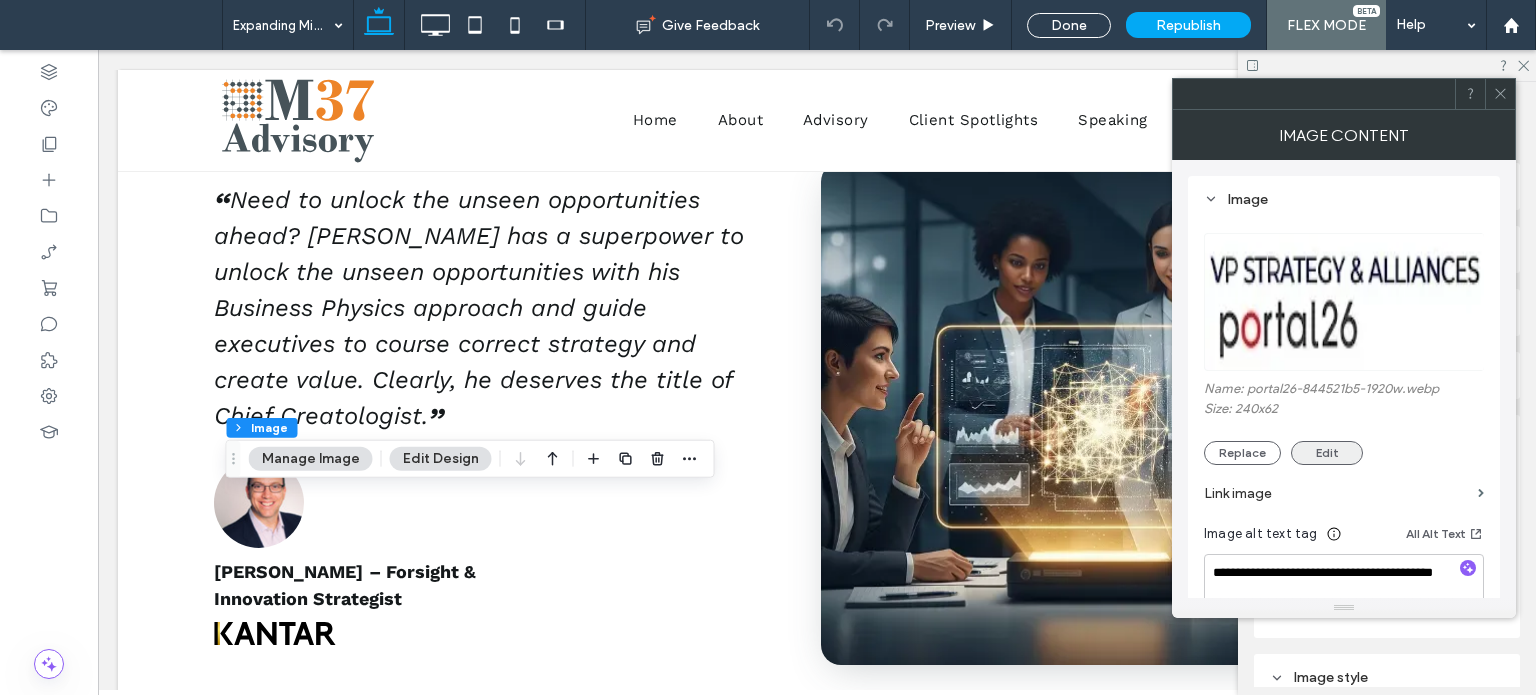 click on "Edit" at bounding box center [1327, 453] 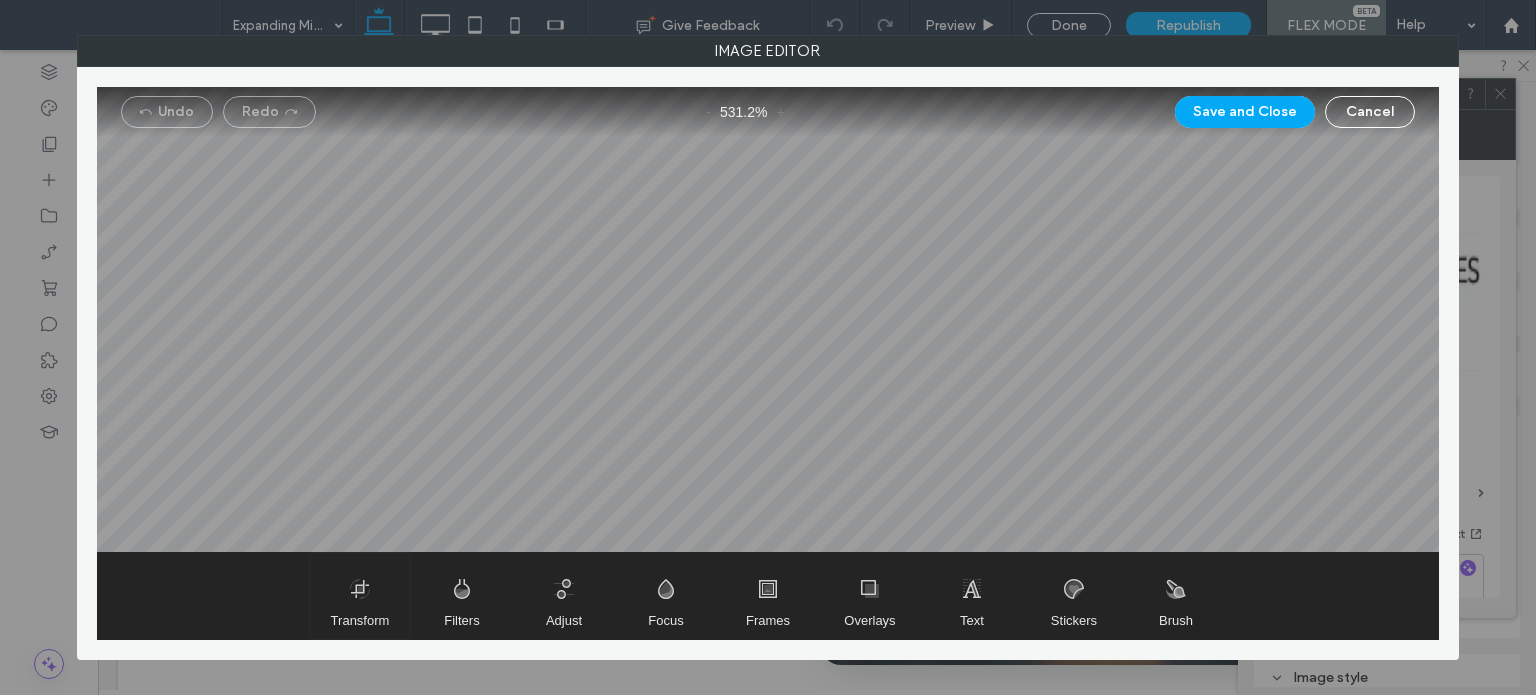 click at bounding box center [360, 596] 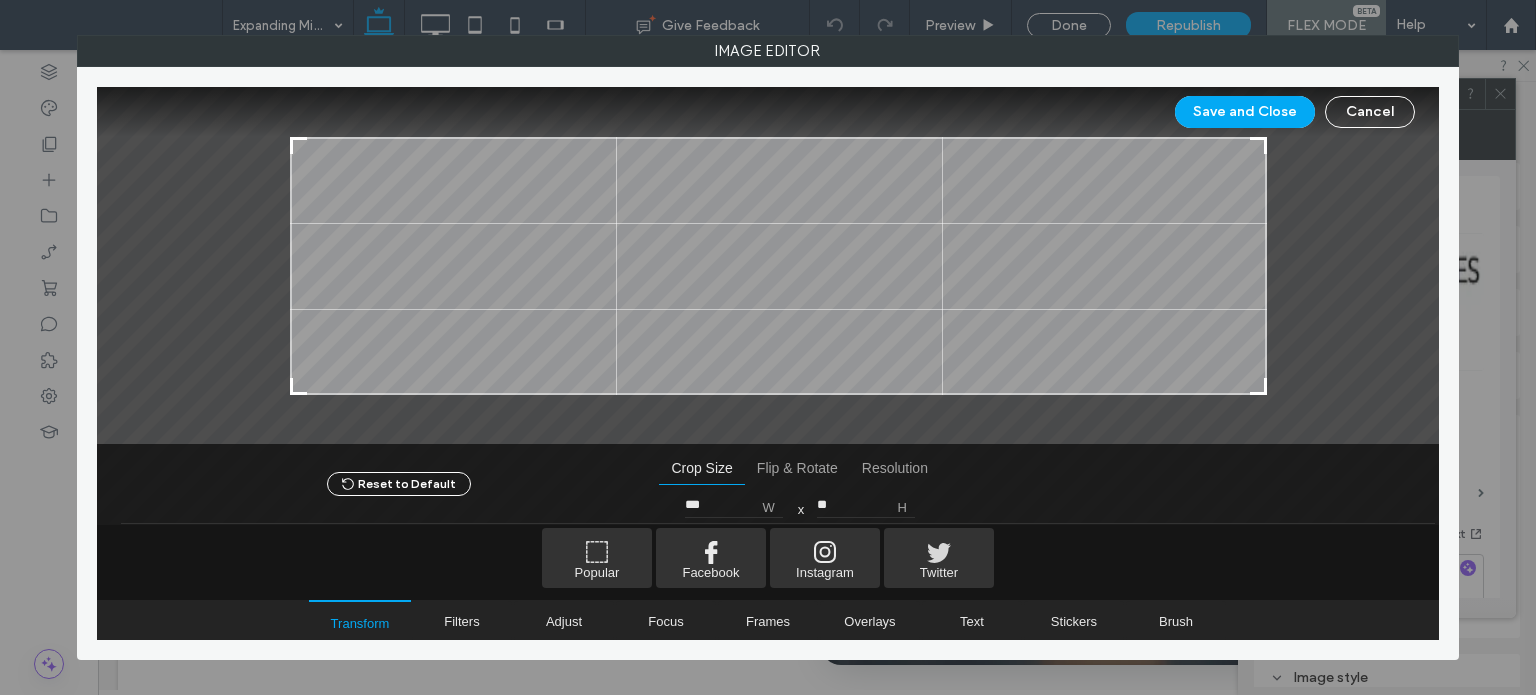type on "***" 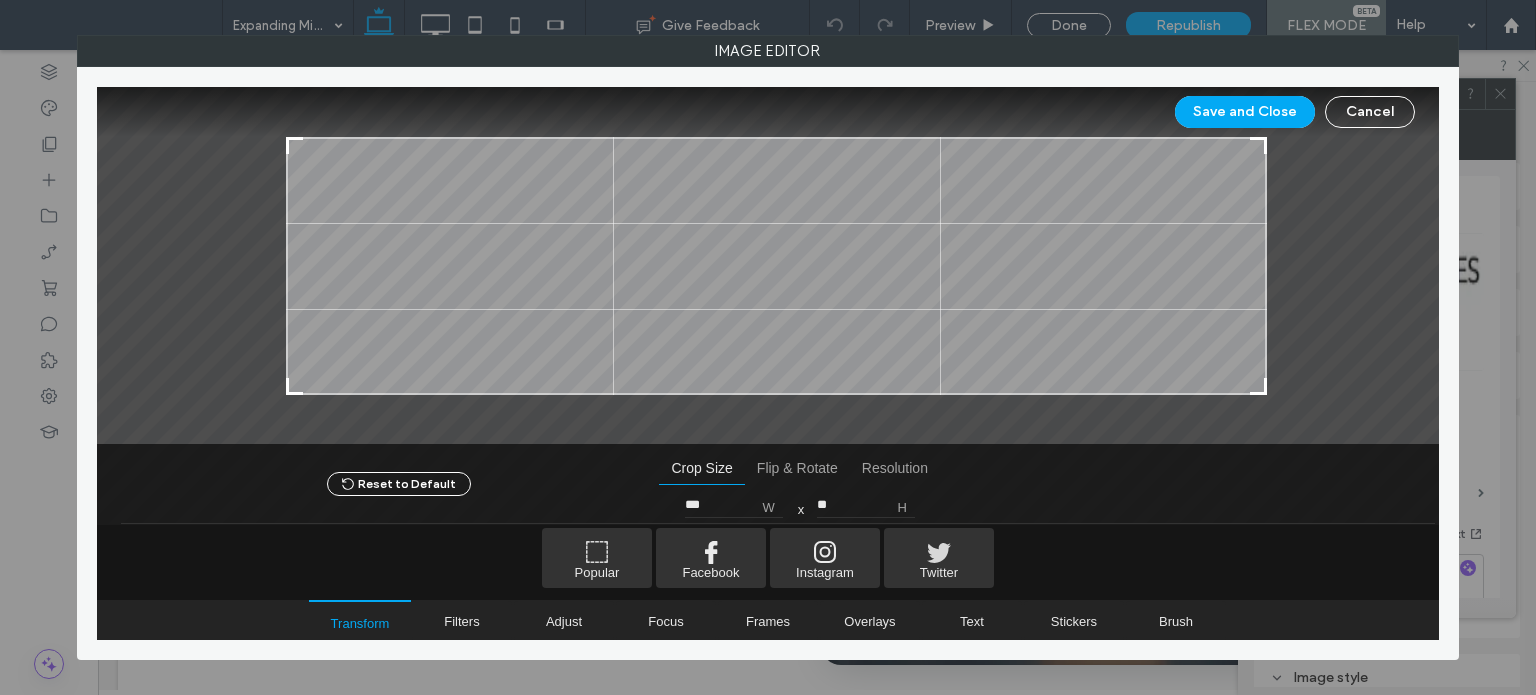 drag, startPoint x: 271, startPoint y: 140, endPoint x: 289, endPoint y: 138, distance: 18.110771 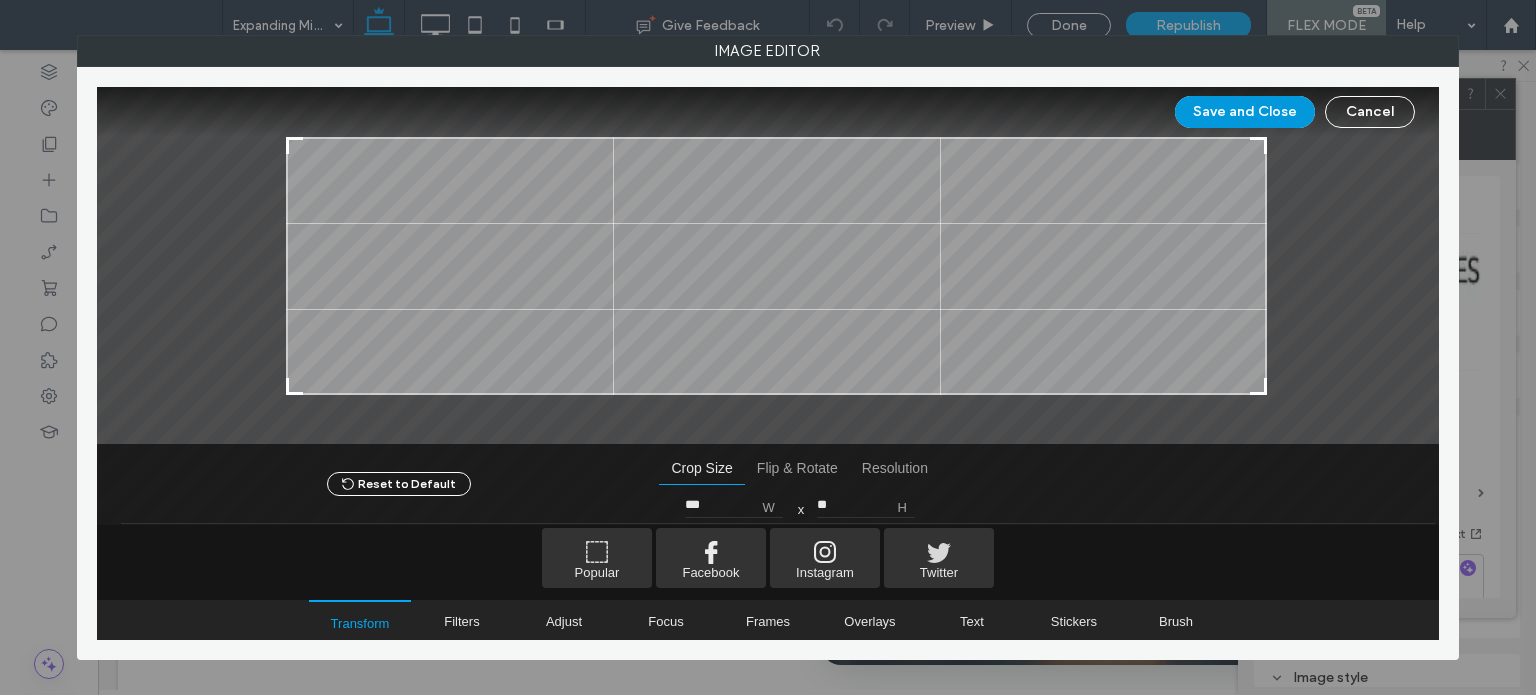 click on "Save and Close" at bounding box center (1245, 112) 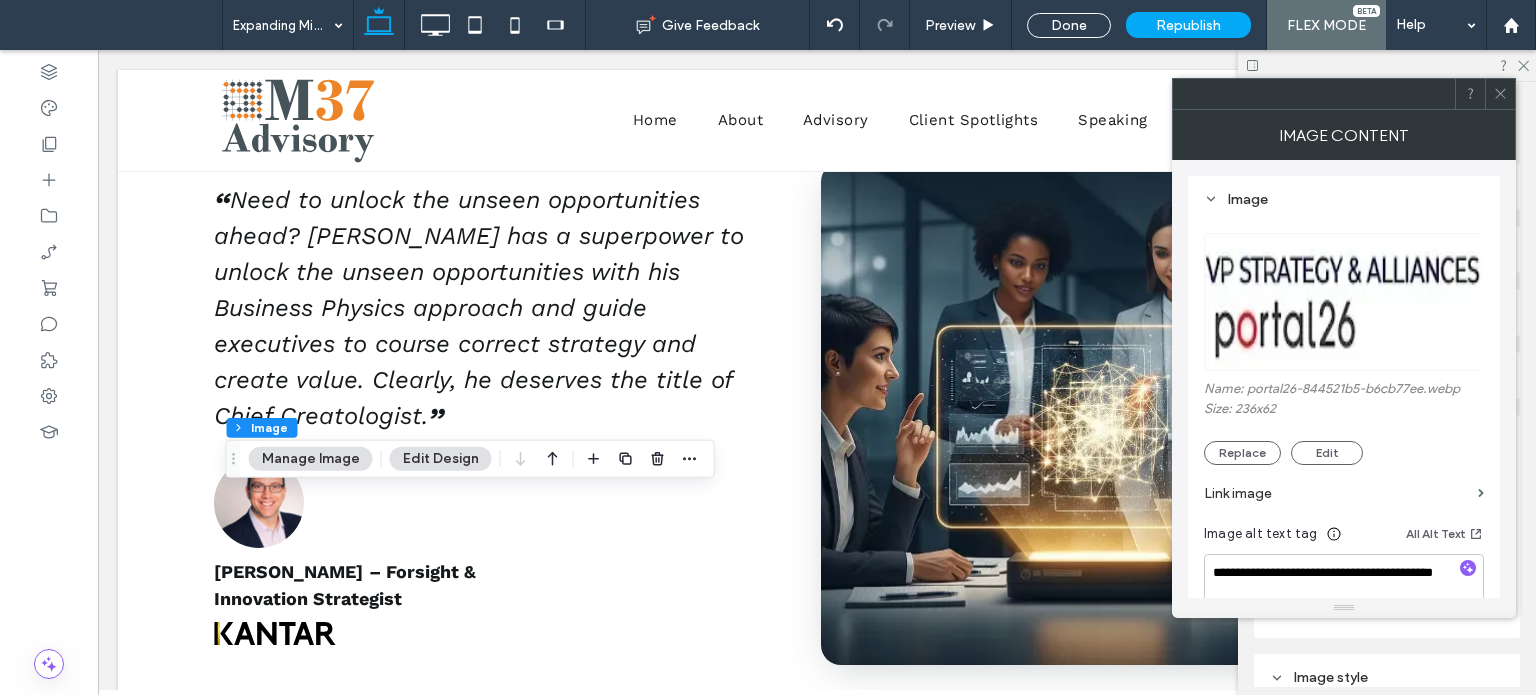 click at bounding box center [1500, 94] 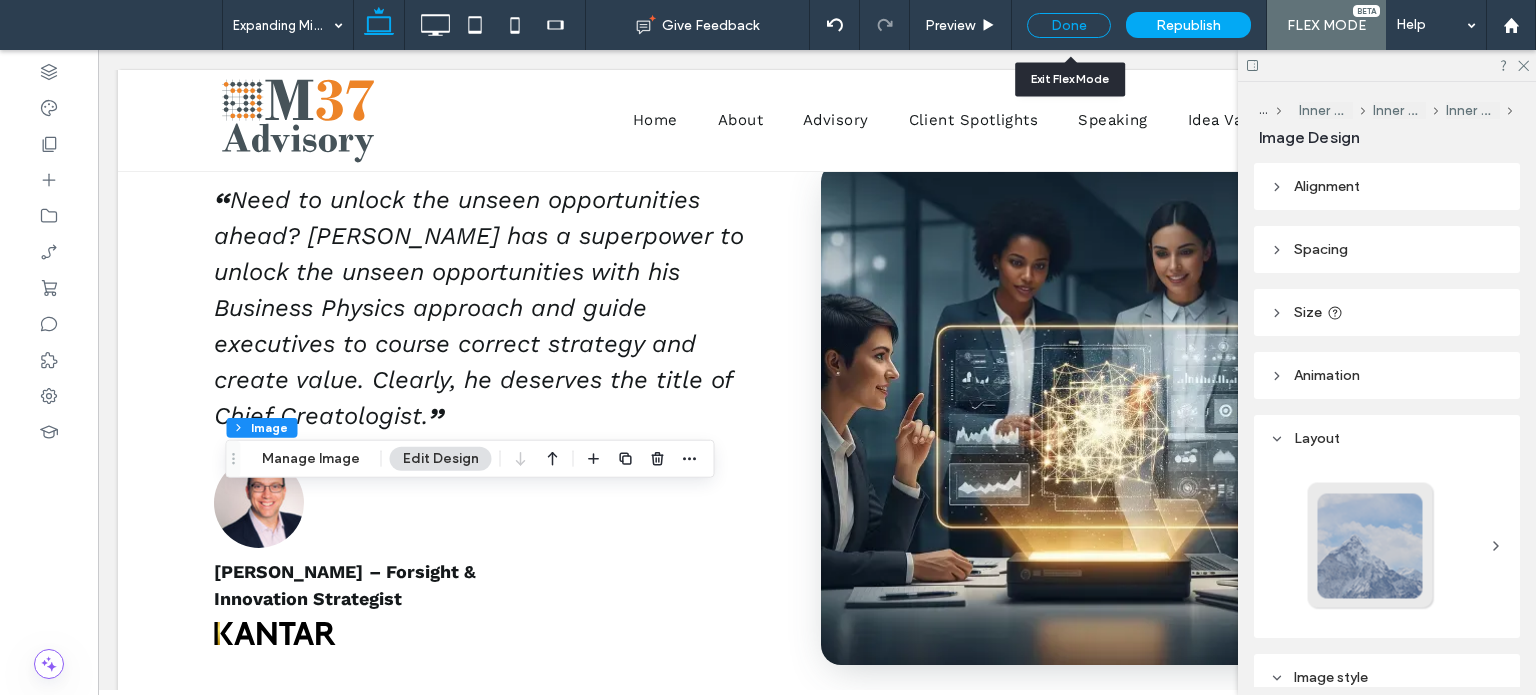 click on "Done" at bounding box center (1069, 25) 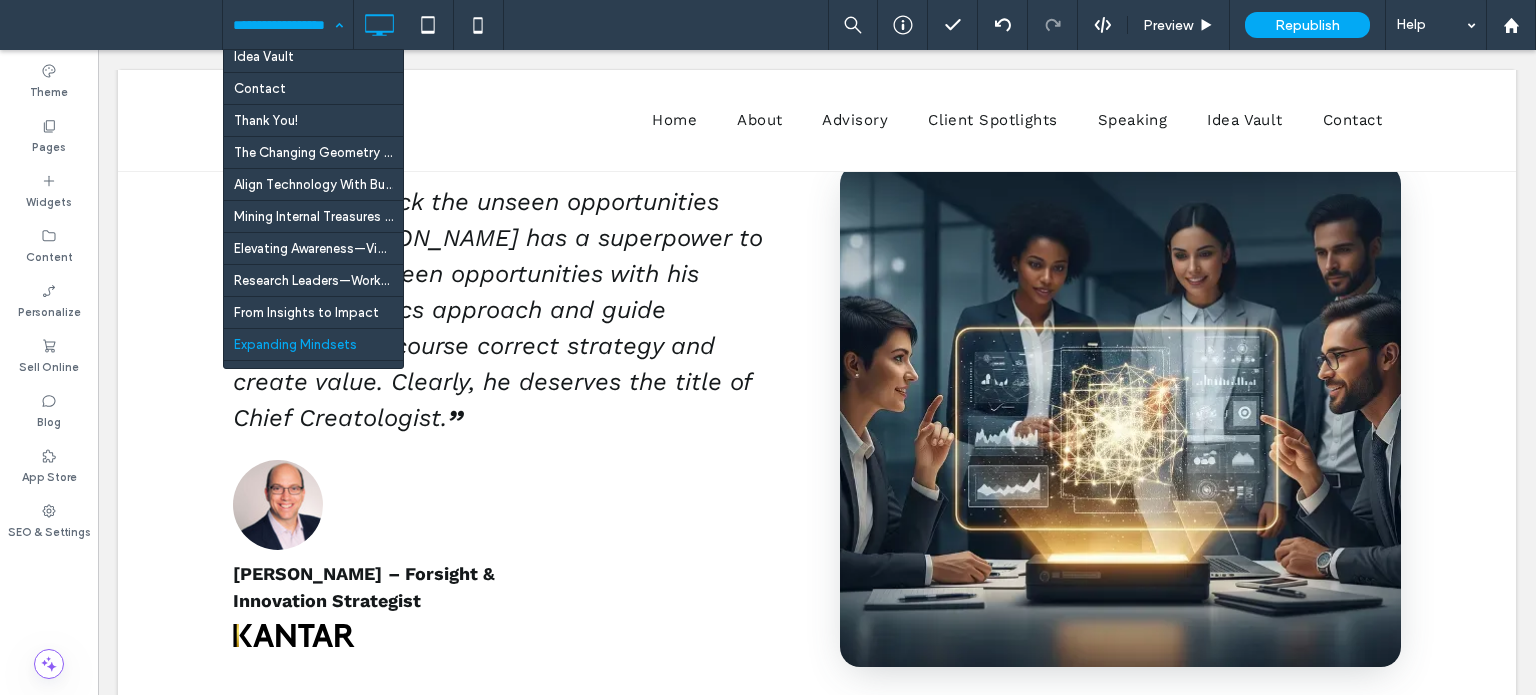 scroll, scrollTop: 200, scrollLeft: 0, axis: vertical 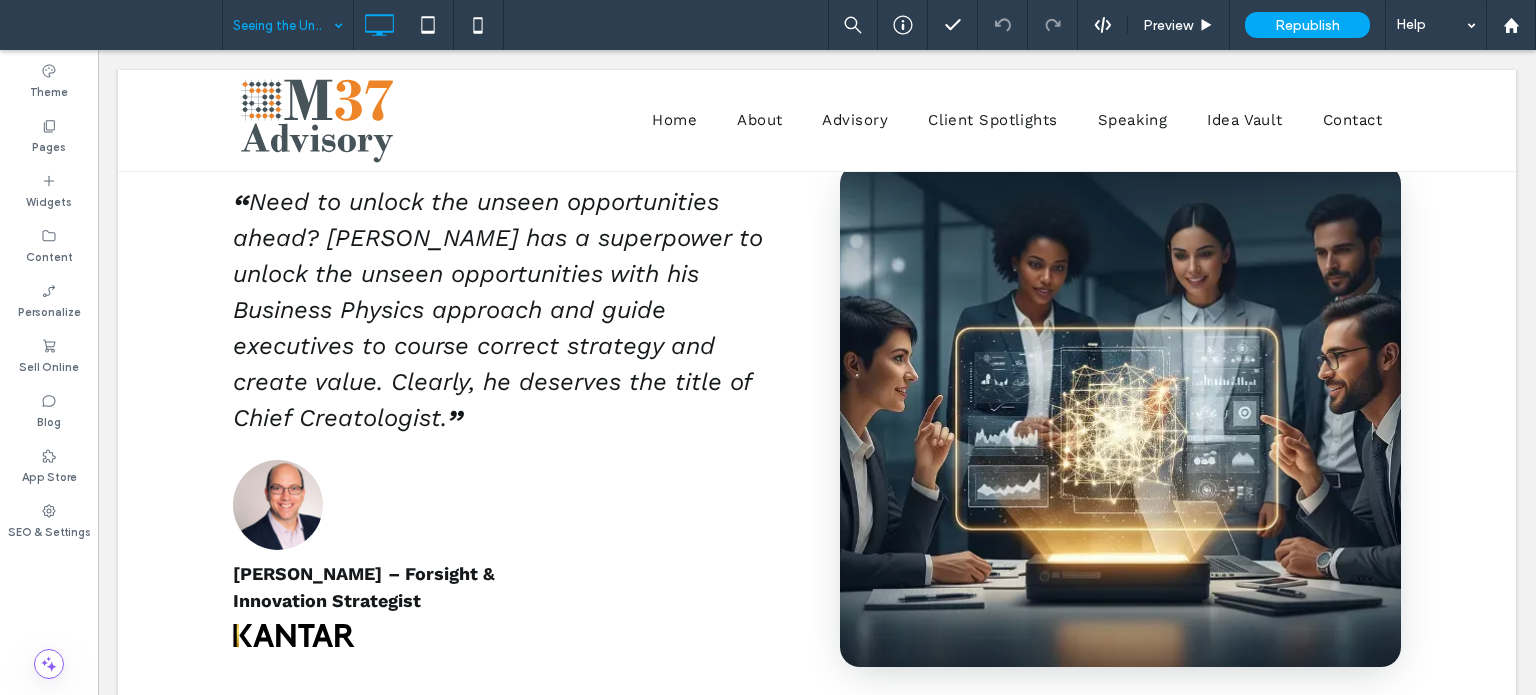 click at bounding box center [283, 25] 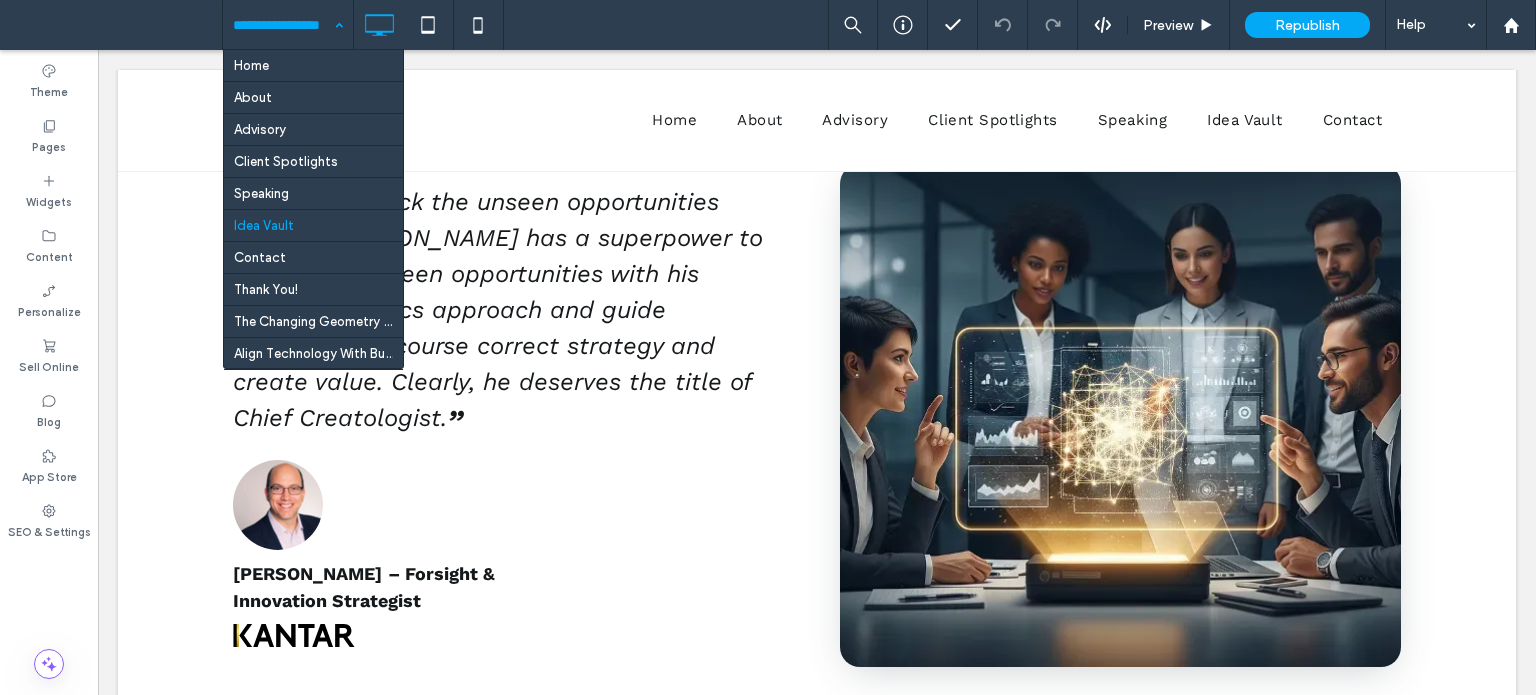 scroll, scrollTop: 300, scrollLeft: 0, axis: vertical 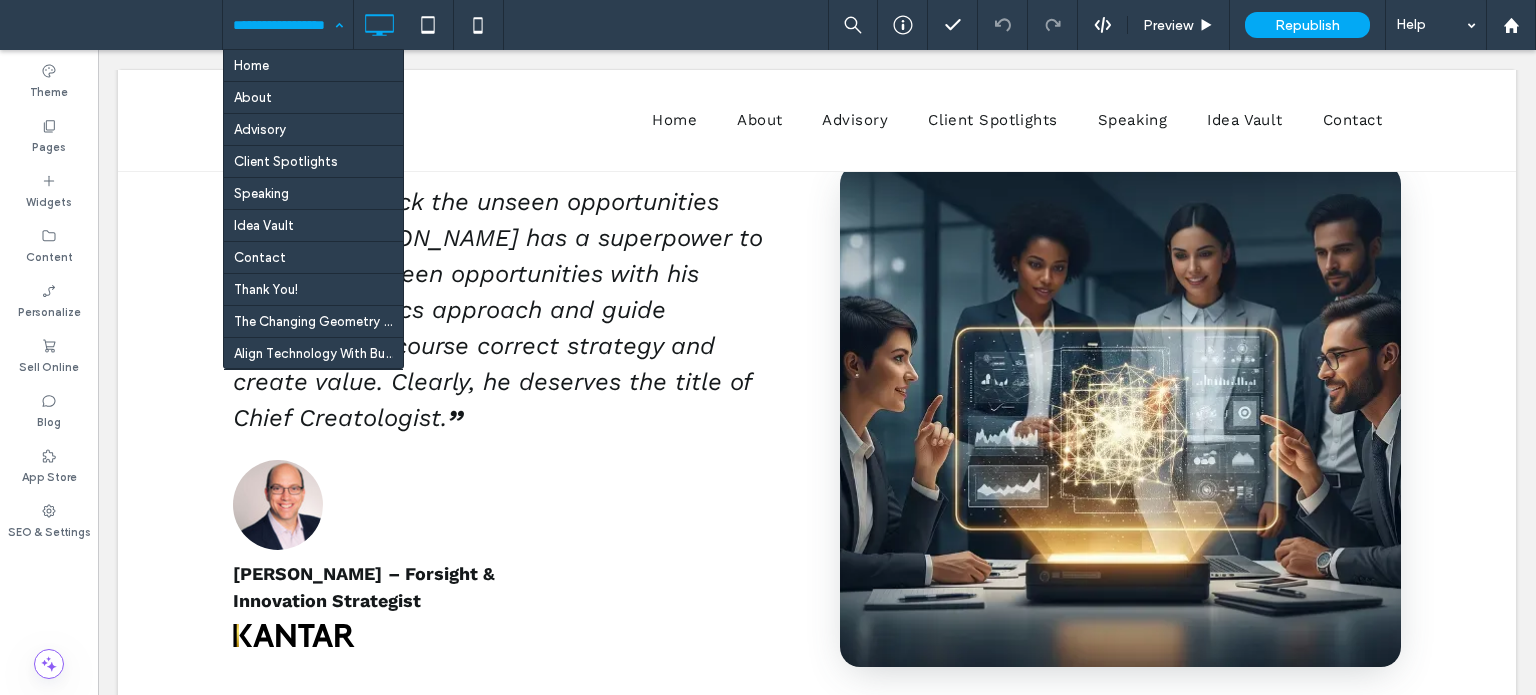 click on "Home About Advisory Client Spotlights Speaking Idea Vault Contact Thank You! The Changing Geometry of IT Align Technology With Business Mining Internal Treasures for External Triumphs Elevating Awareness—Video Series Research Leaders—Workshop Series From Insights to Impact Expanding Mindsets Seeing the Unseen Scaling the Business Reimagining Nonprofit Media Driven by Curiosity: Uncovering Hidden Business Value testing" at bounding box center (288, 25) 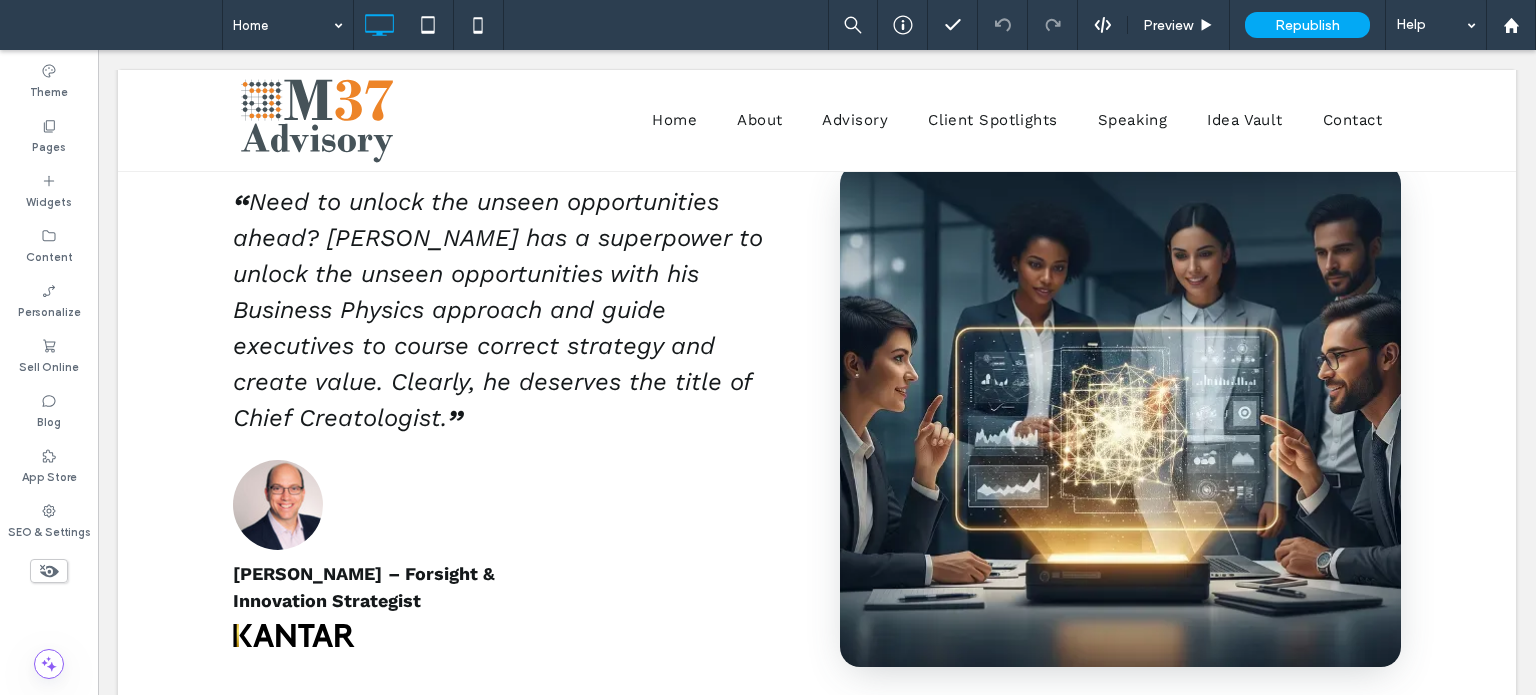 click at bounding box center (283, 25) 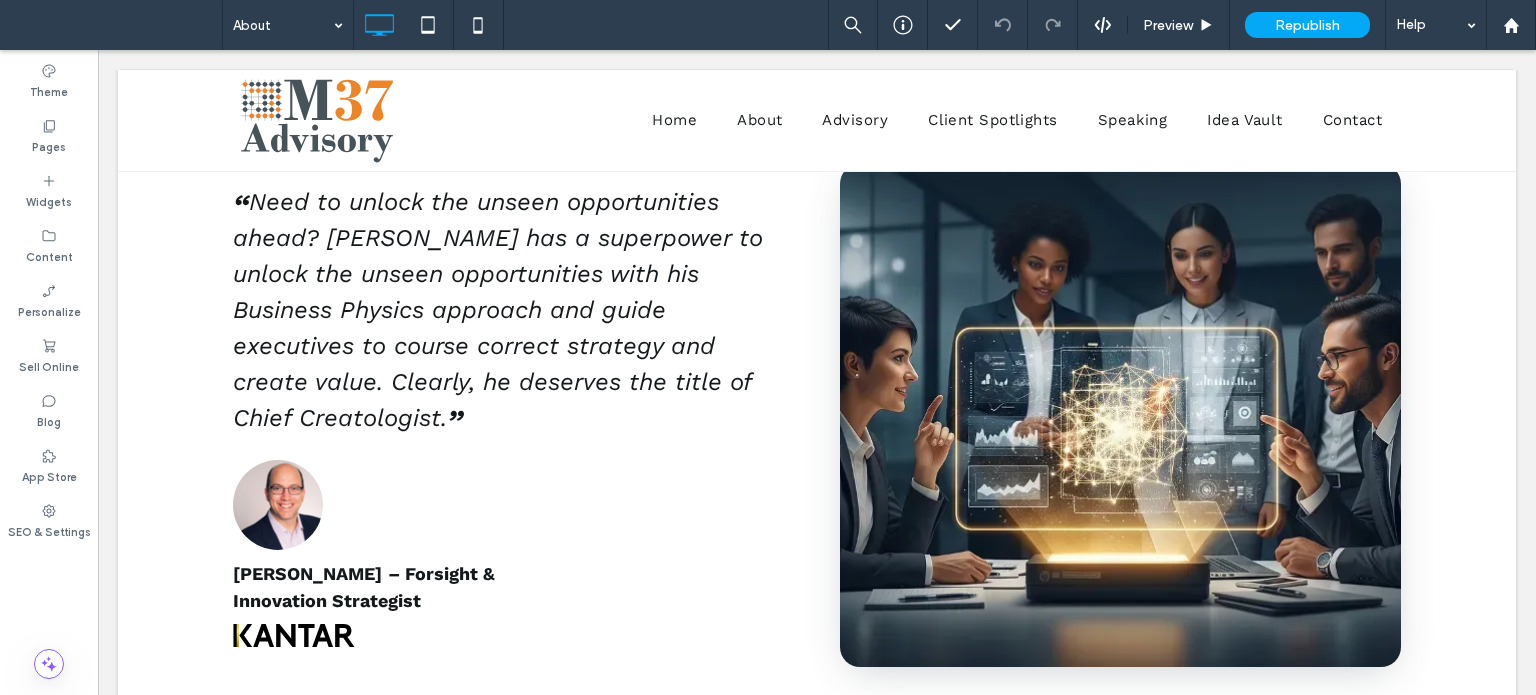 click at bounding box center [283, 25] 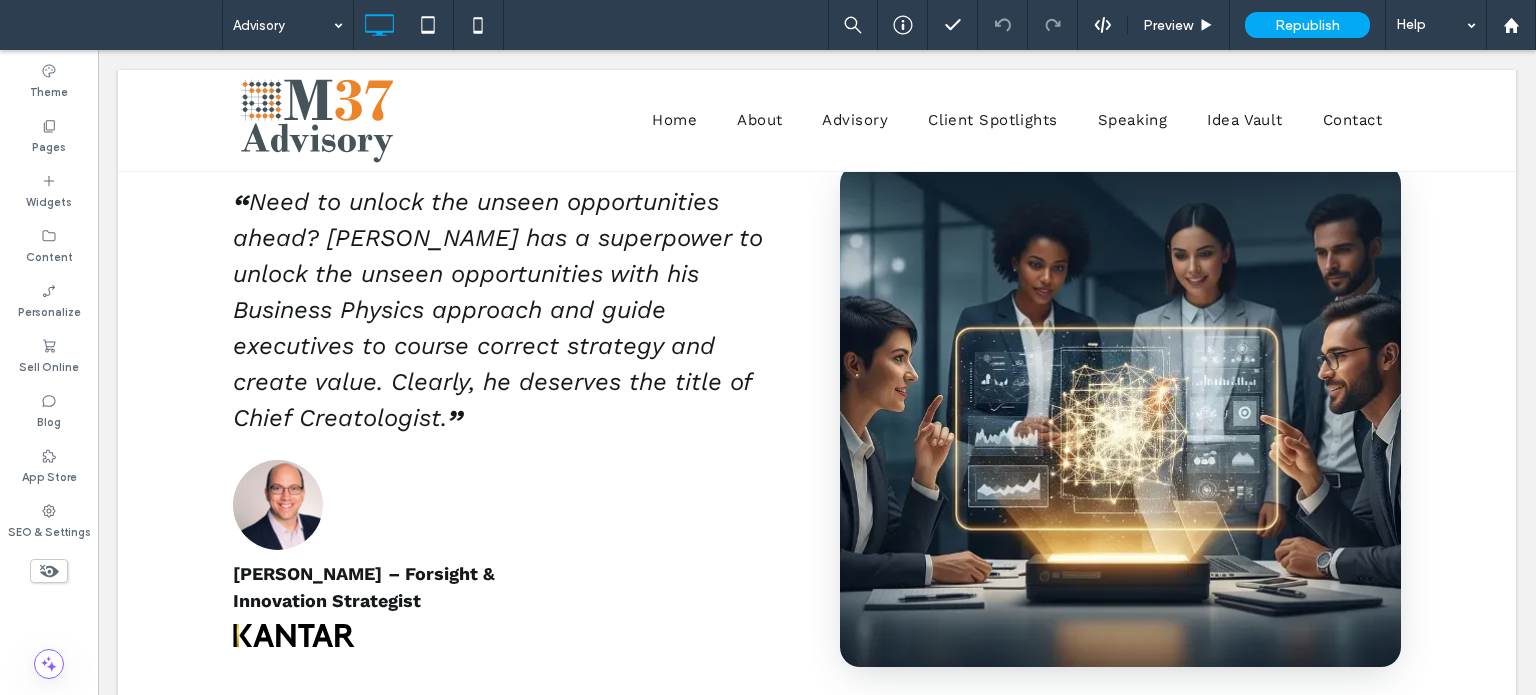 click at bounding box center (283, 25) 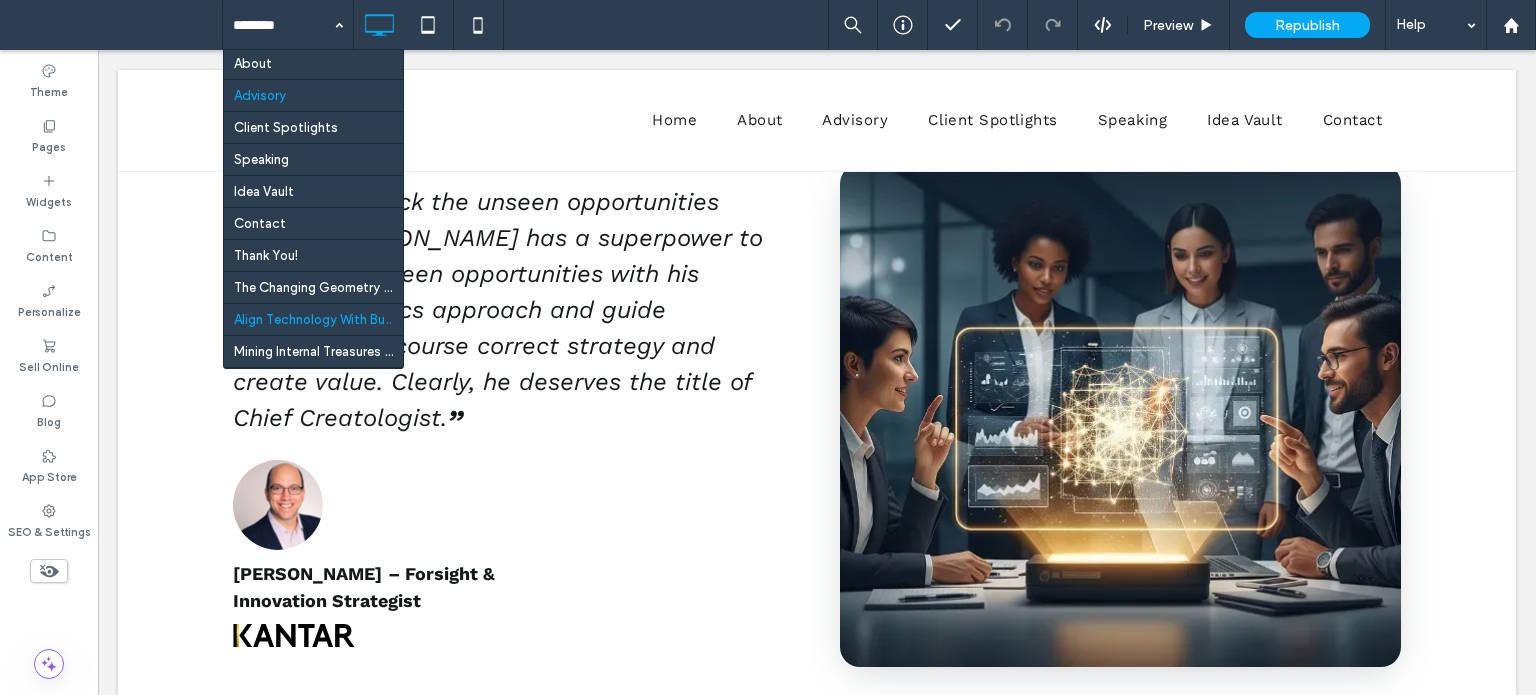 scroll, scrollTop: 0, scrollLeft: 0, axis: both 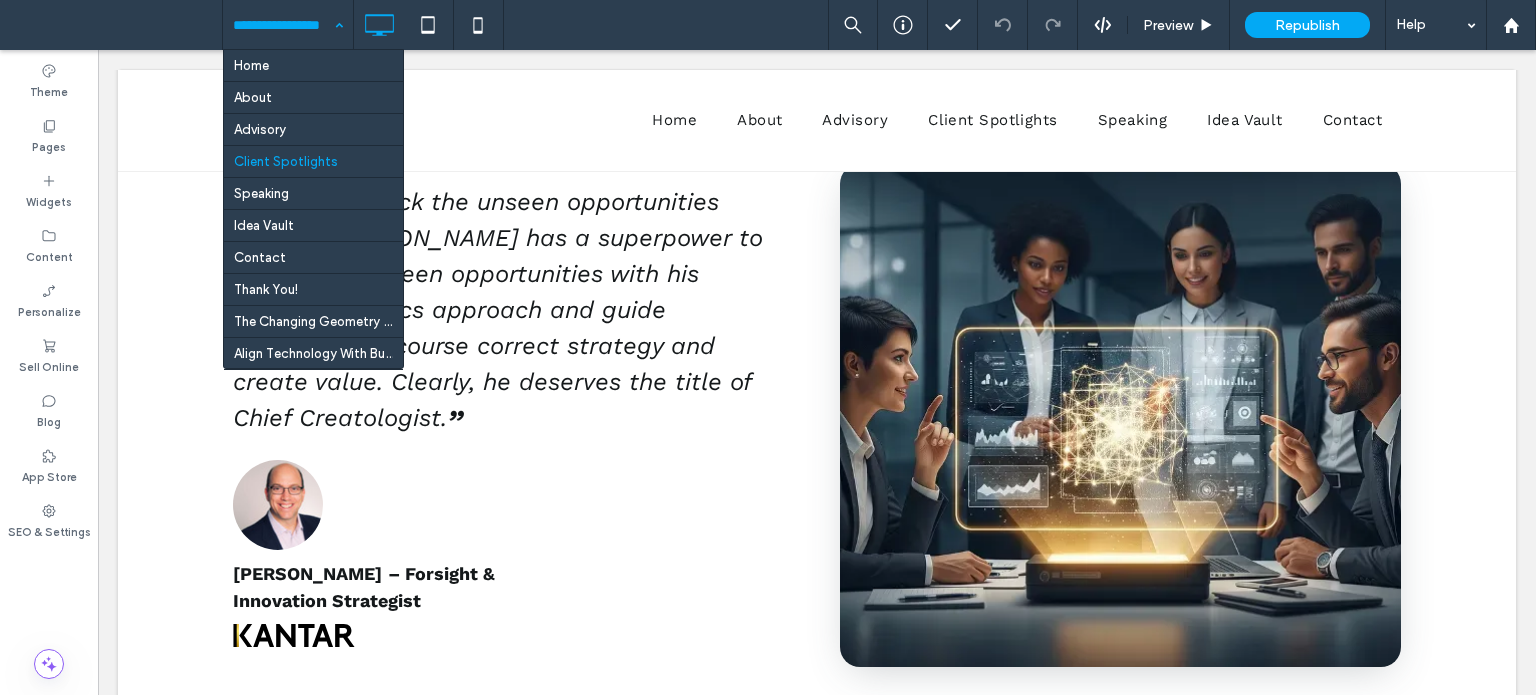 click at bounding box center (283, 25) 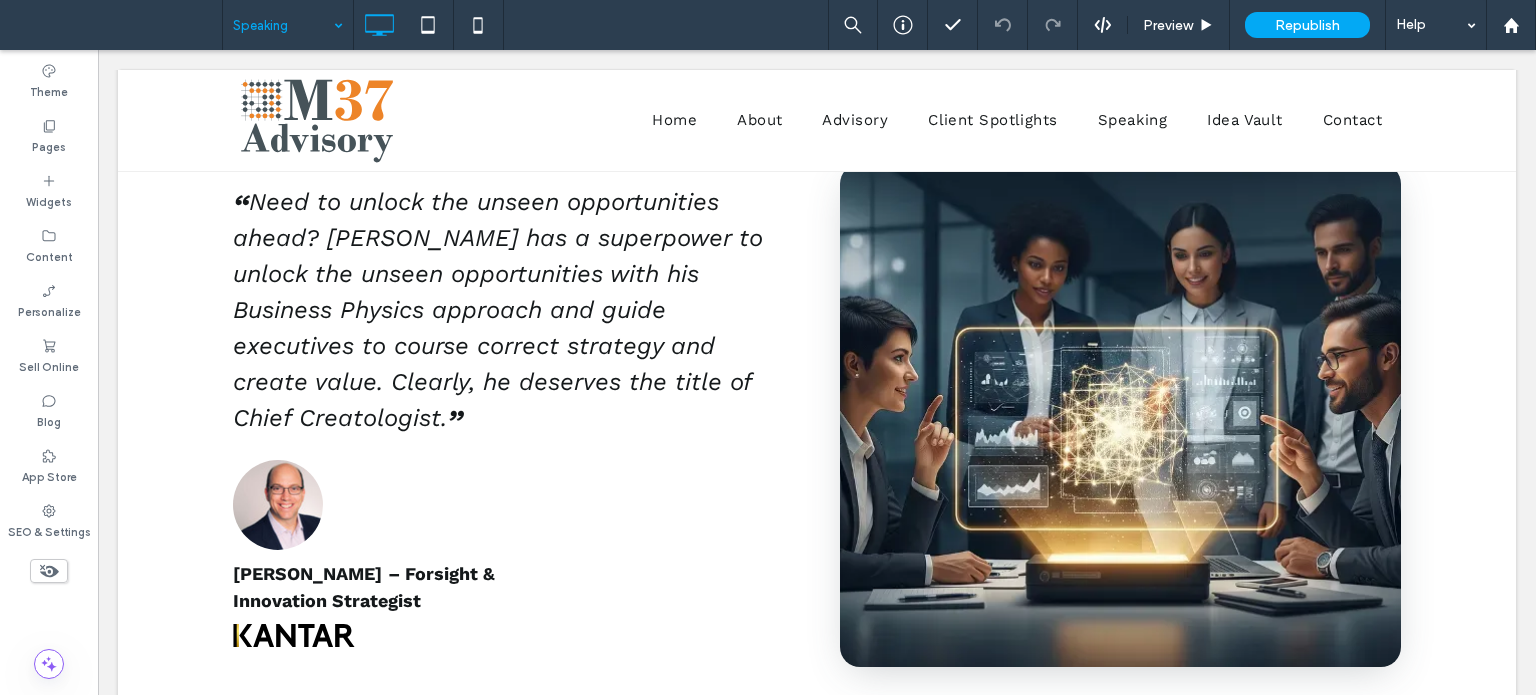 click at bounding box center (283, 25) 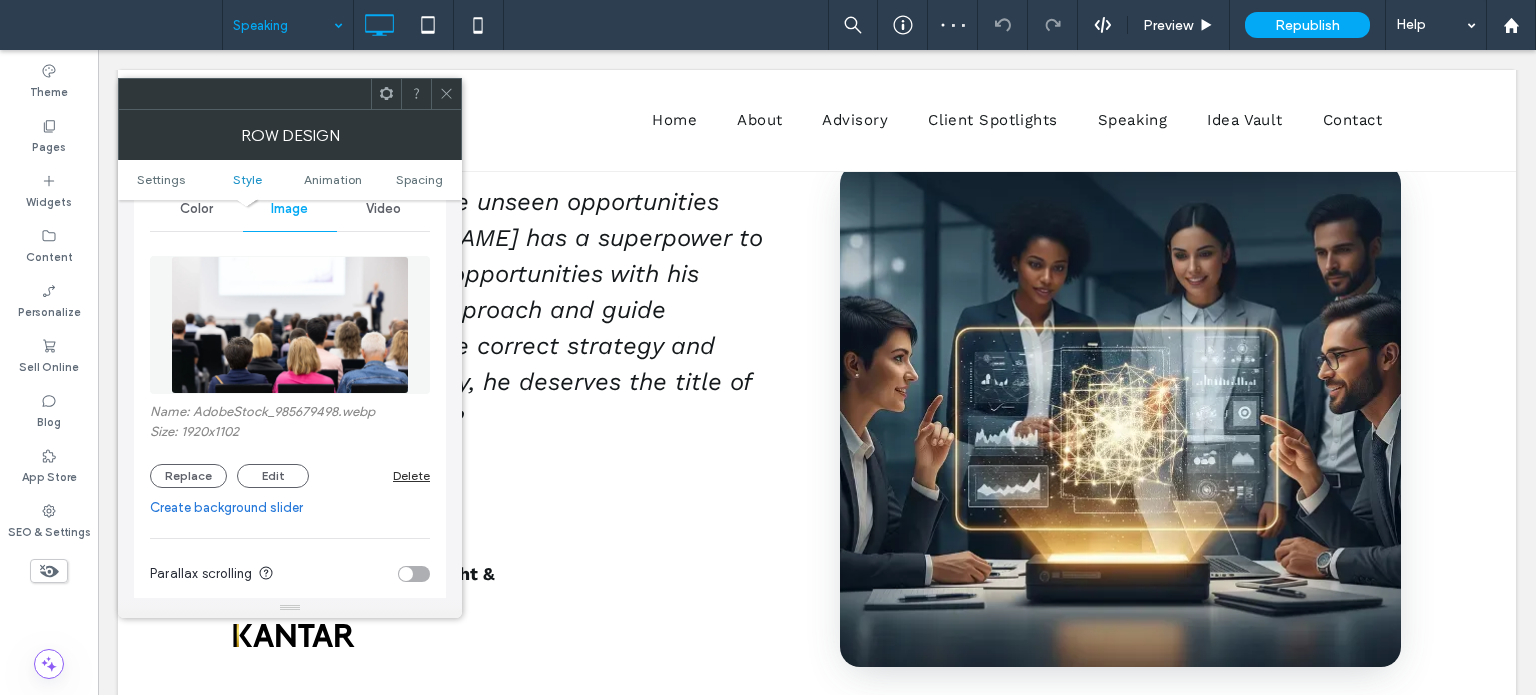 scroll, scrollTop: 500, scrollLeft: 0, axis: vertical 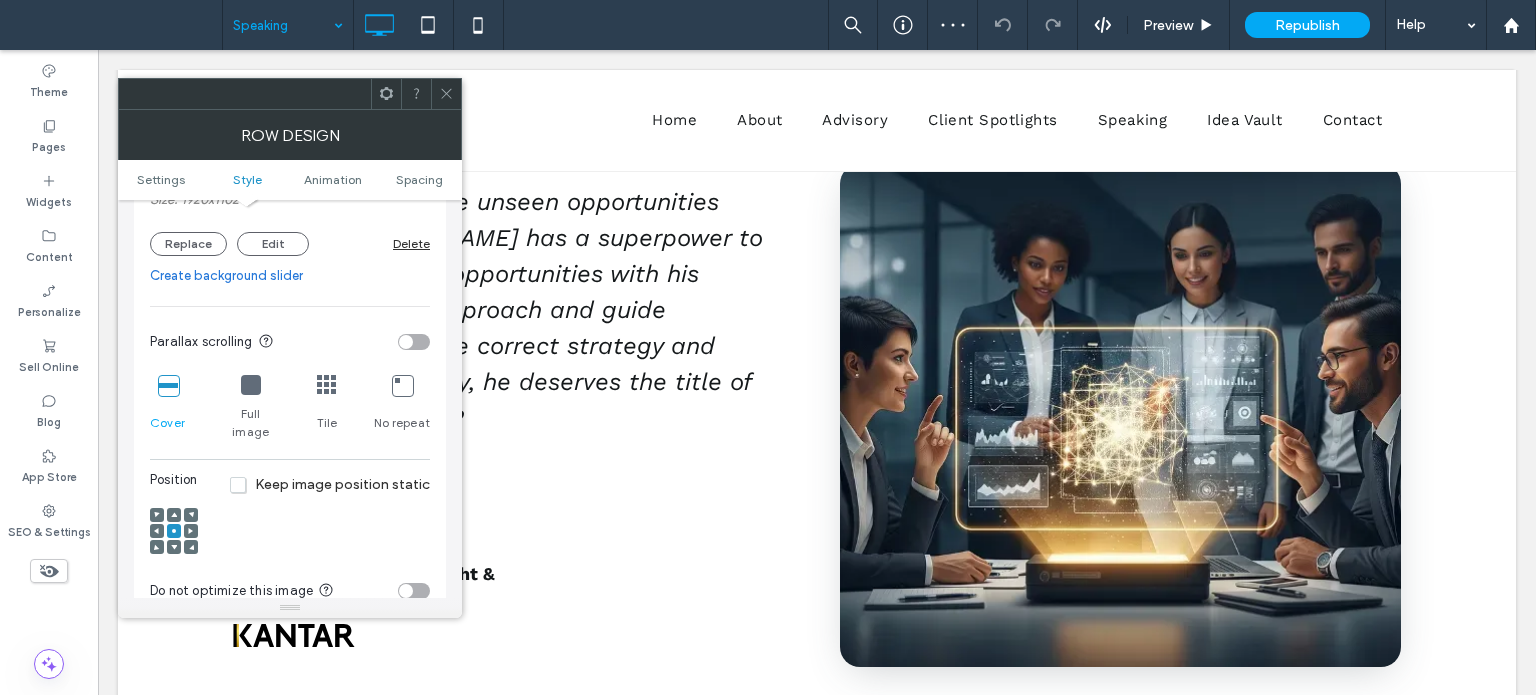 click at bounding box center (174, 547) 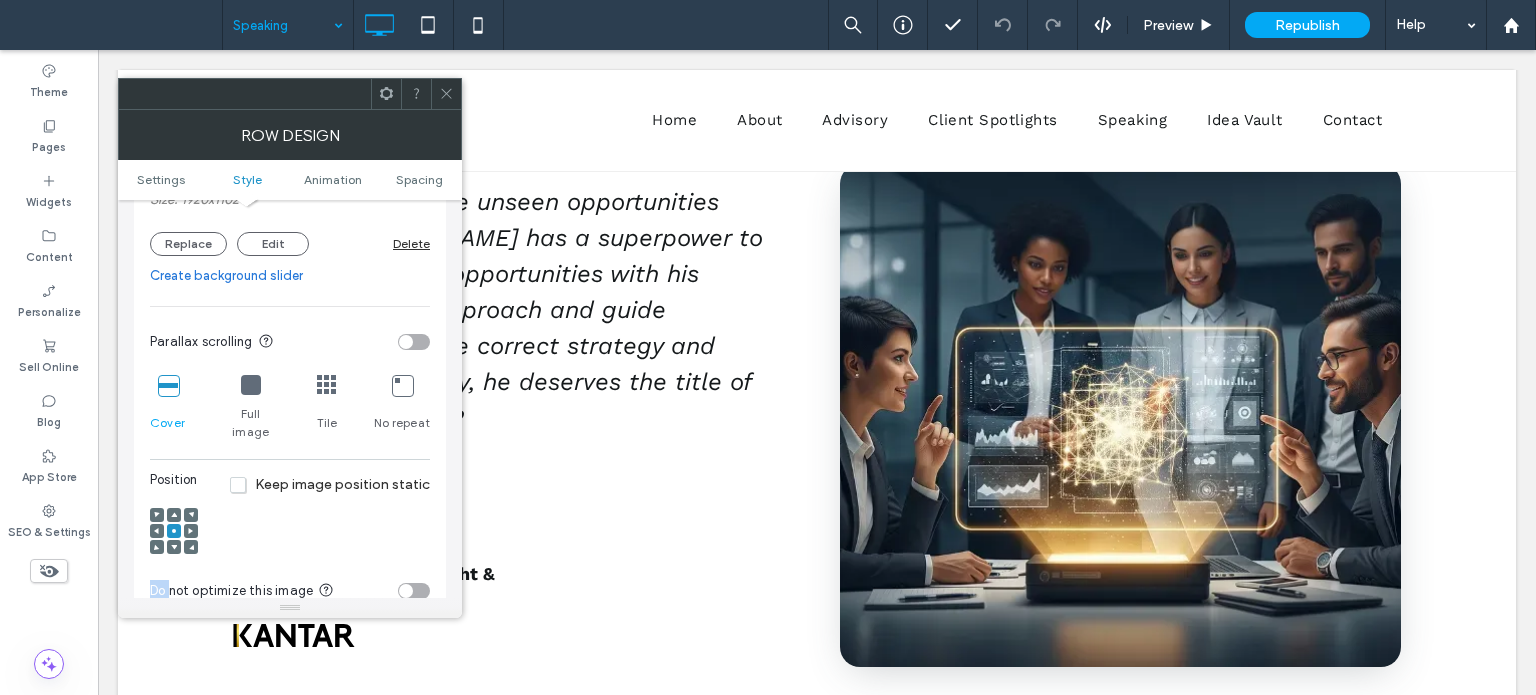 click 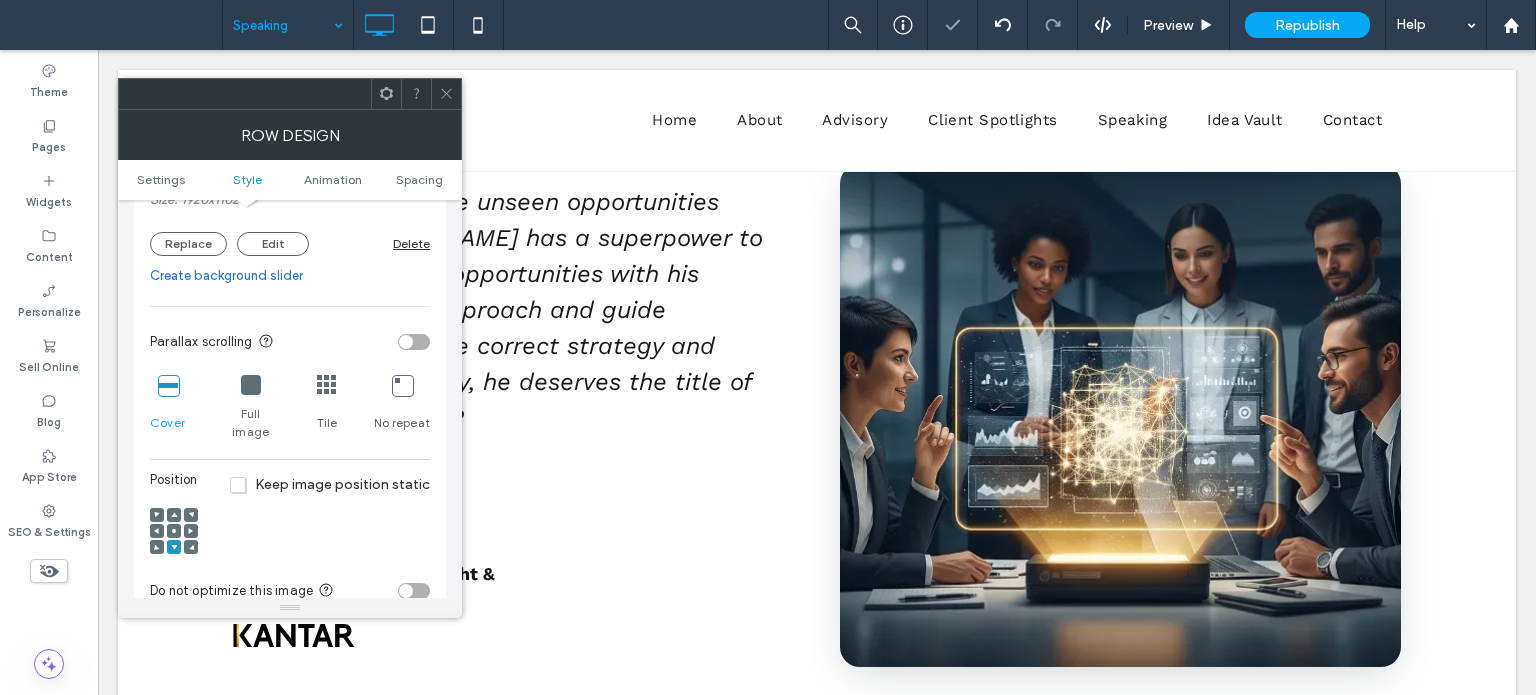 click at bounding box center [174, 531] 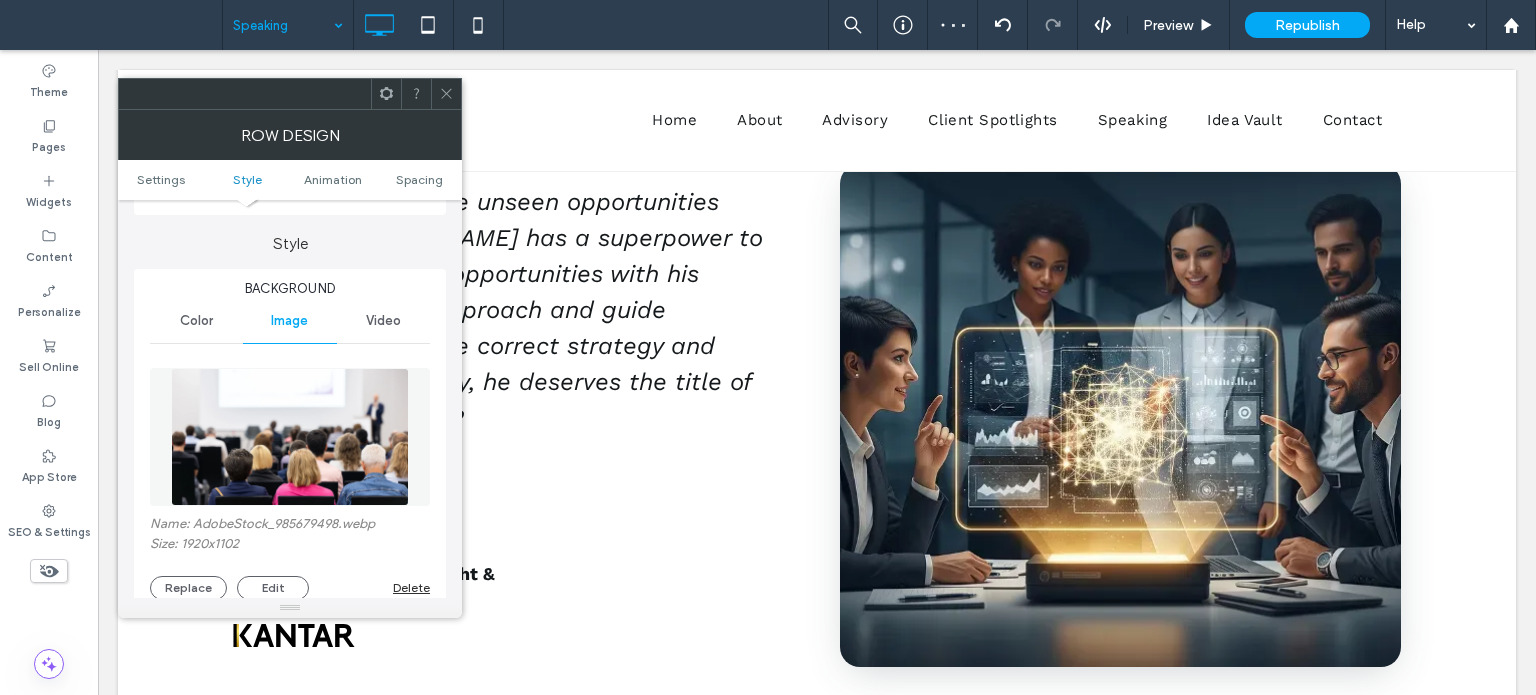 scroll, scrollTop: 200, scrollLeft: 0, axis: vertical 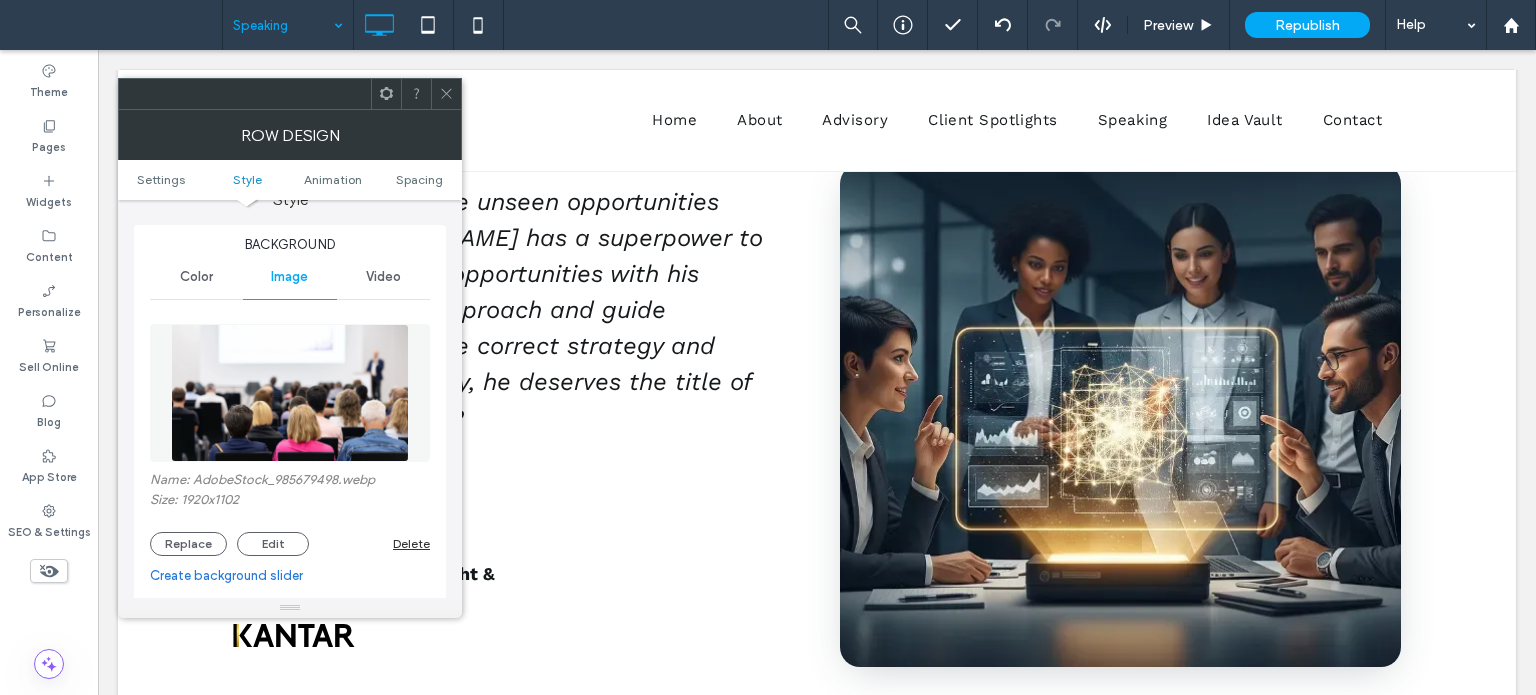click 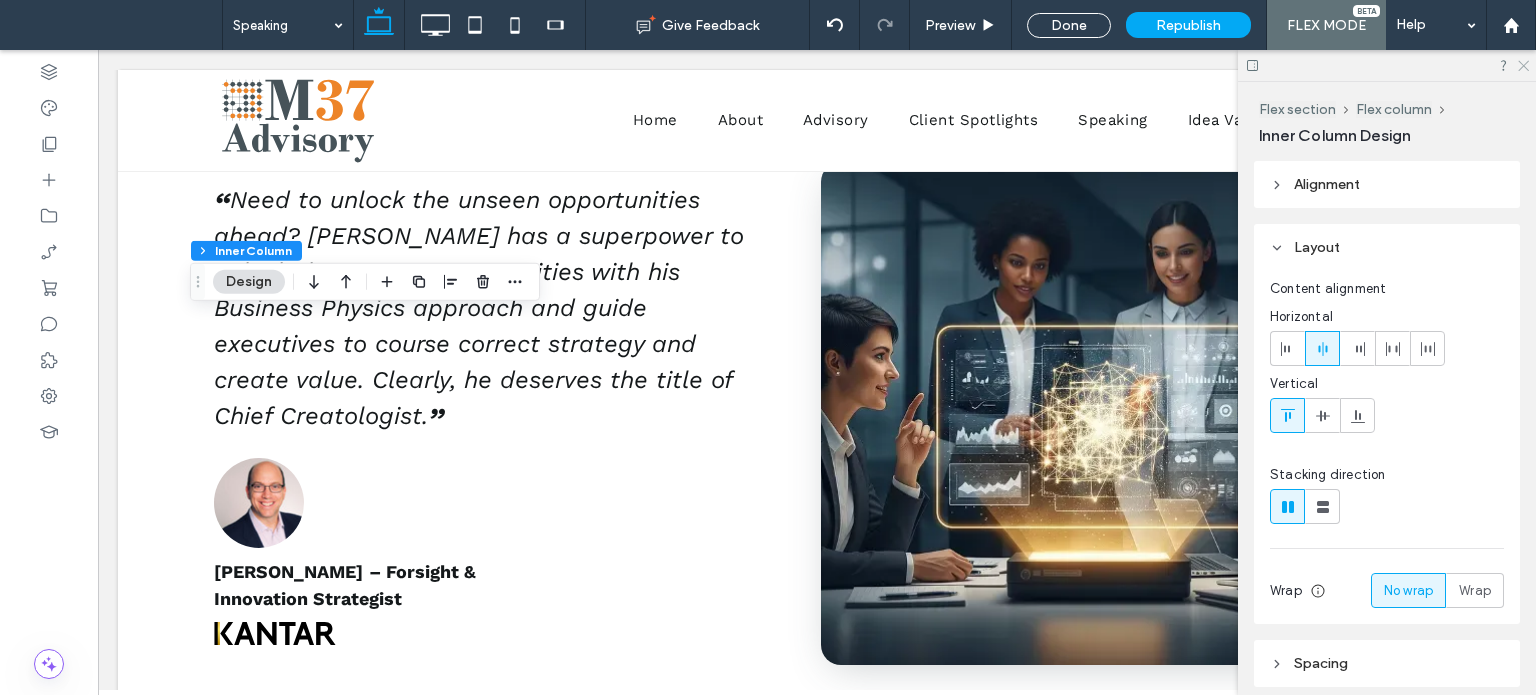 click 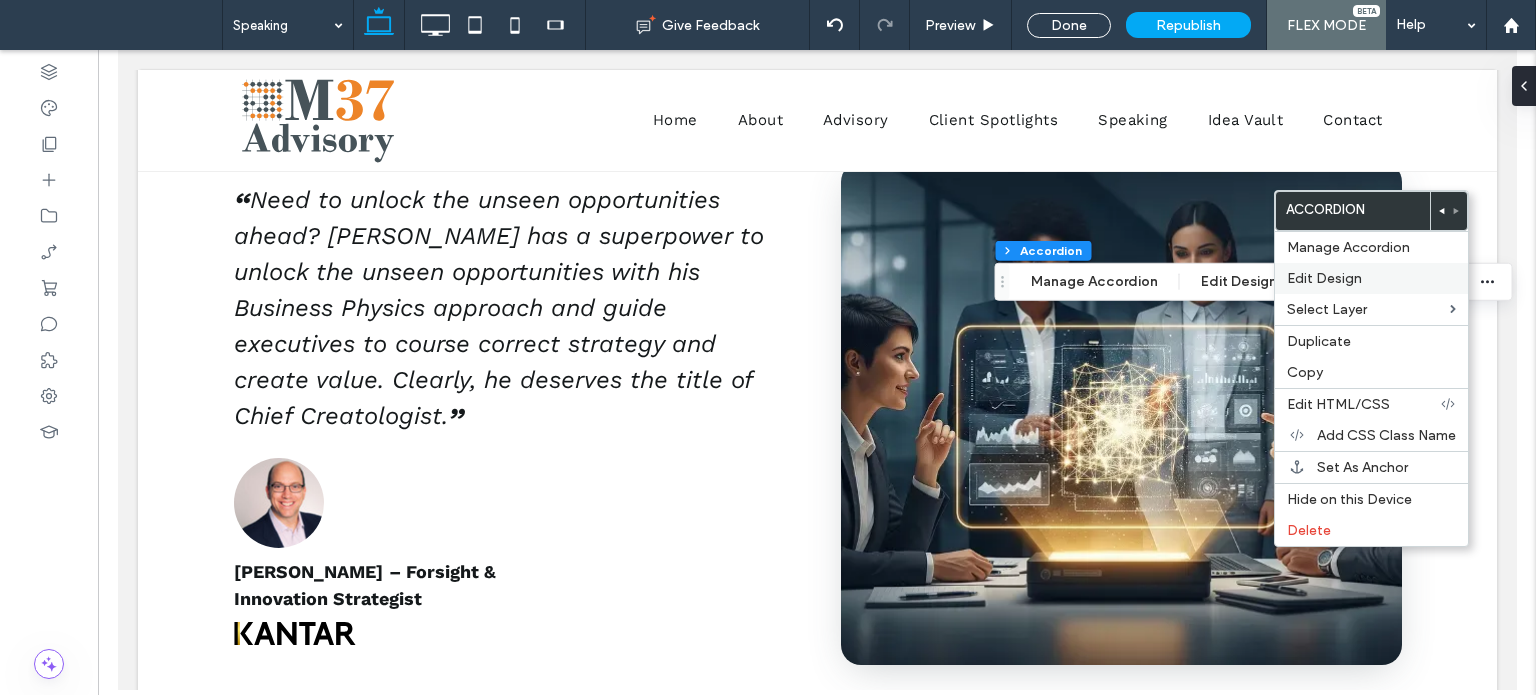 click on "Edit Design" at bounding box center (1324, 278) 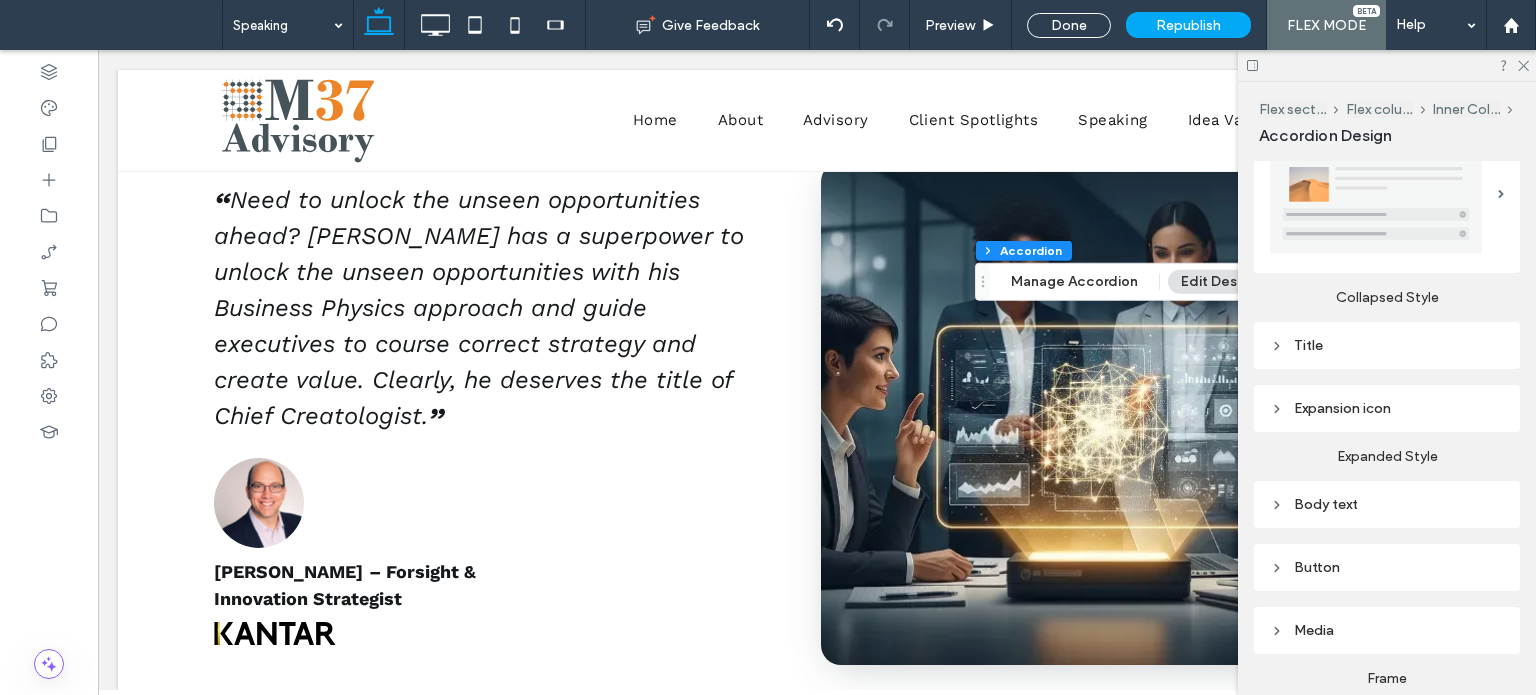 scroll, scrollTop: 400, scrollLeft: 0, axis: vertical 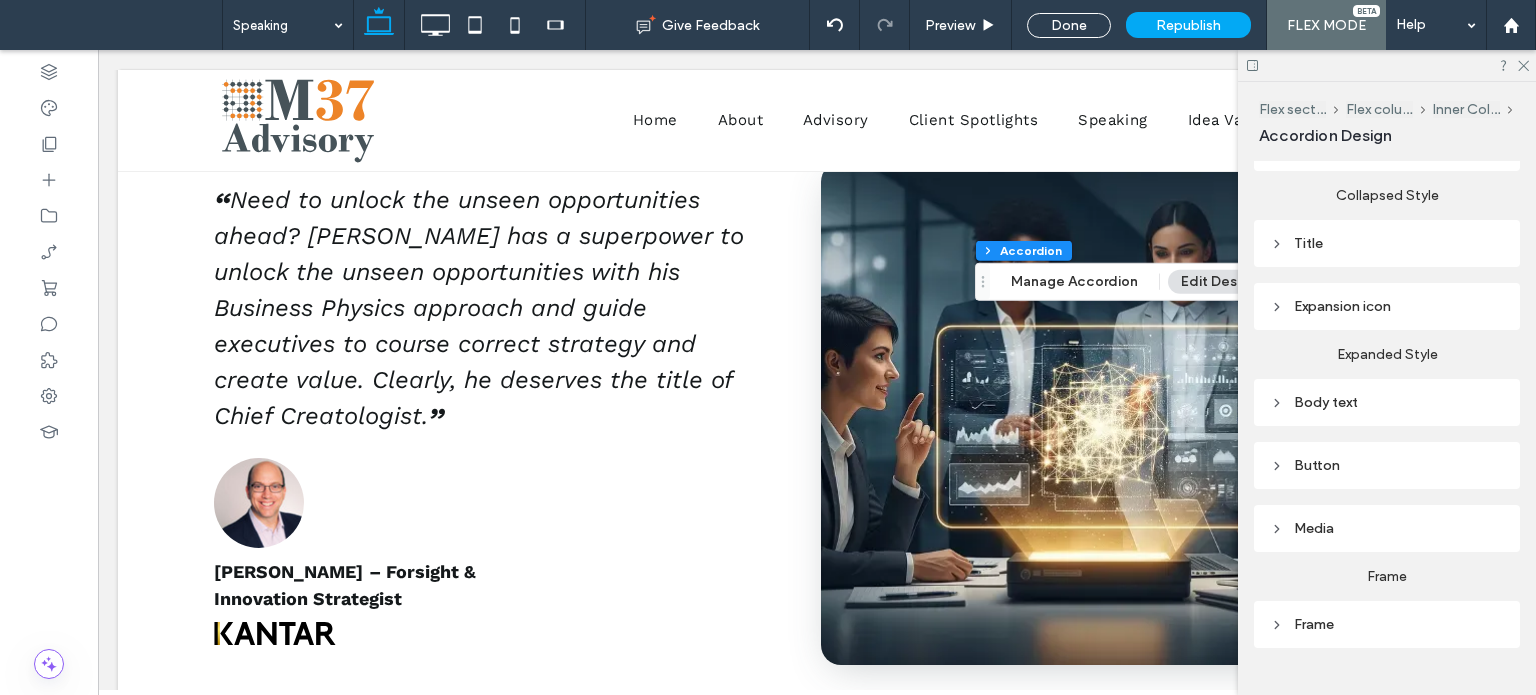 click on "Button" at bounding box center (1387, 465) 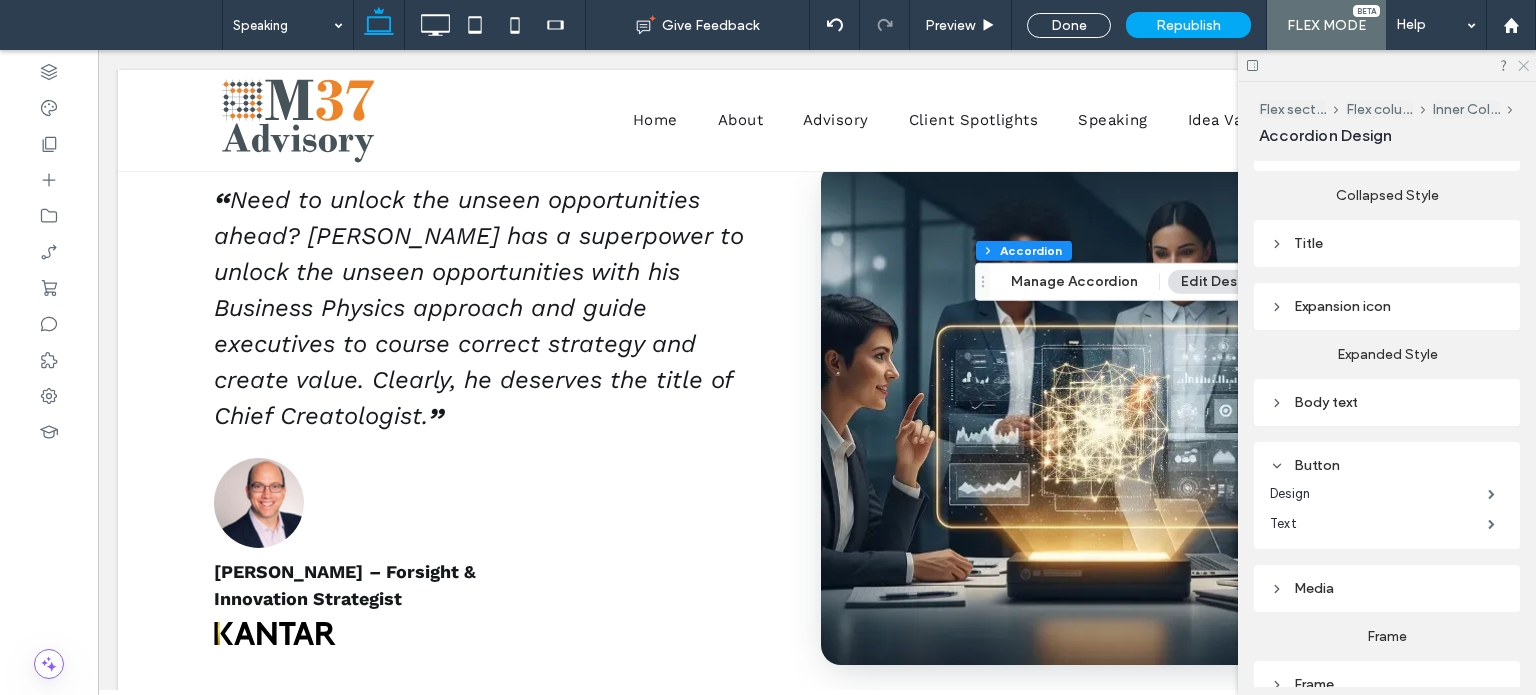 click 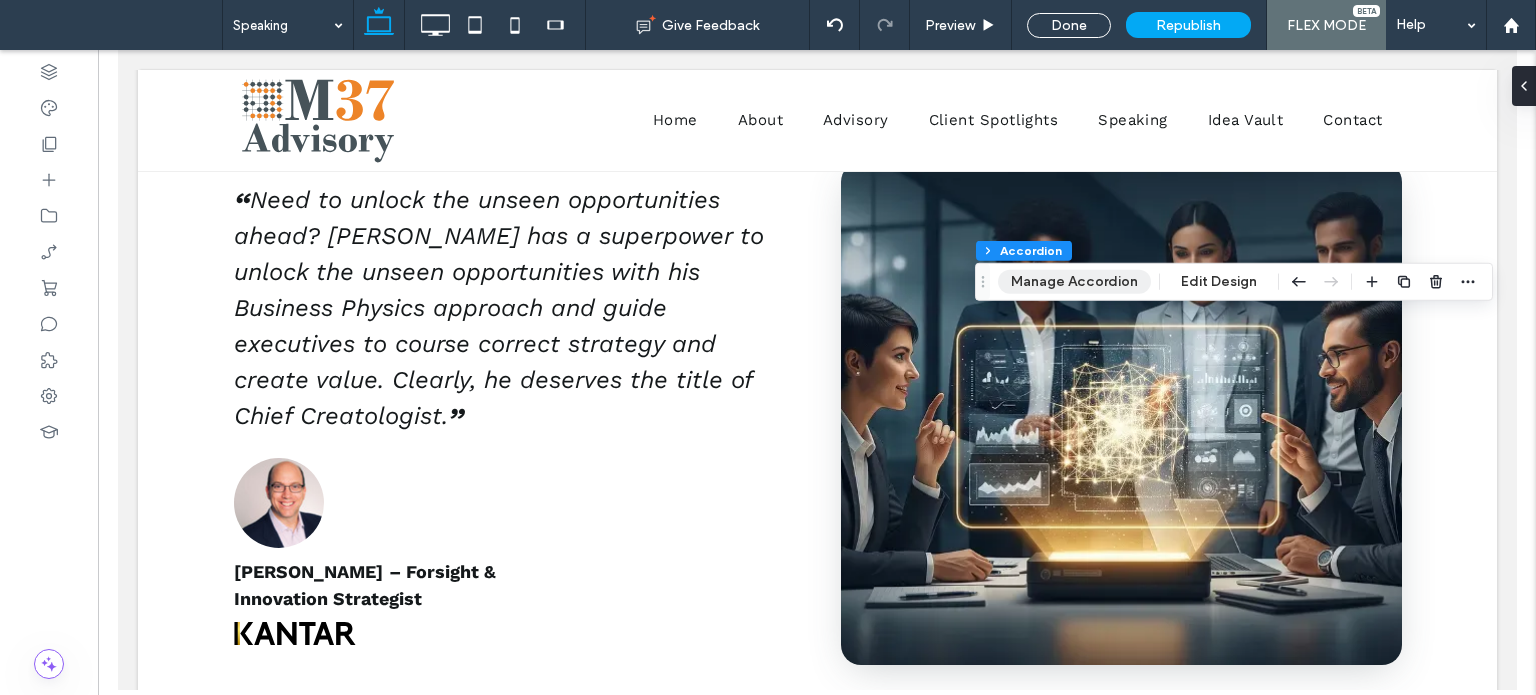 click on "Manage Accordion" at bounding box center (1074, 282) 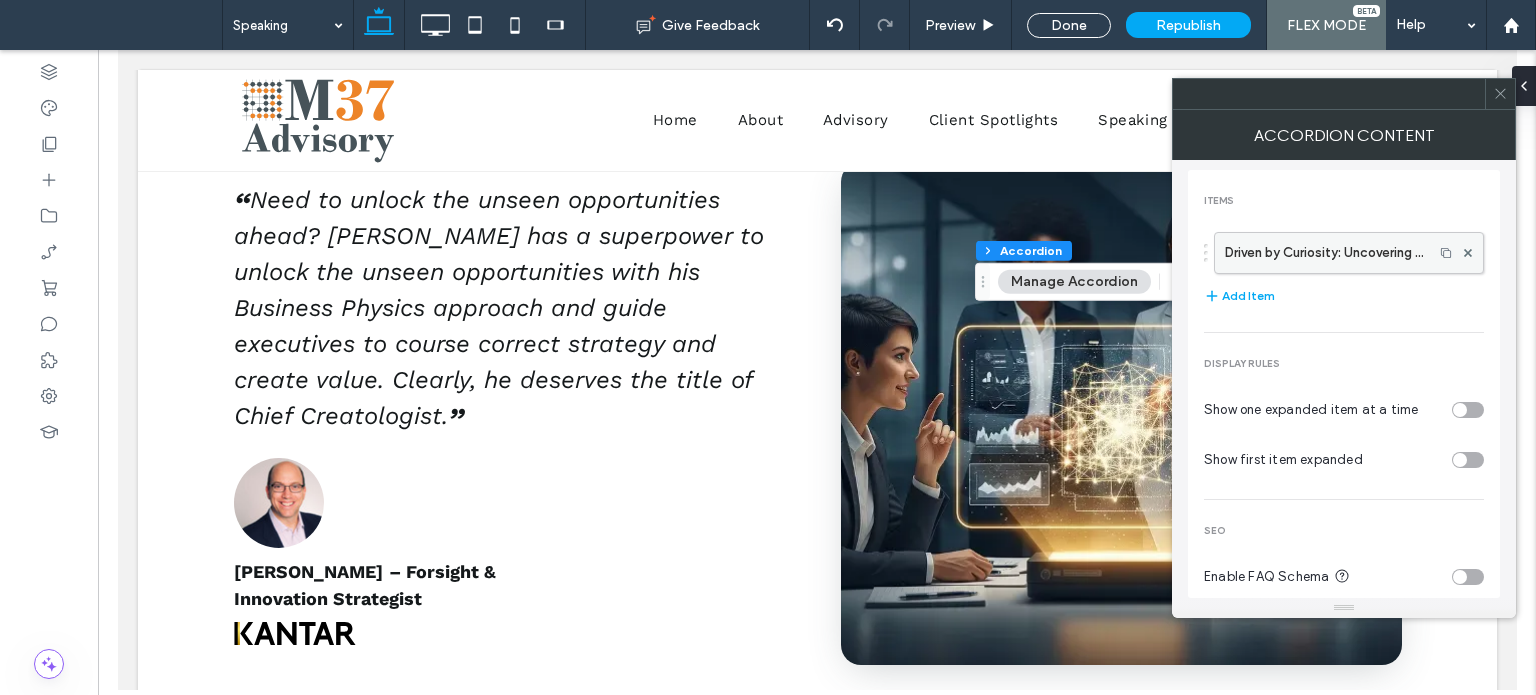 click on "Driven by Curiosity: Uncovering Hidden Business Value" at bounding box center (1324, 253) 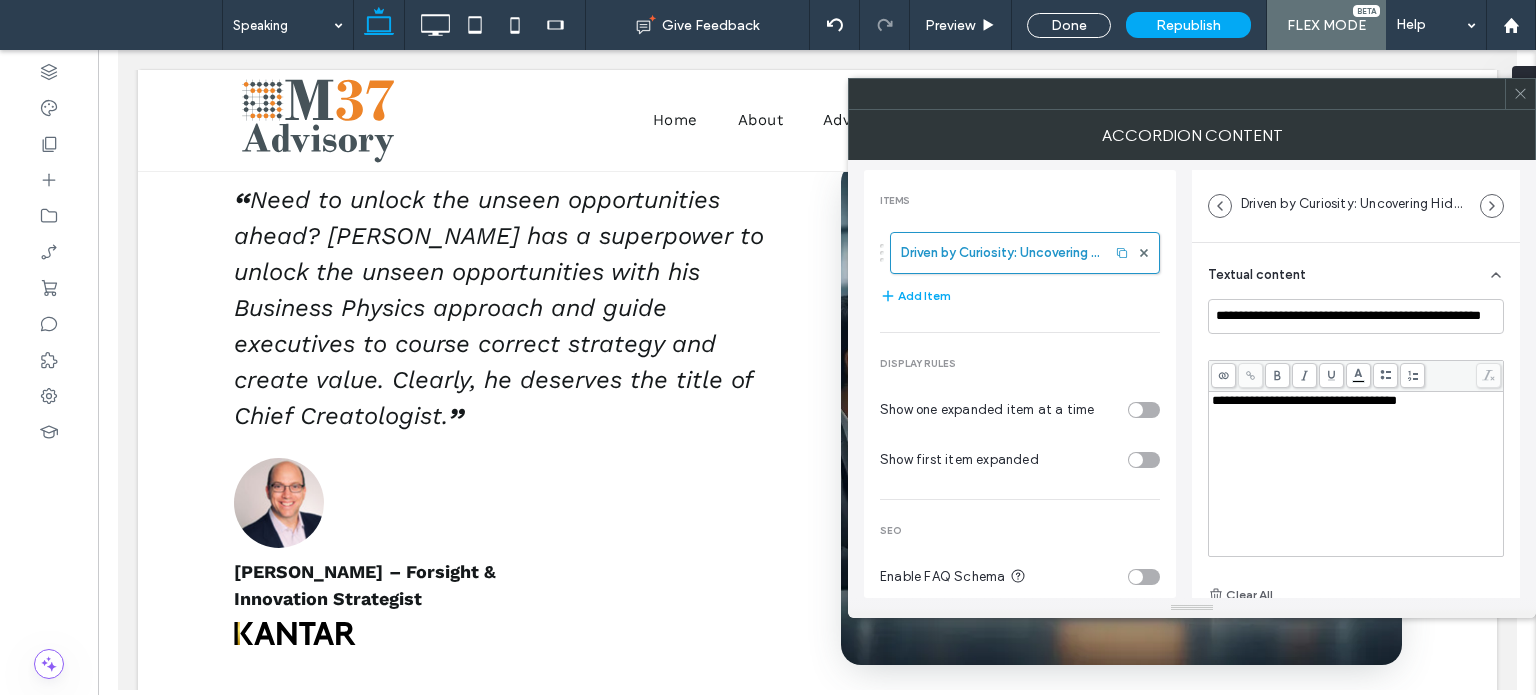 scroll, scrollTop: 15, scrollLeft: 0, axis: vertical 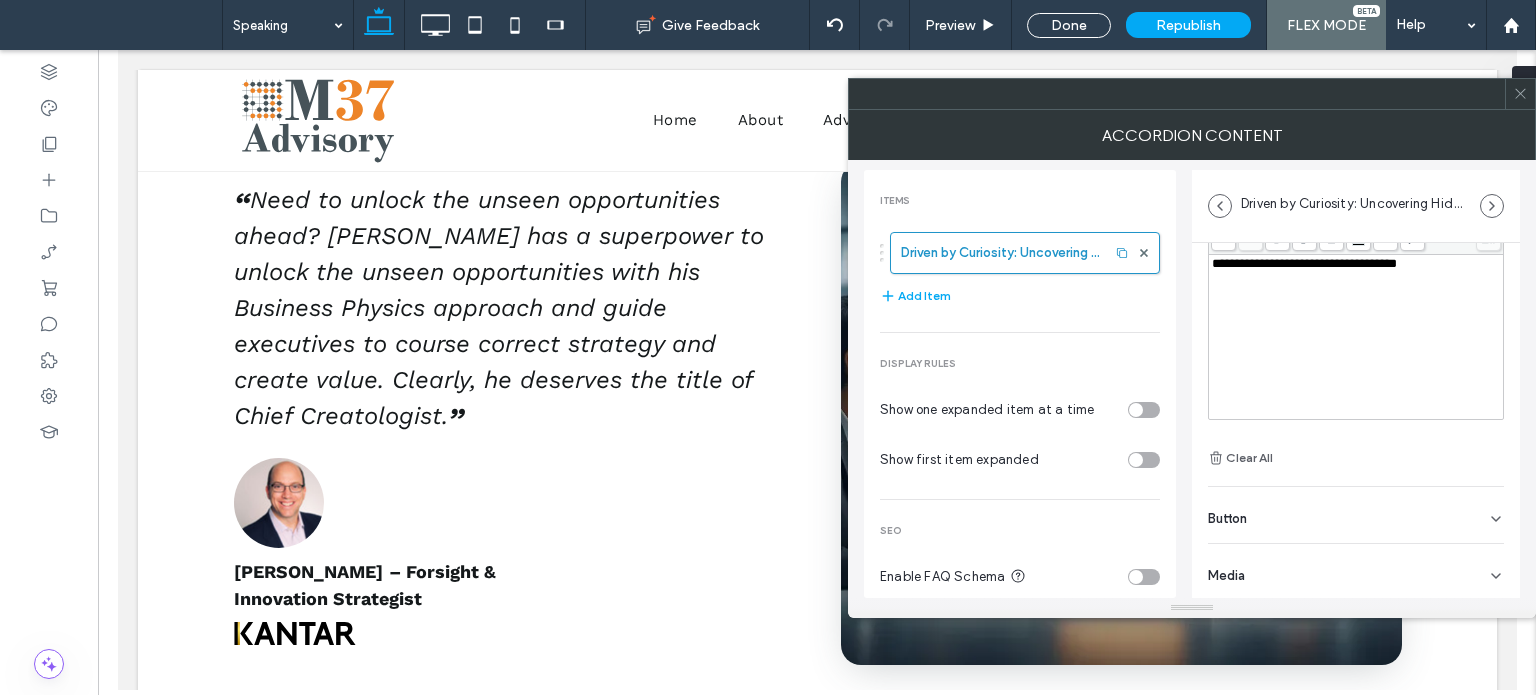 click on "Button" at bounding box center (1356, 515) 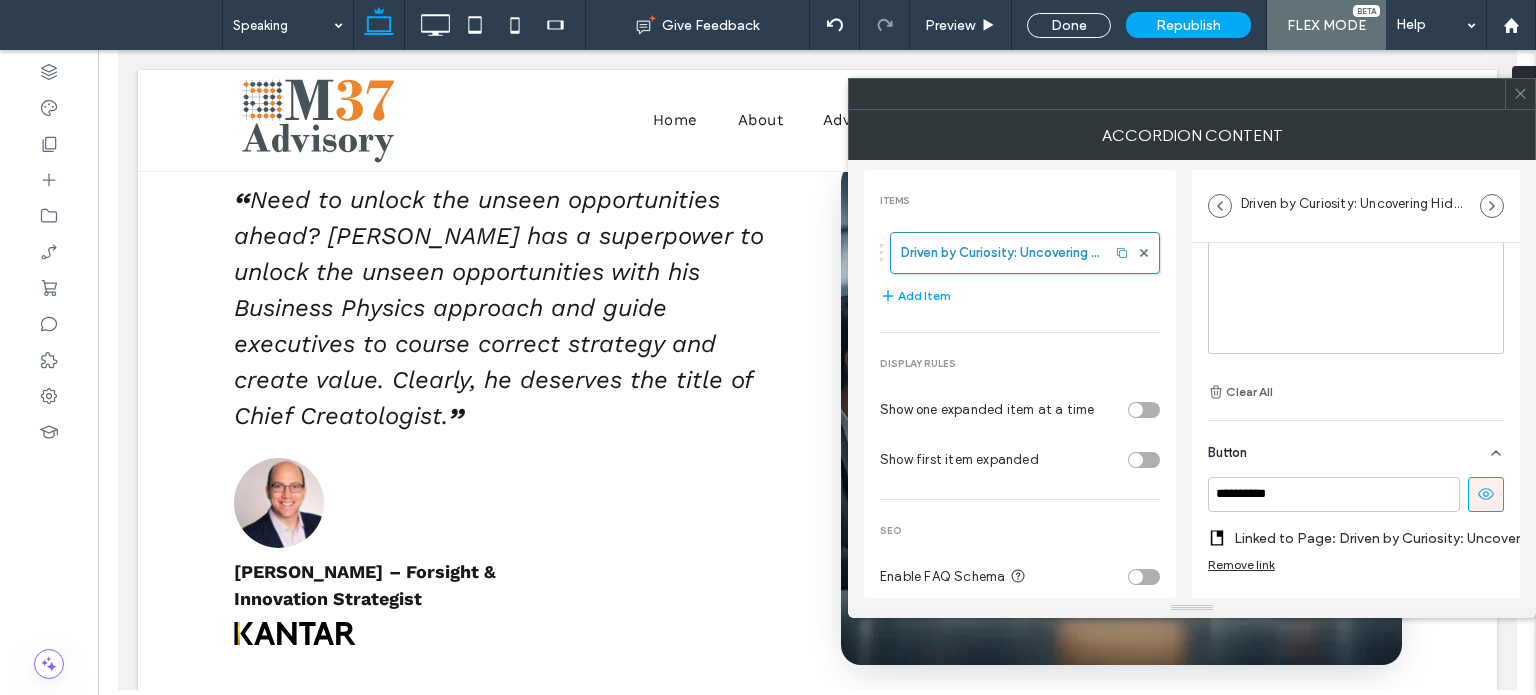 scroll, scrollTop: 237, scrollLeft: 0, axis: vertical 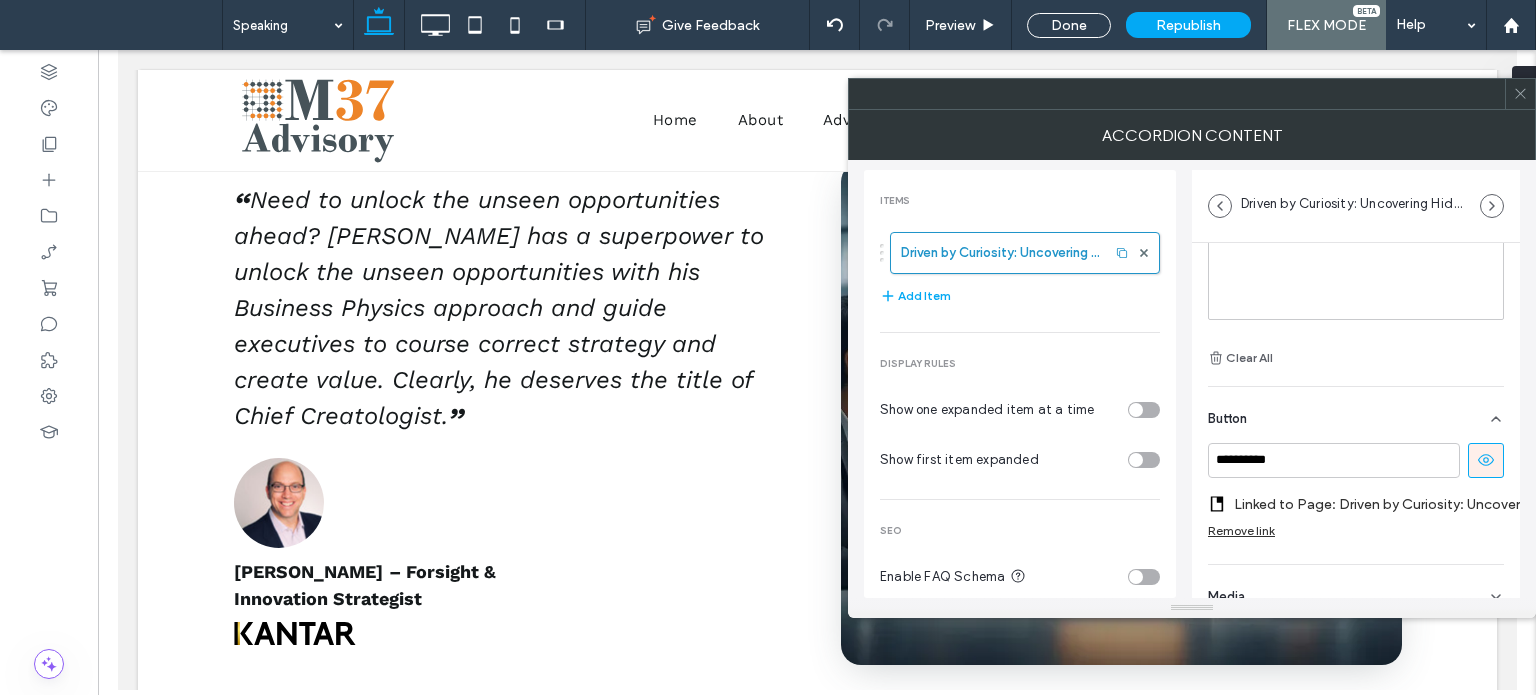 click on "Linked to Page: Driven by Curiosity: Uncovering Hidden Business Value" at bounding box center [1382, 504] 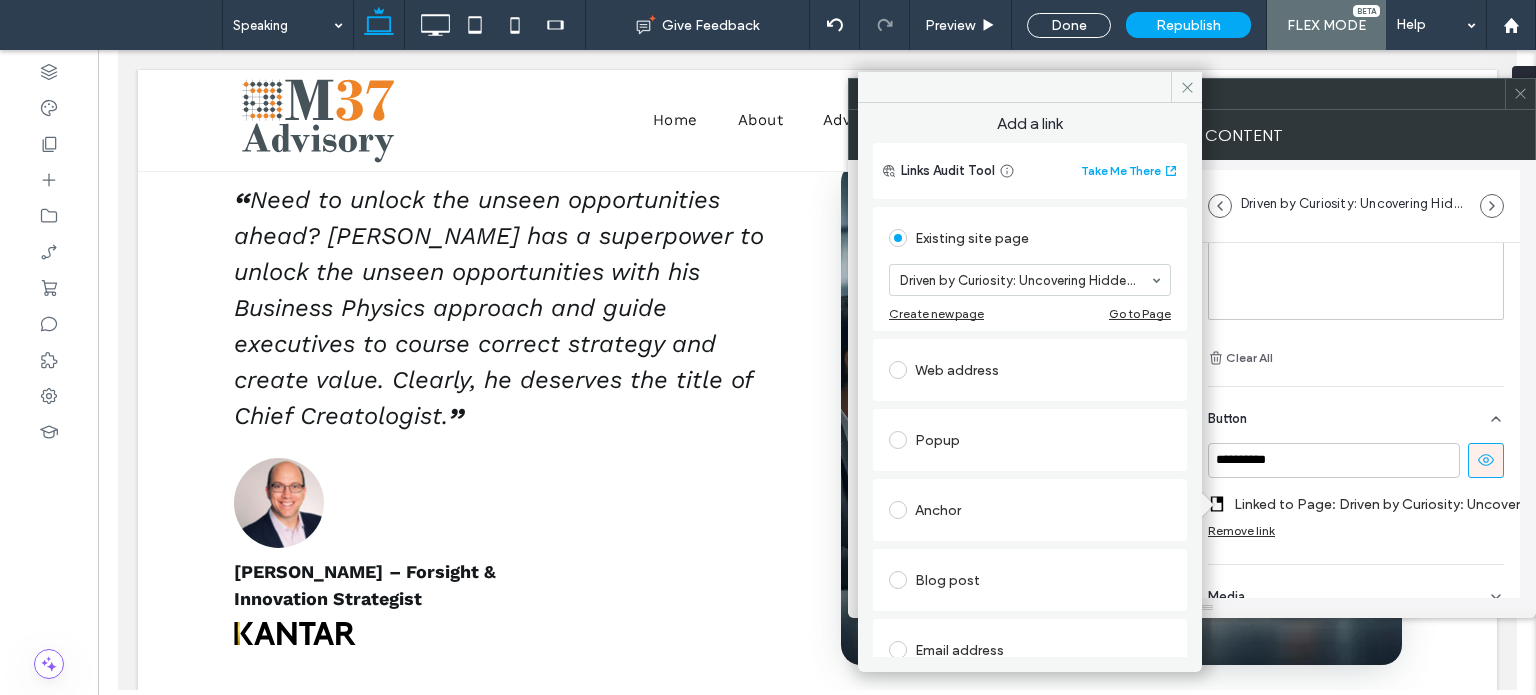 click on "Go to Page" at bounding box center (1140, 313) 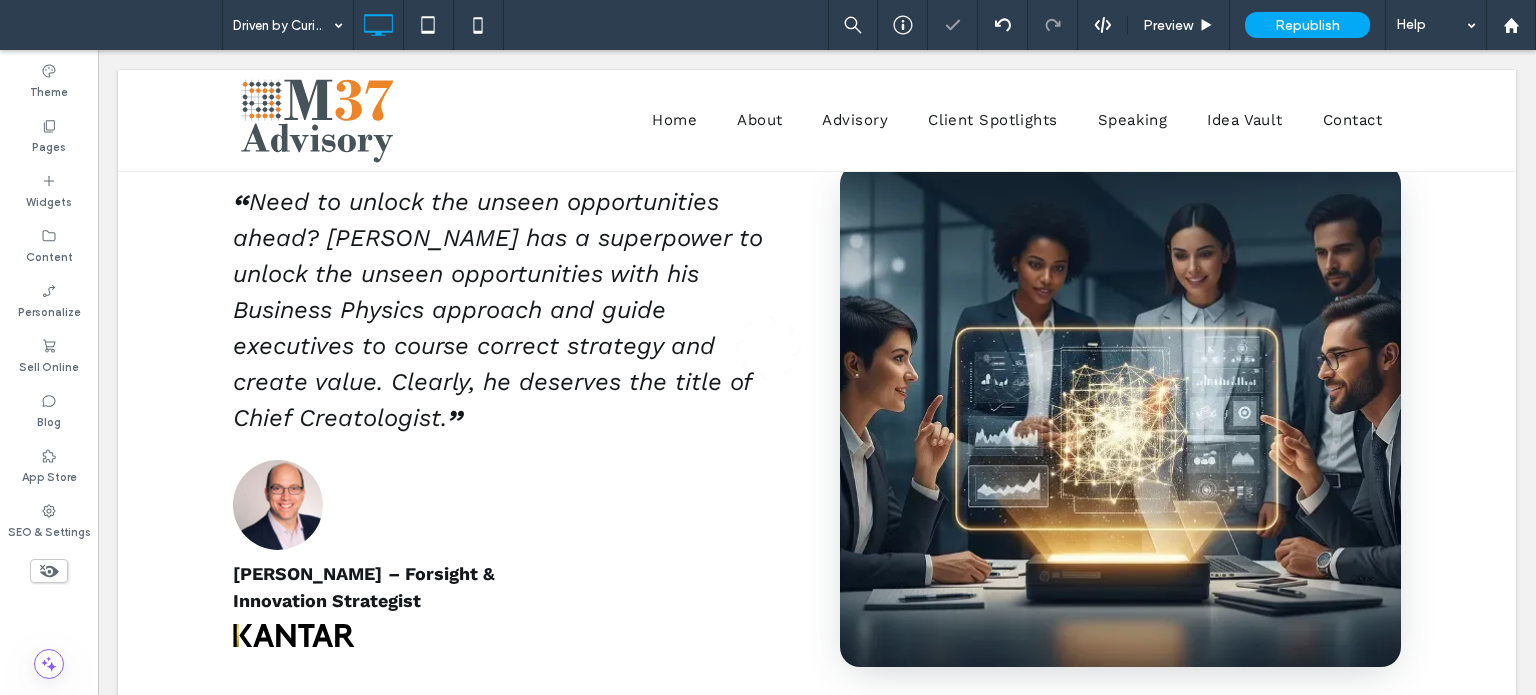 click at bounding box center (768, 347) 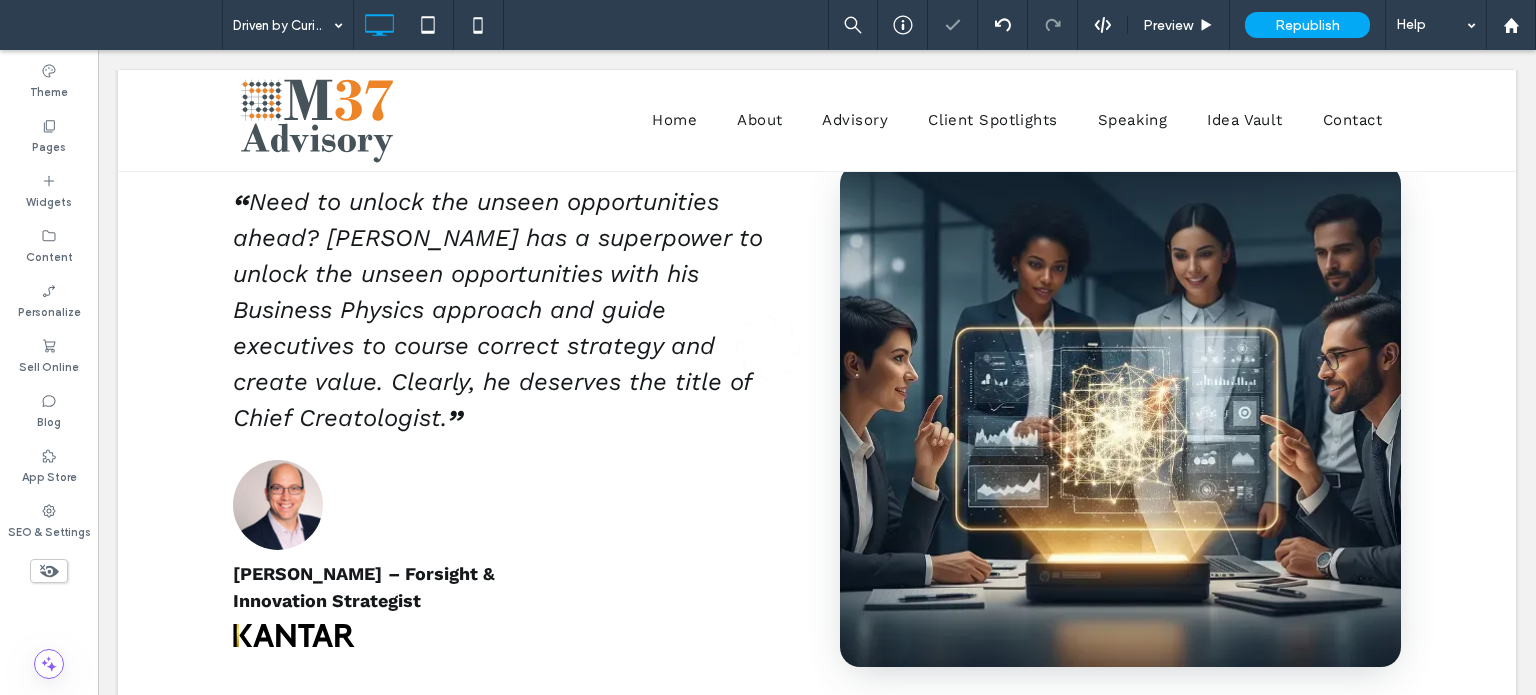 click at bounding box center [768, 347] 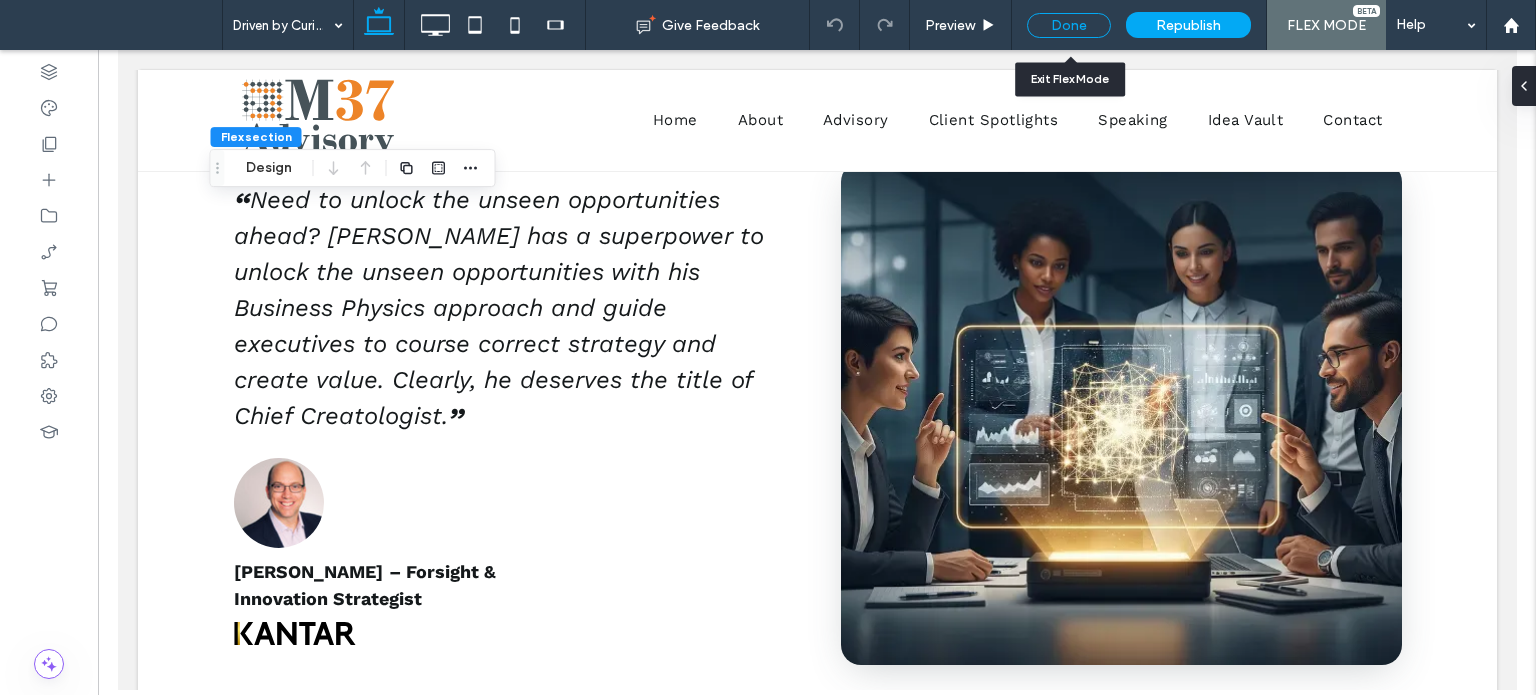 click on "Done" at bounding box center (1069, 25) 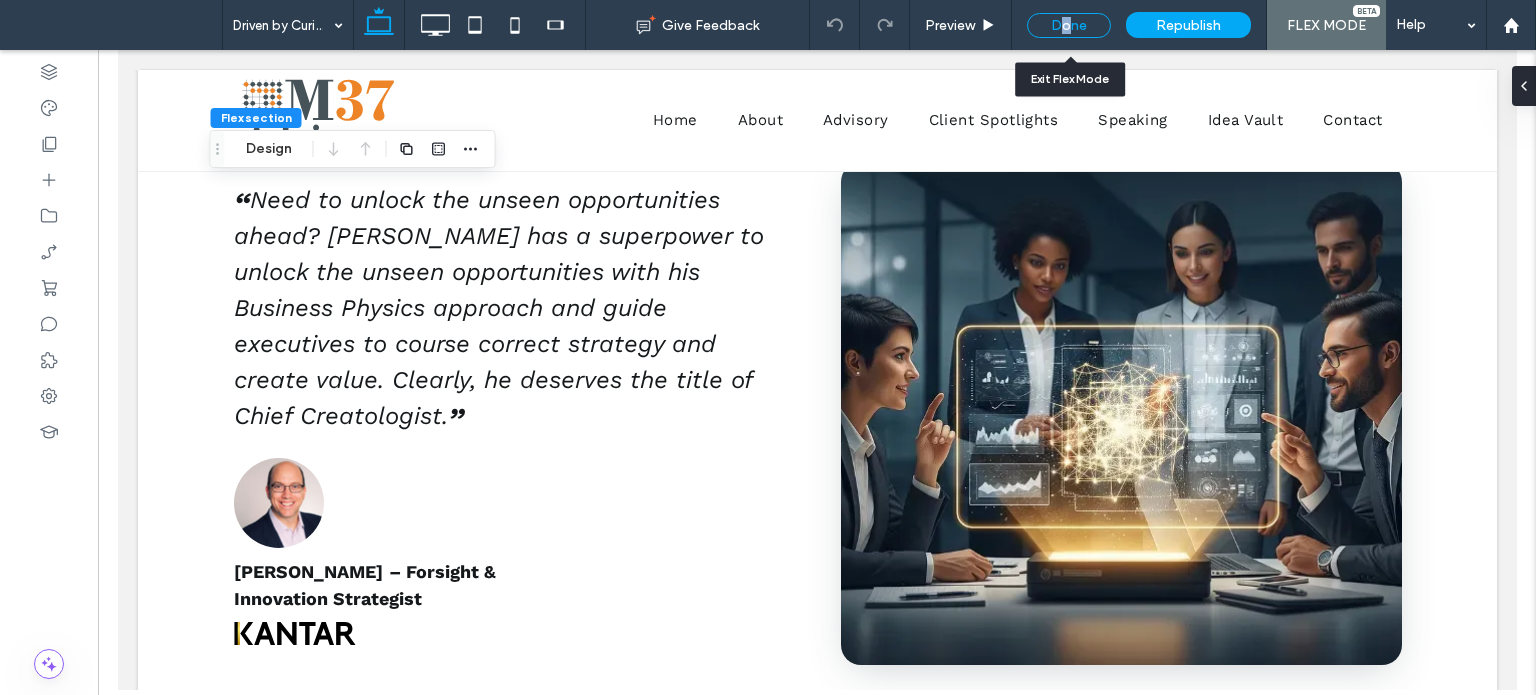 click on "Done" at bounding box center [1069, 25] 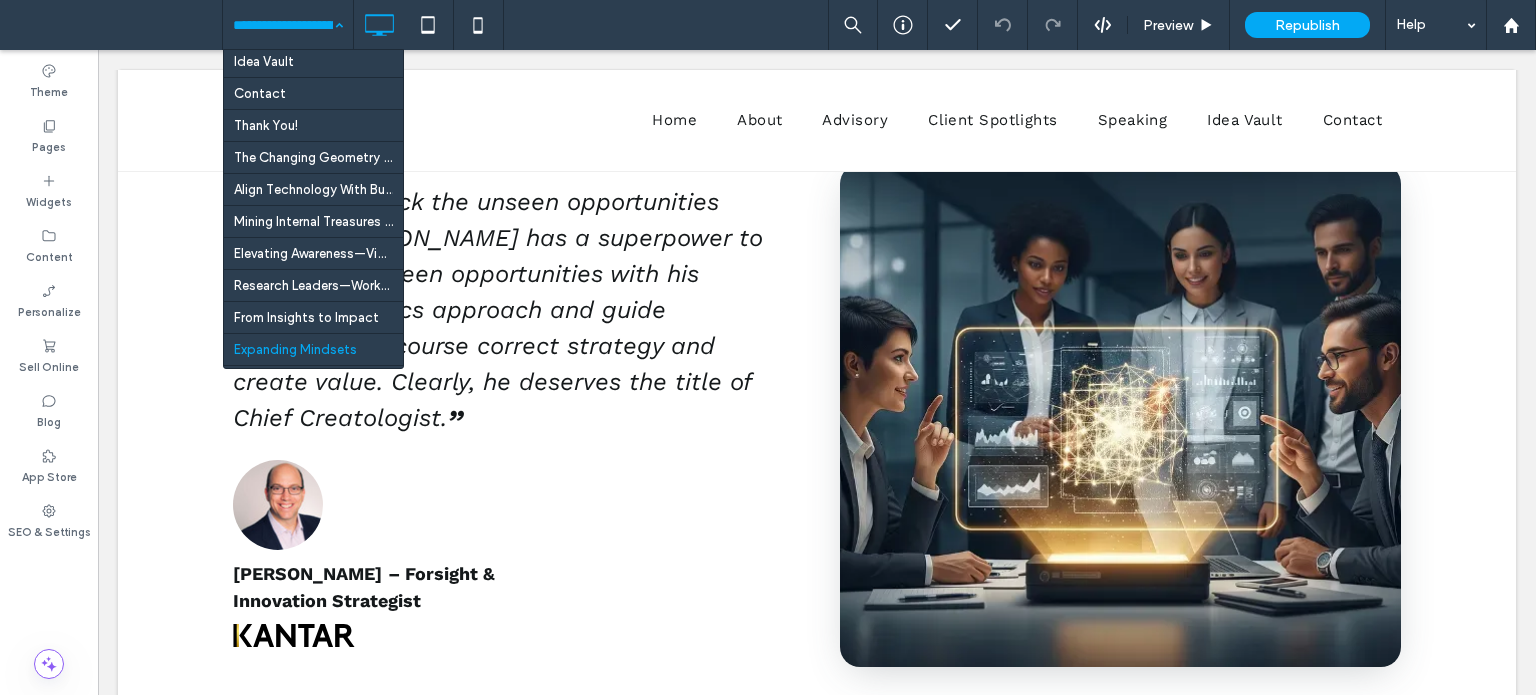 scroll, scrollTop: 135, scrollLeft: 0, axis: vertical 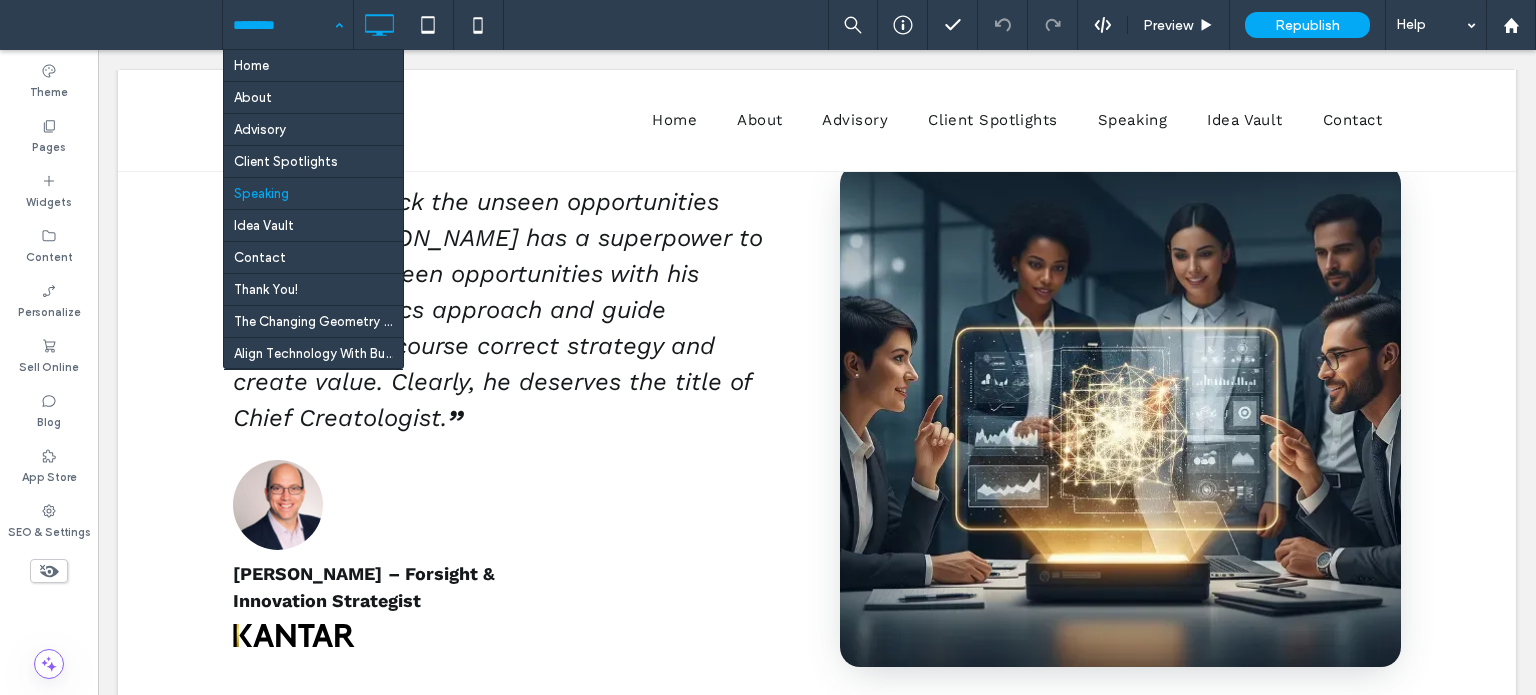 click on "Home About Advisory Client Spotlights Speaking Idea Vault Contact Thank You! The Changing Geometry of IT Align Technology With Business Mining Internal Treasures for External Triumphs Elevating Awareness—Video Series Research Leaders—Workshop Series From Insights to Impact Expanding Mindsets Seeing the Unseen Scaling the Business Reimagining Nonprofit Media Driven by Curiosity: Uncovering Hidden Business Value testing" at bounding box center (288, 25) 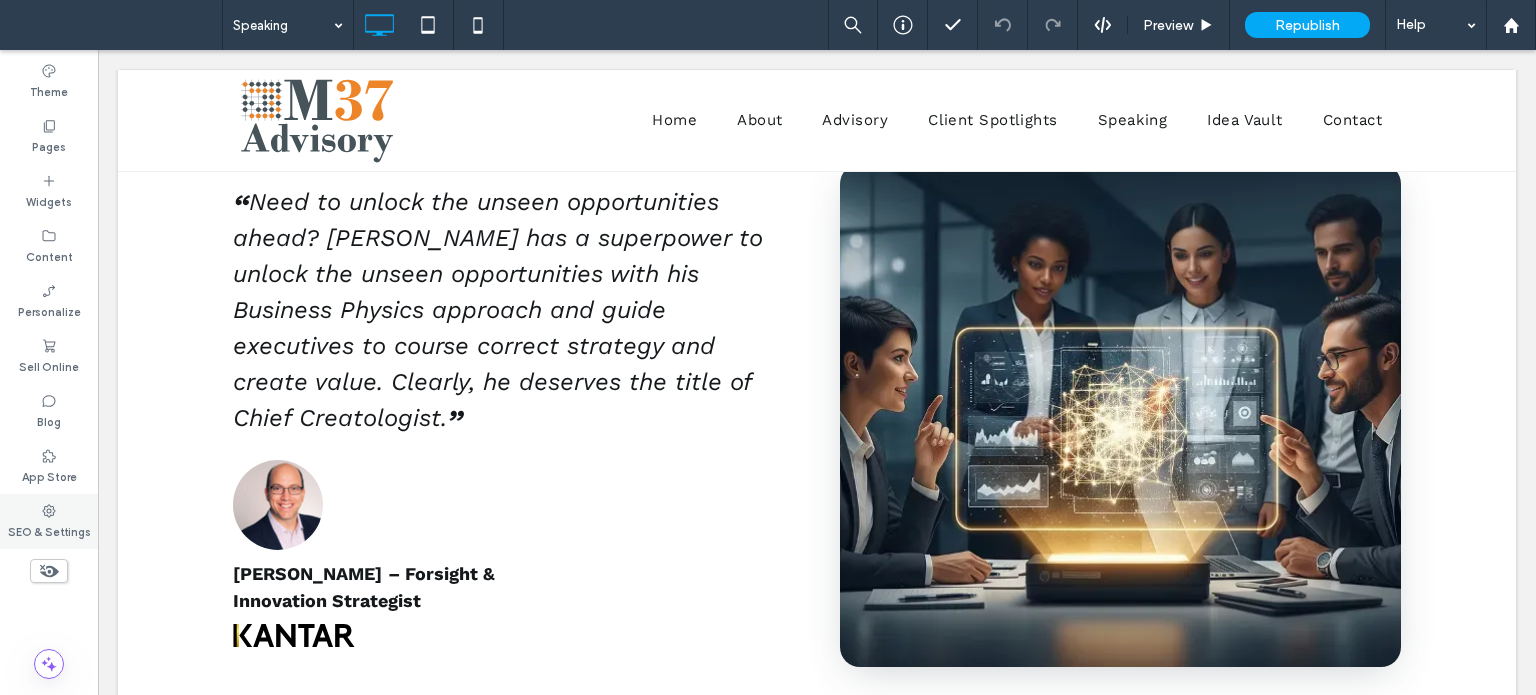 click 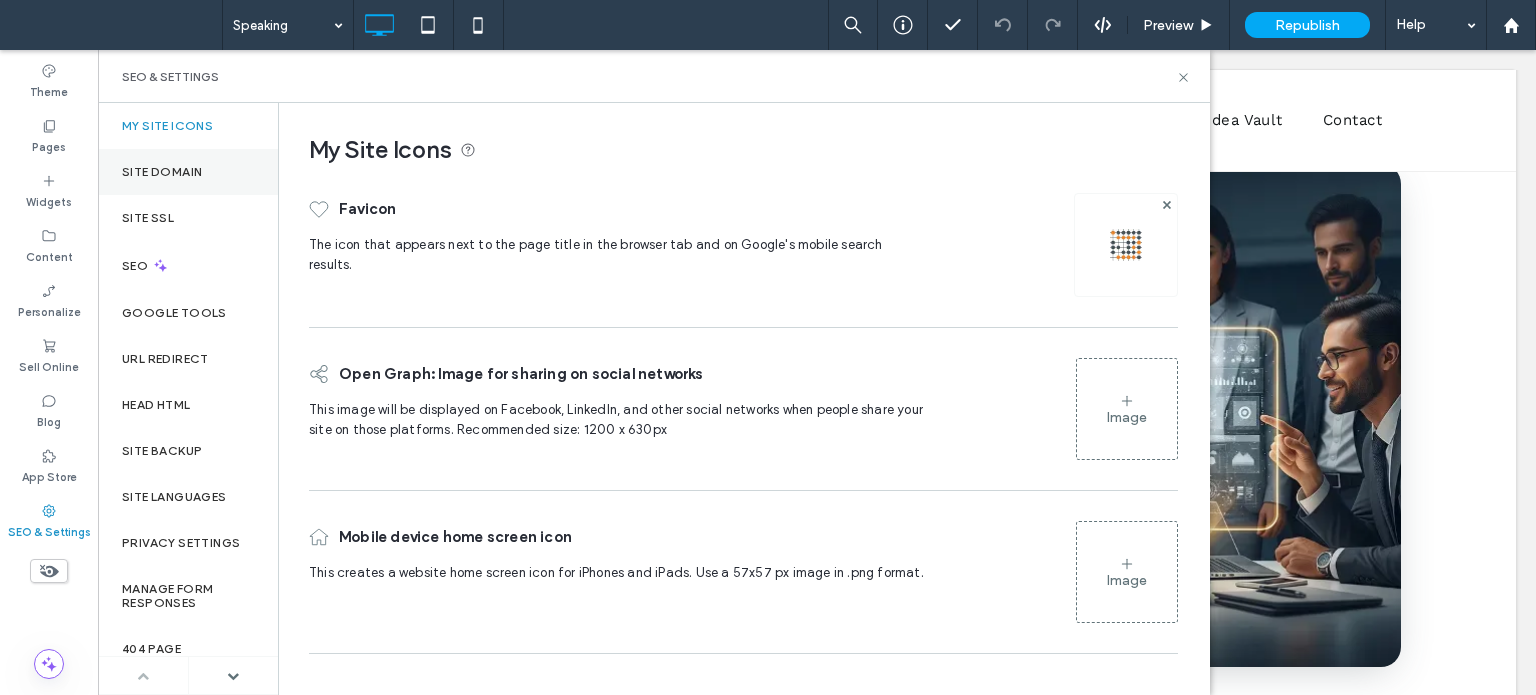 click on "Site Domain" at bounding box center [188, 172] 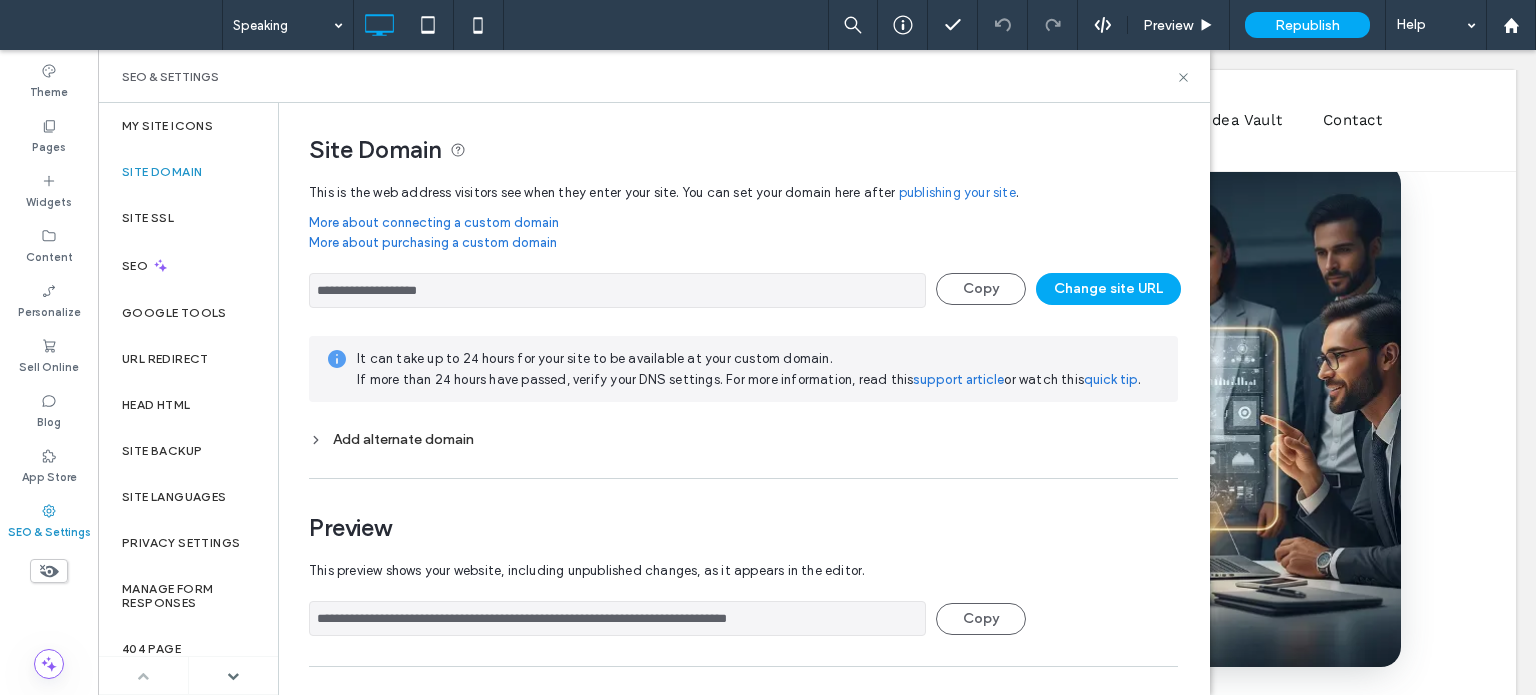 drag, startPoint x: 881, startPoint y: 614, endPoint x: 446, endPoint y: 597, distance: 435.33206 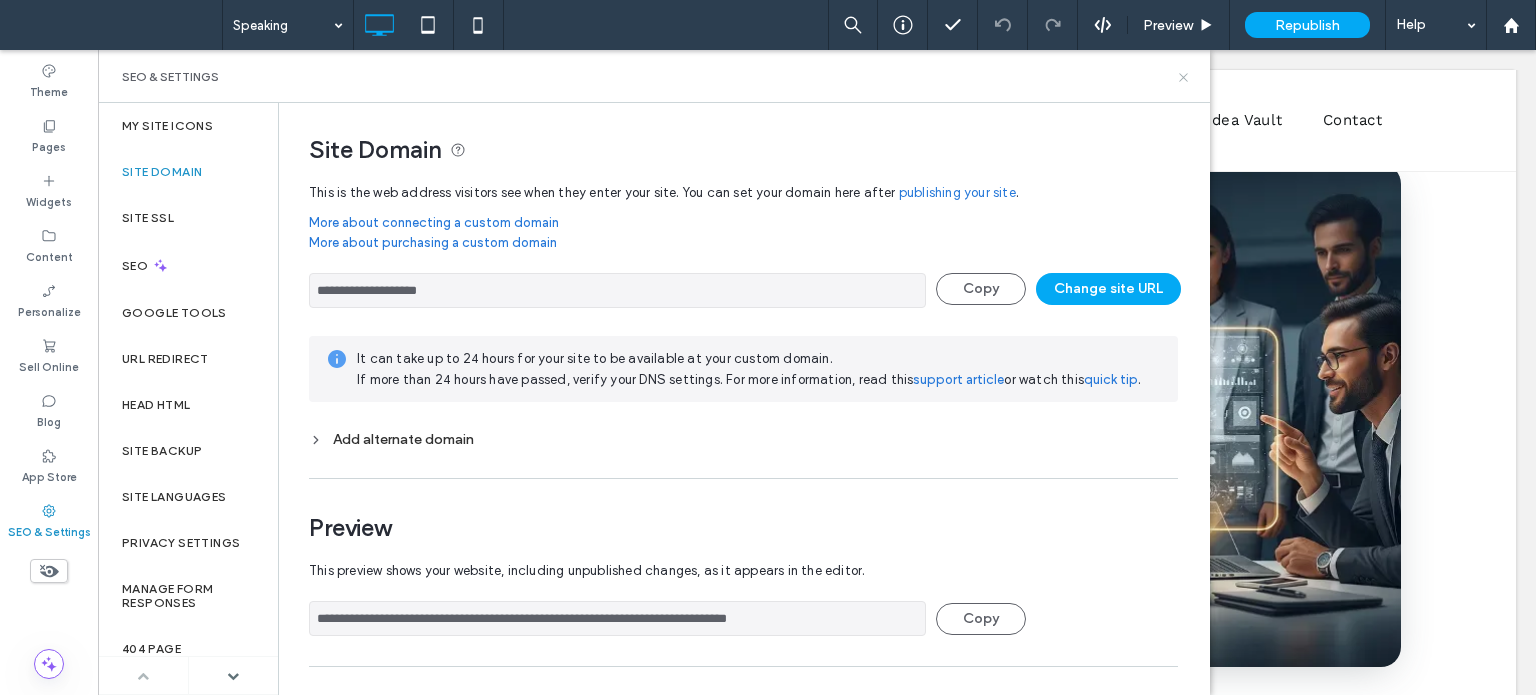 click 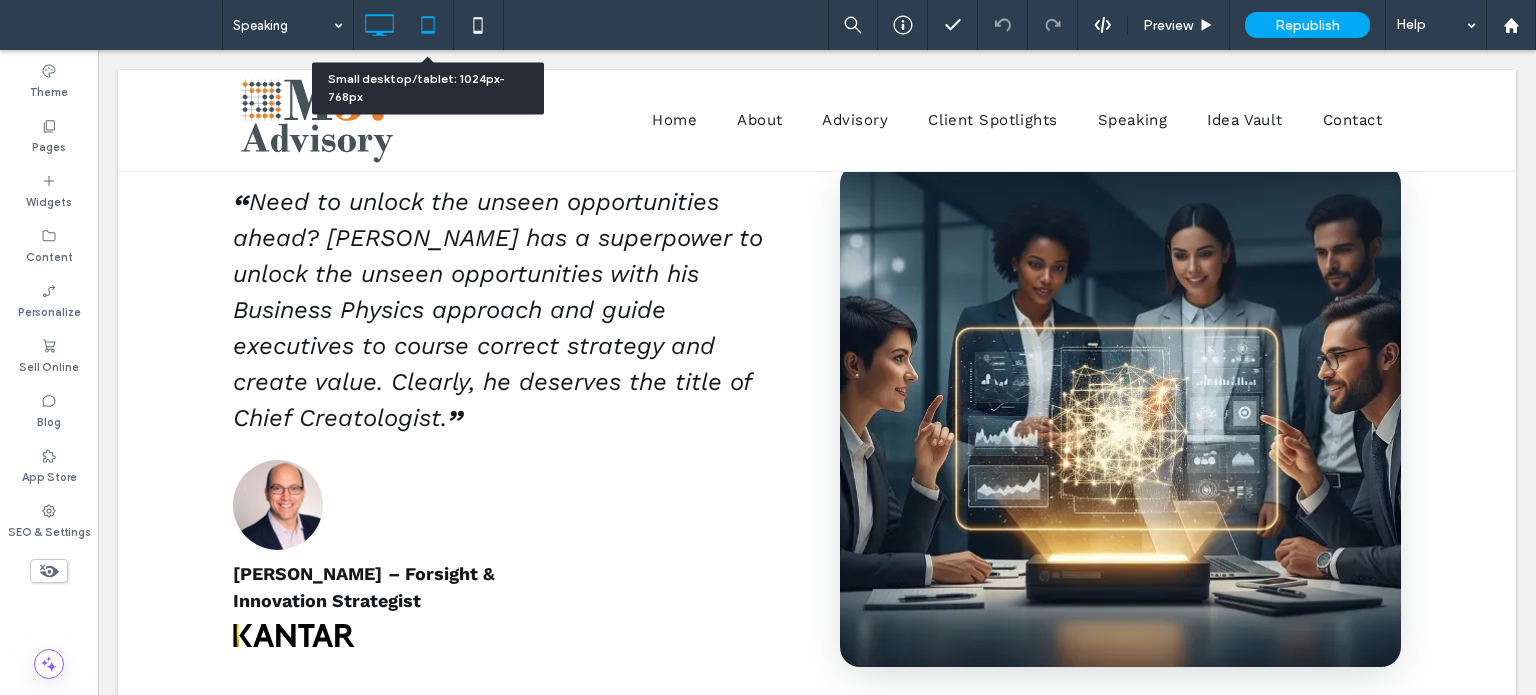 click 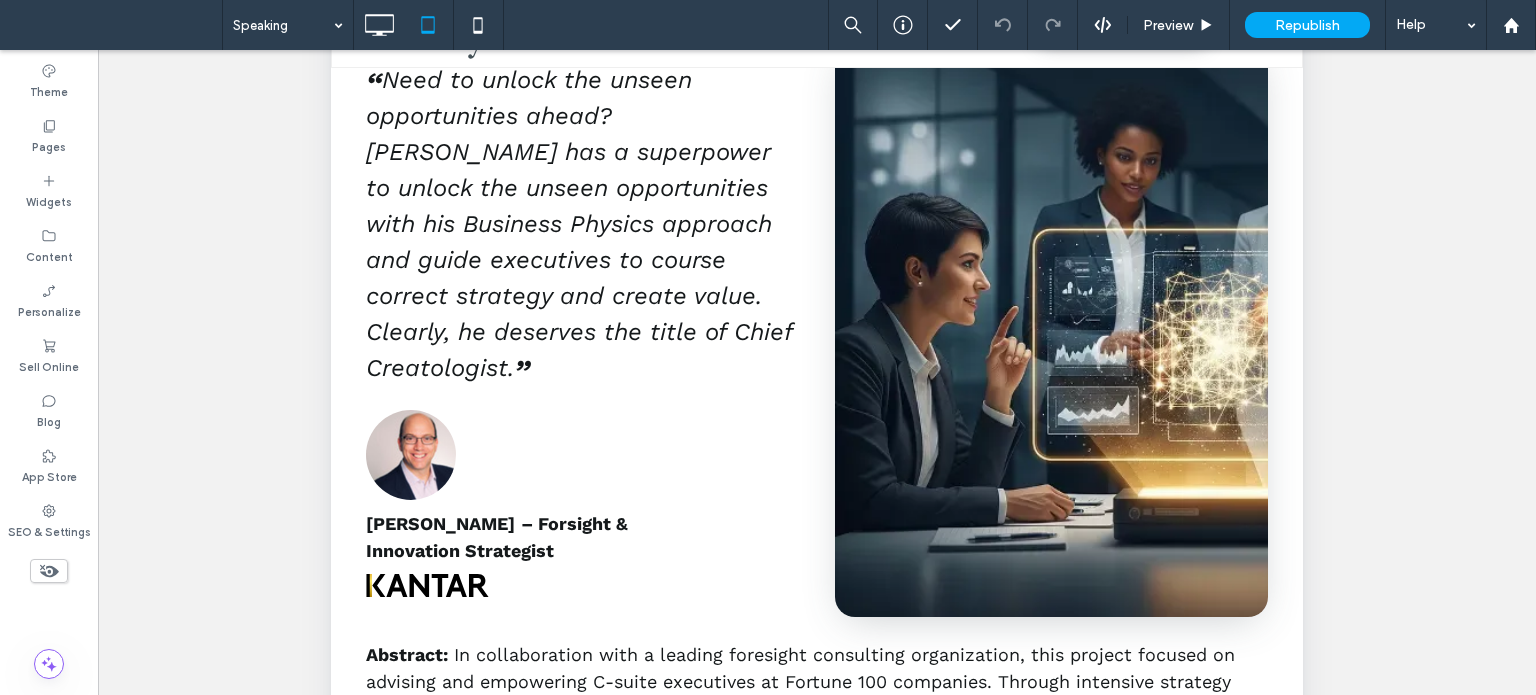scroll, scrollTop: 0, scrollLeft: 0, axis: both 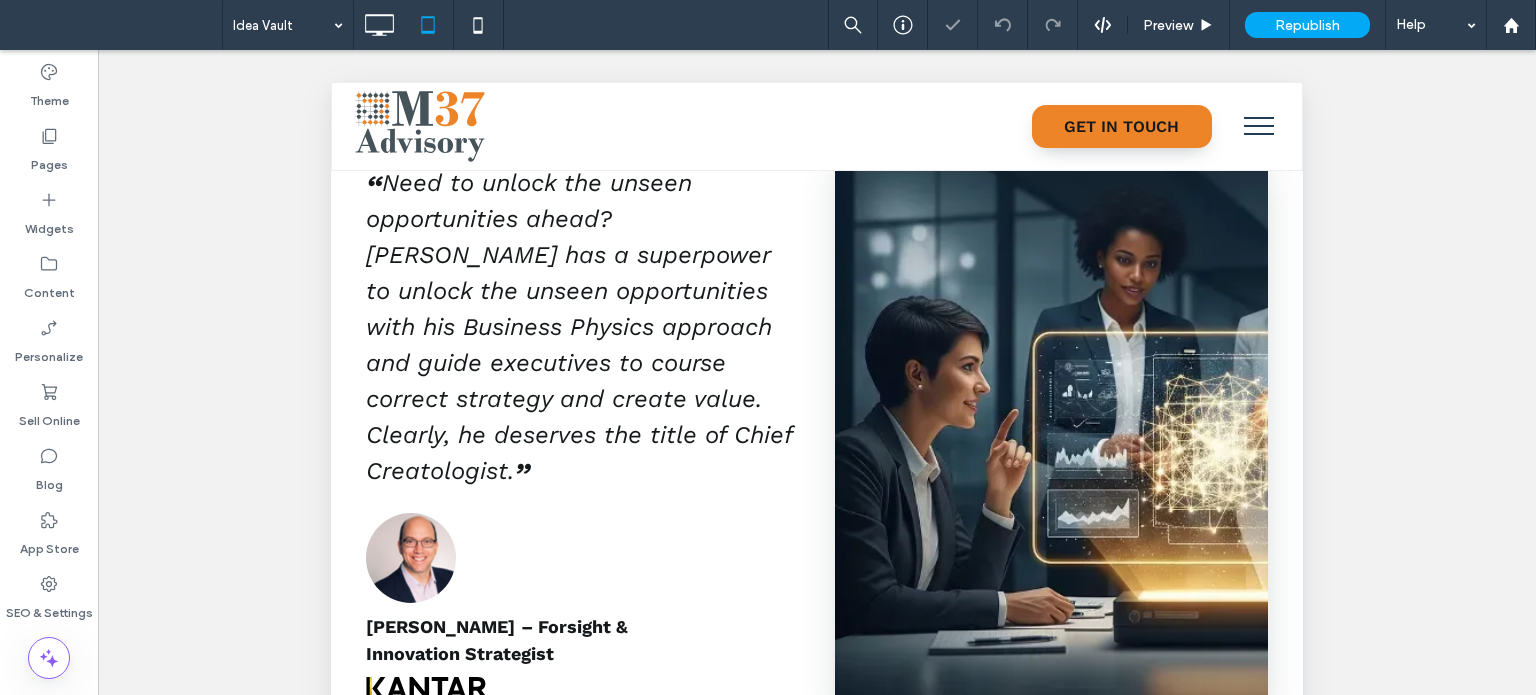 click at bounding box center [283, 25] 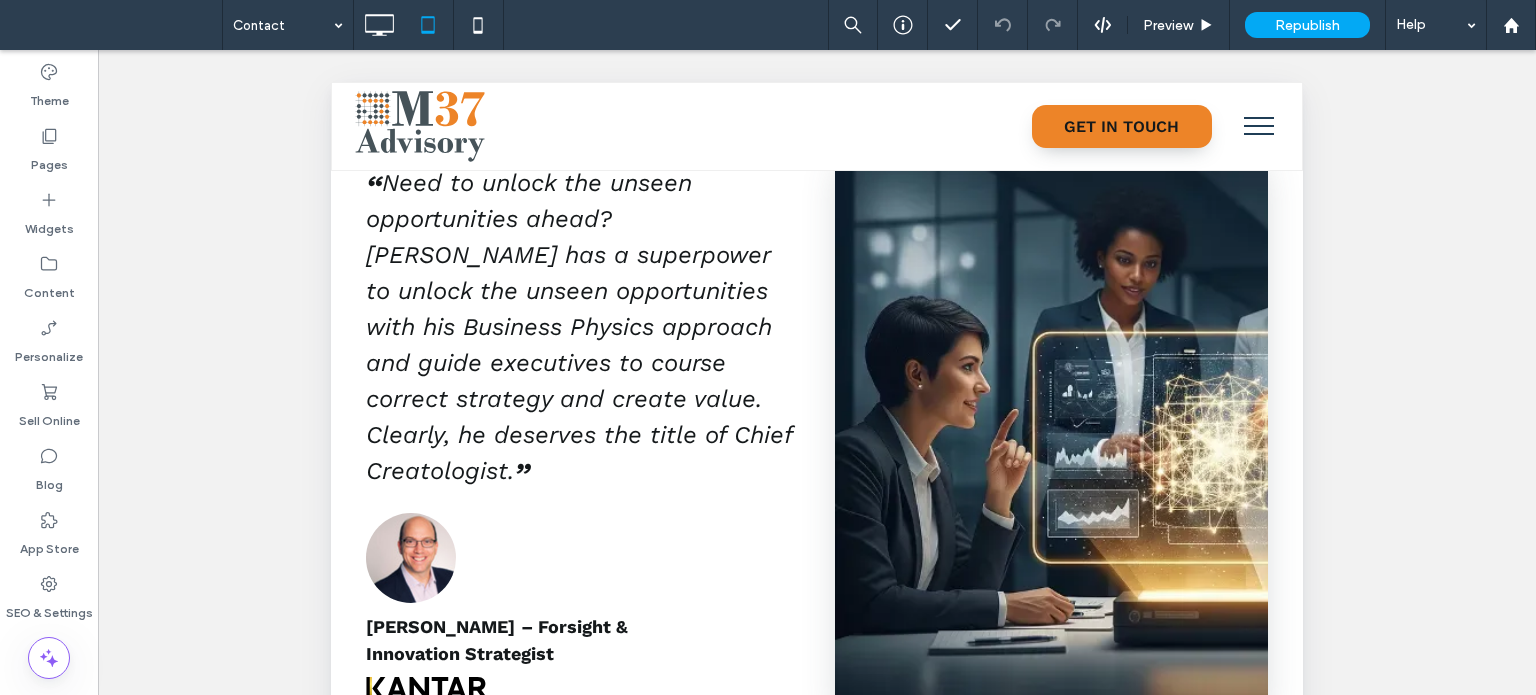 click at bounding box center [283, 25] 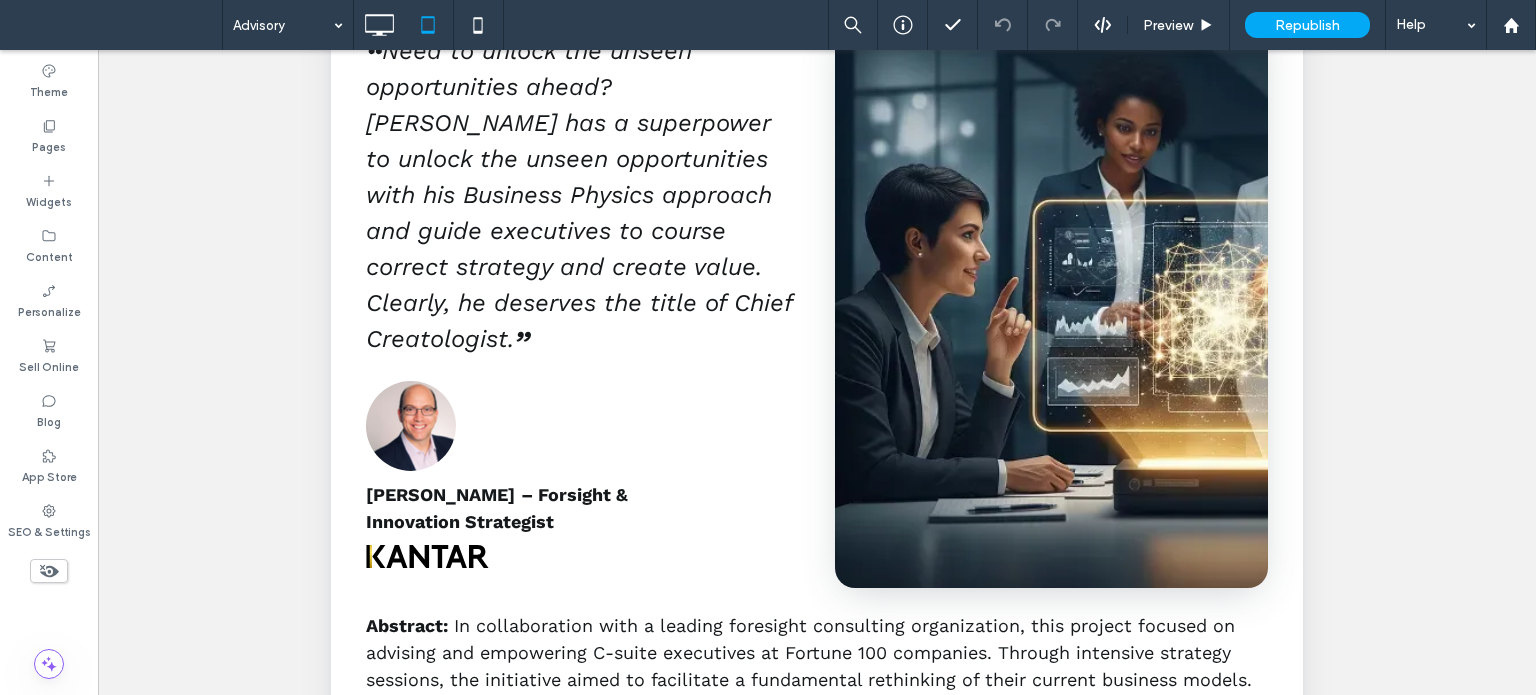 scroll, scrollTop: 0, scrollLeft: 0, axis: both 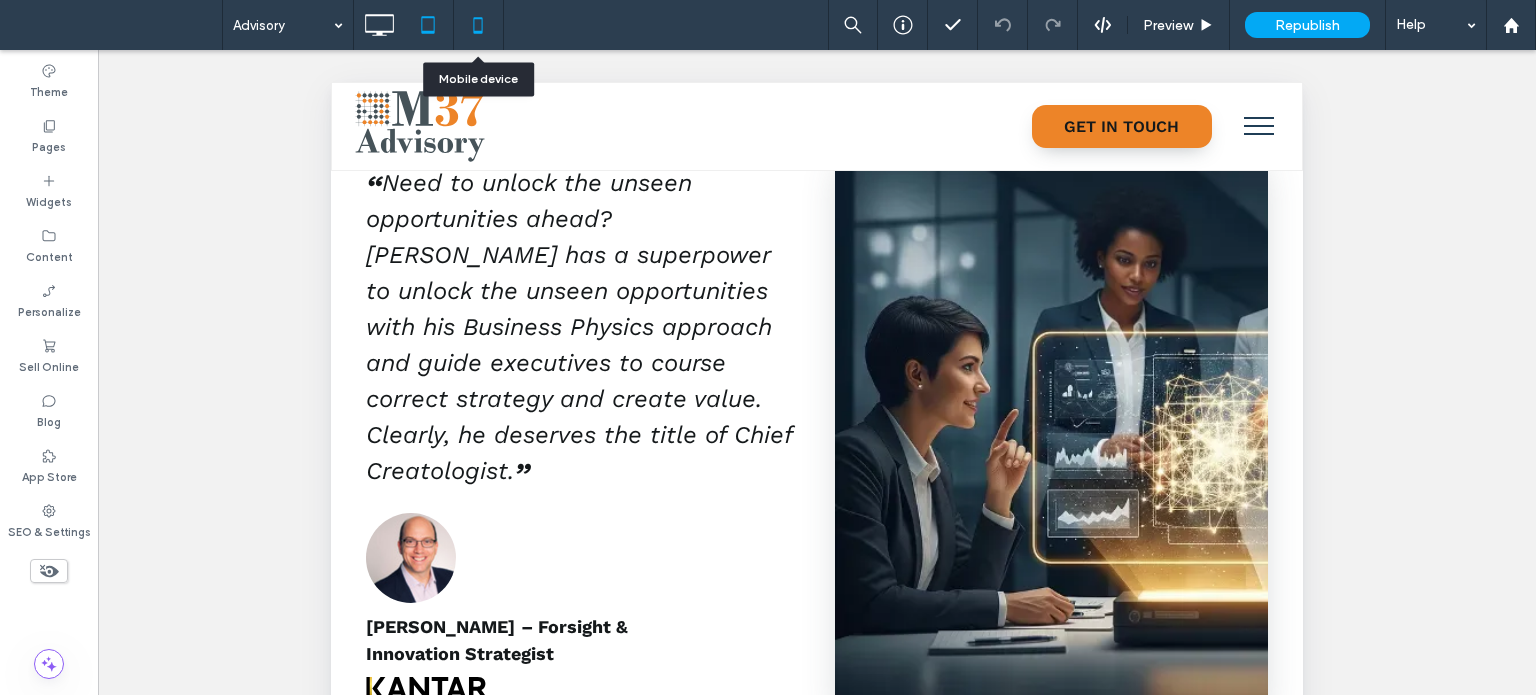 click 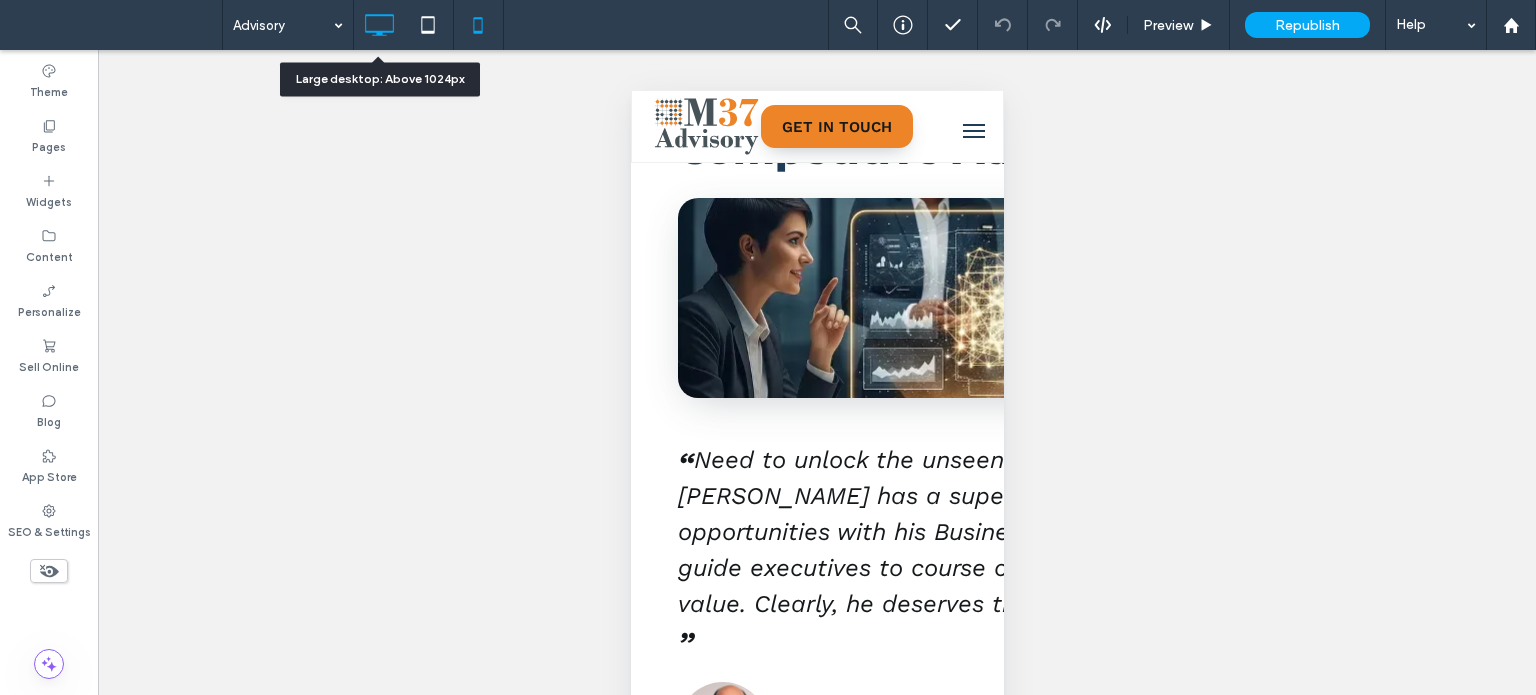 click 